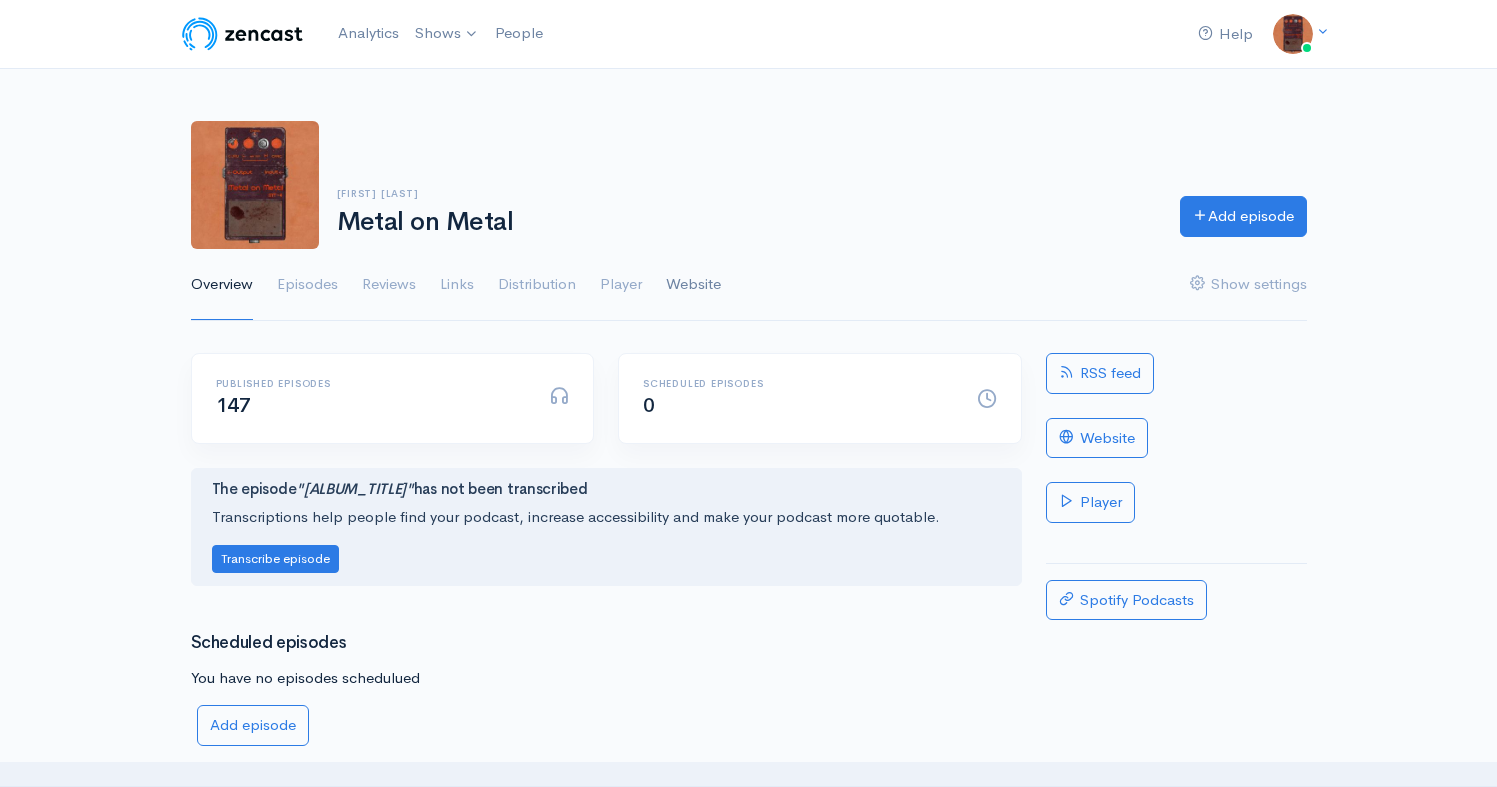 scroll, scrollTop: 0, scrollLeft: 0, axis: both 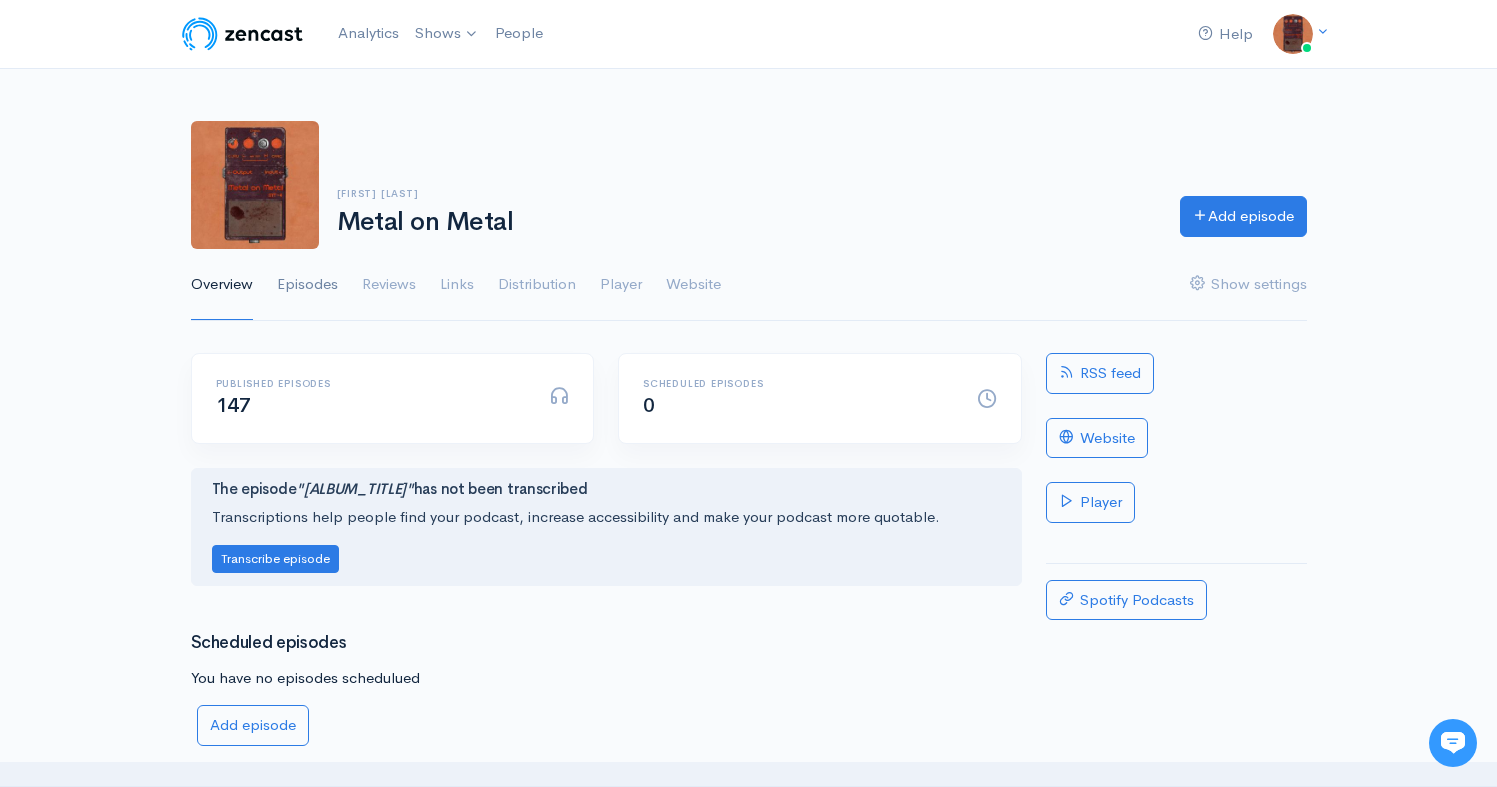 click on "Episodes" at bounding box center [307, 285] 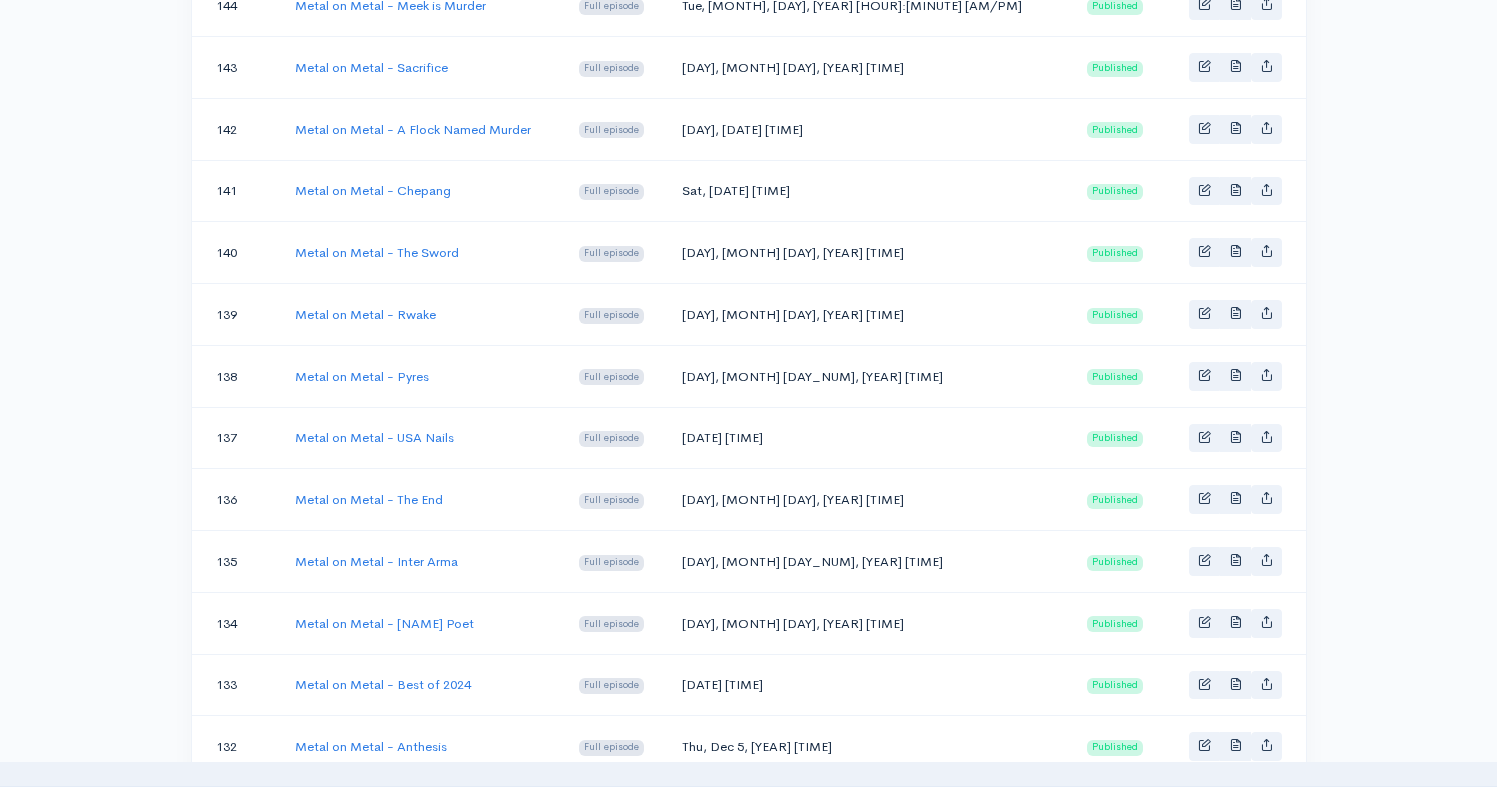 scroll, scrollTop: 0, scrollLeft: 0, axis: both 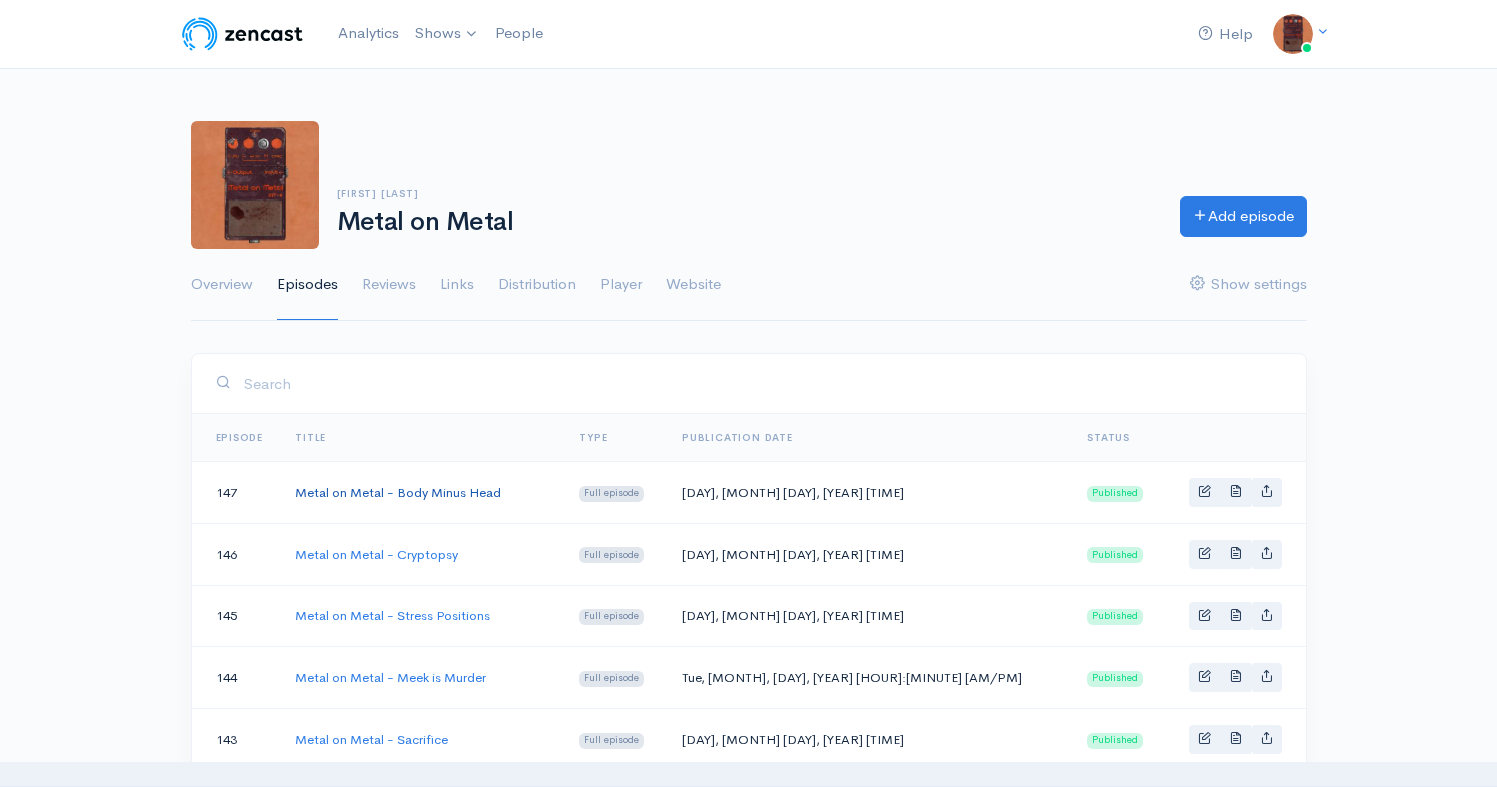 click on "Metal on Metal - Body Minus Head" at bounding box center [398, 492] 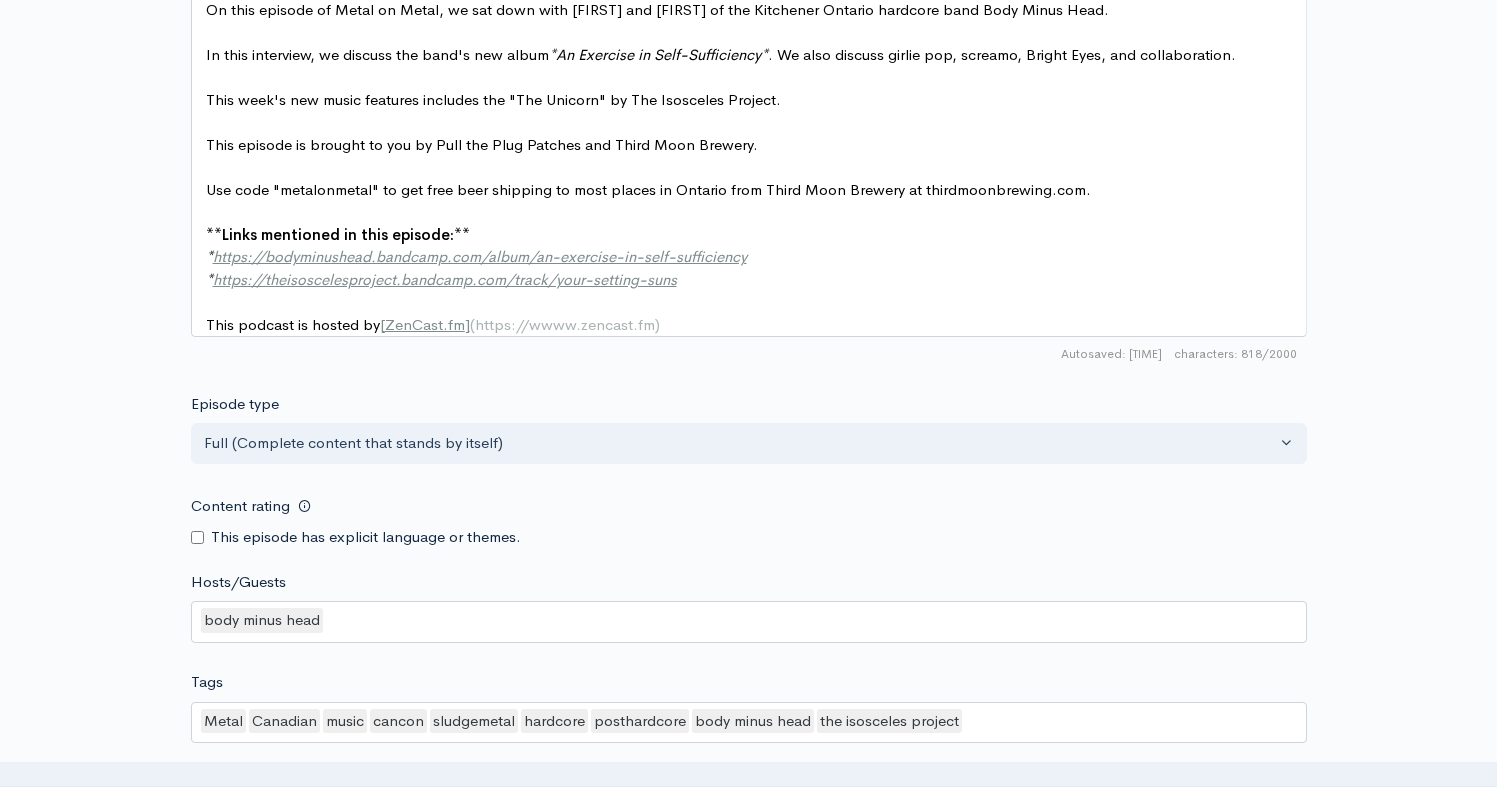 scroll, scrollTop: 1283, scrollLeft: 0, axis: vertical 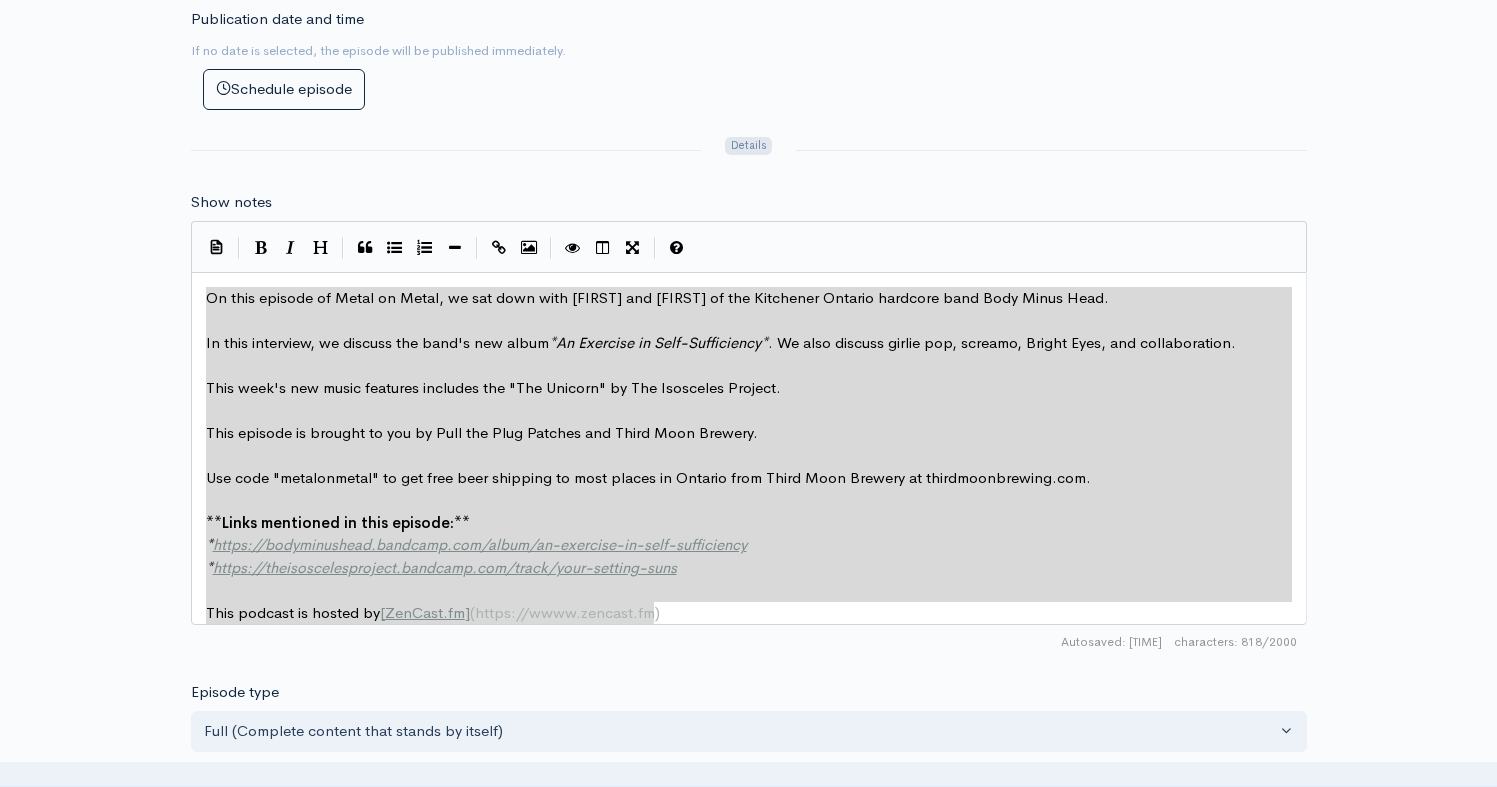 type on "On this episode of Metal on Metal, we sat down with [FIRST] [LAST] and [FIRST] [LAST] of the Kitchener Ontario hardcore band Body Minus Head.
In this interview, we discuss the band's new album *An Exercise in Self-Sufficiency*. We also discuss girlie pop, screamo, Bright Eyes, and collaboration.
This week's new music features includes the "The Unicorn" by The Isosceles Project.
This episode is brought to you by Pull the Plug Patches and Third Moon Brewery.
Use code "metalonmetal" to get free beer shipping to most places in Ontario from Third Moon Brewery at thirdmoonbrewing.com.
**Links mentioned in this episode:**
*https://bodyminushead.bandcamp.com/album/an-exercise-in-self-sufficiency
*https://theisoscelesproject.bandcamp.com/track/your-setting-suns
This podcast is hosted by [ZenCast.fm](https://wwww.zencast.fm)" 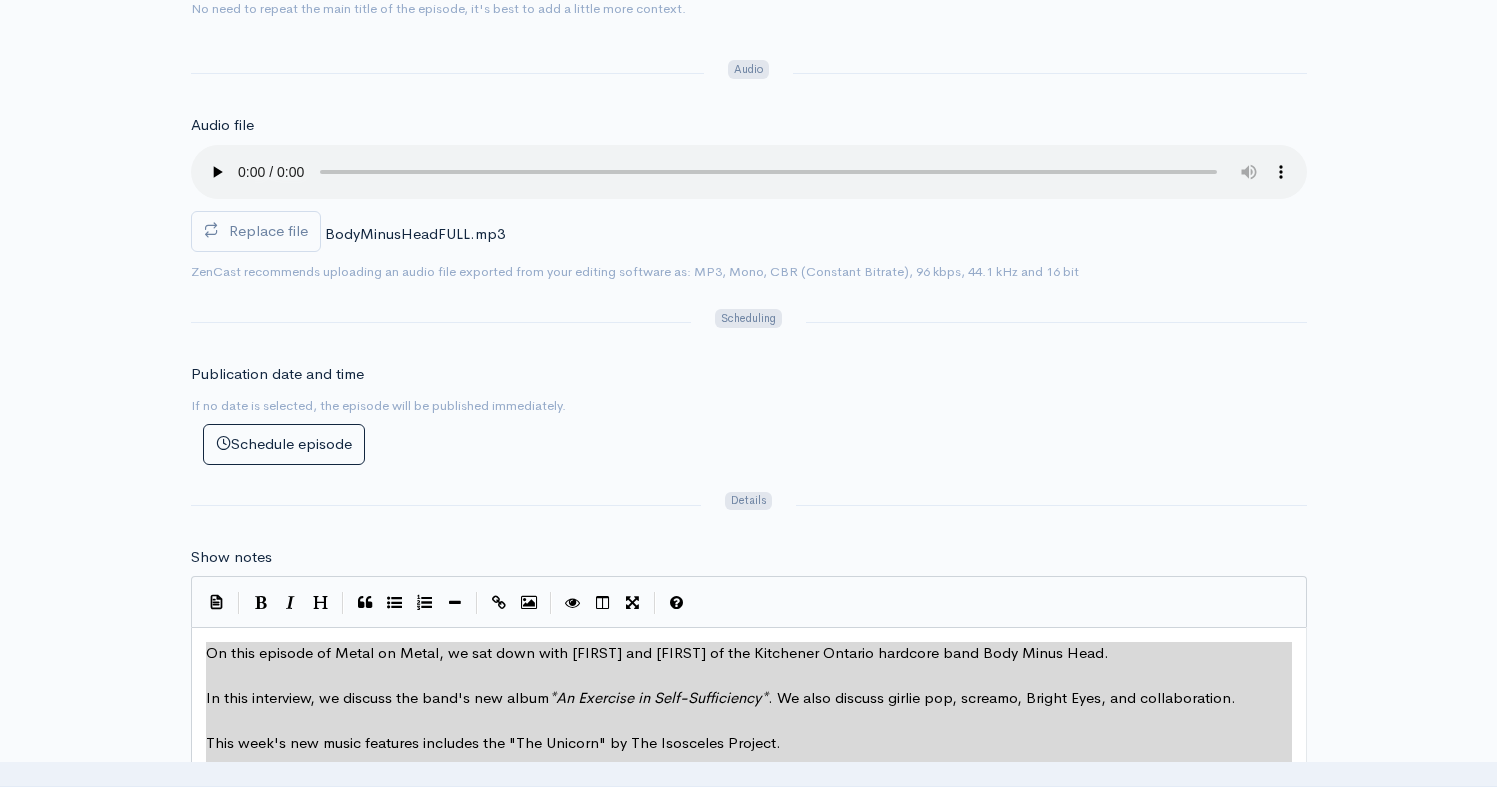 scroll, scrollTop: 312, scrollLeft: 0, axis: vertical 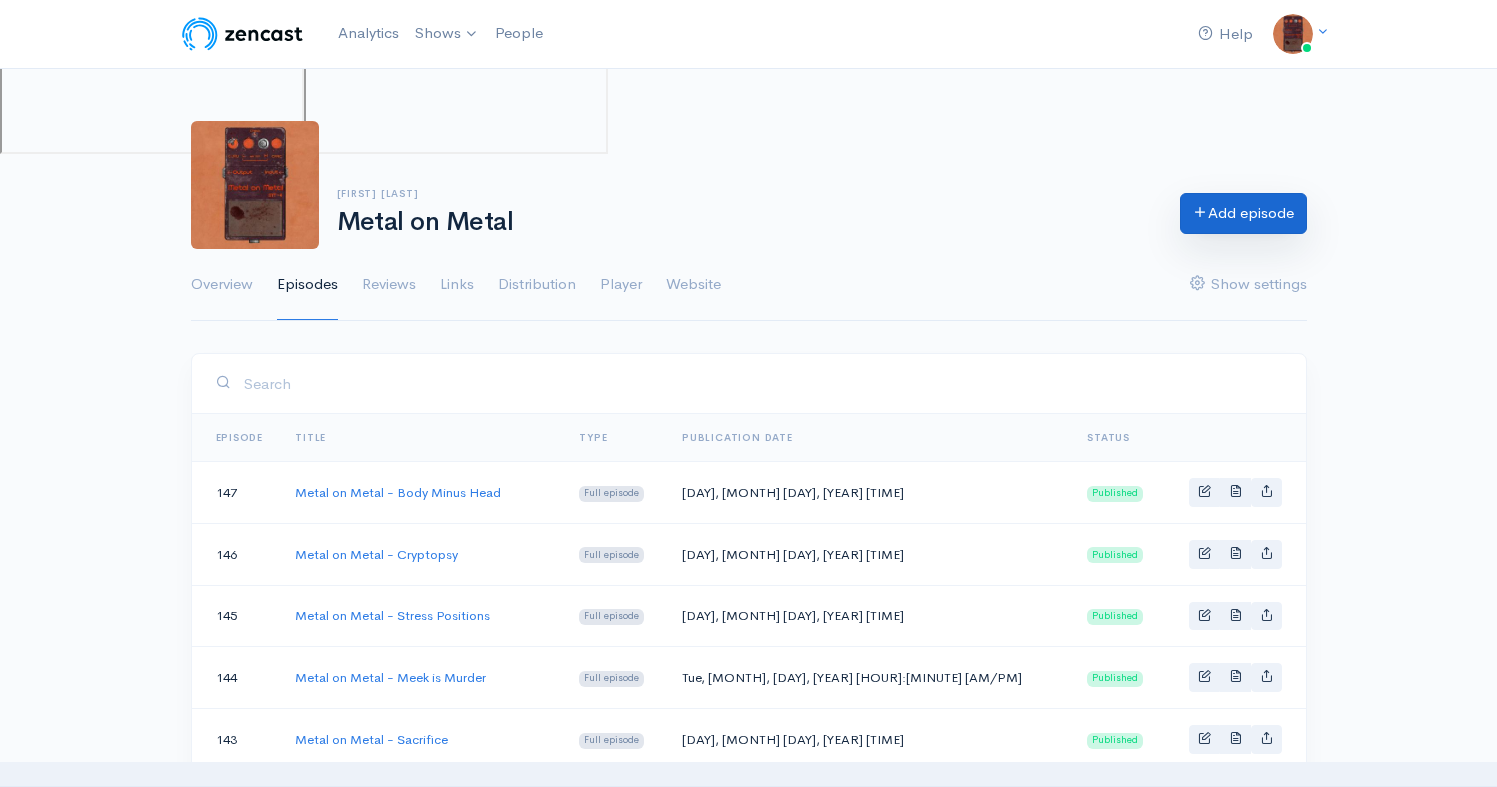 click on "Add episode" at bounding box center (1243, 213) 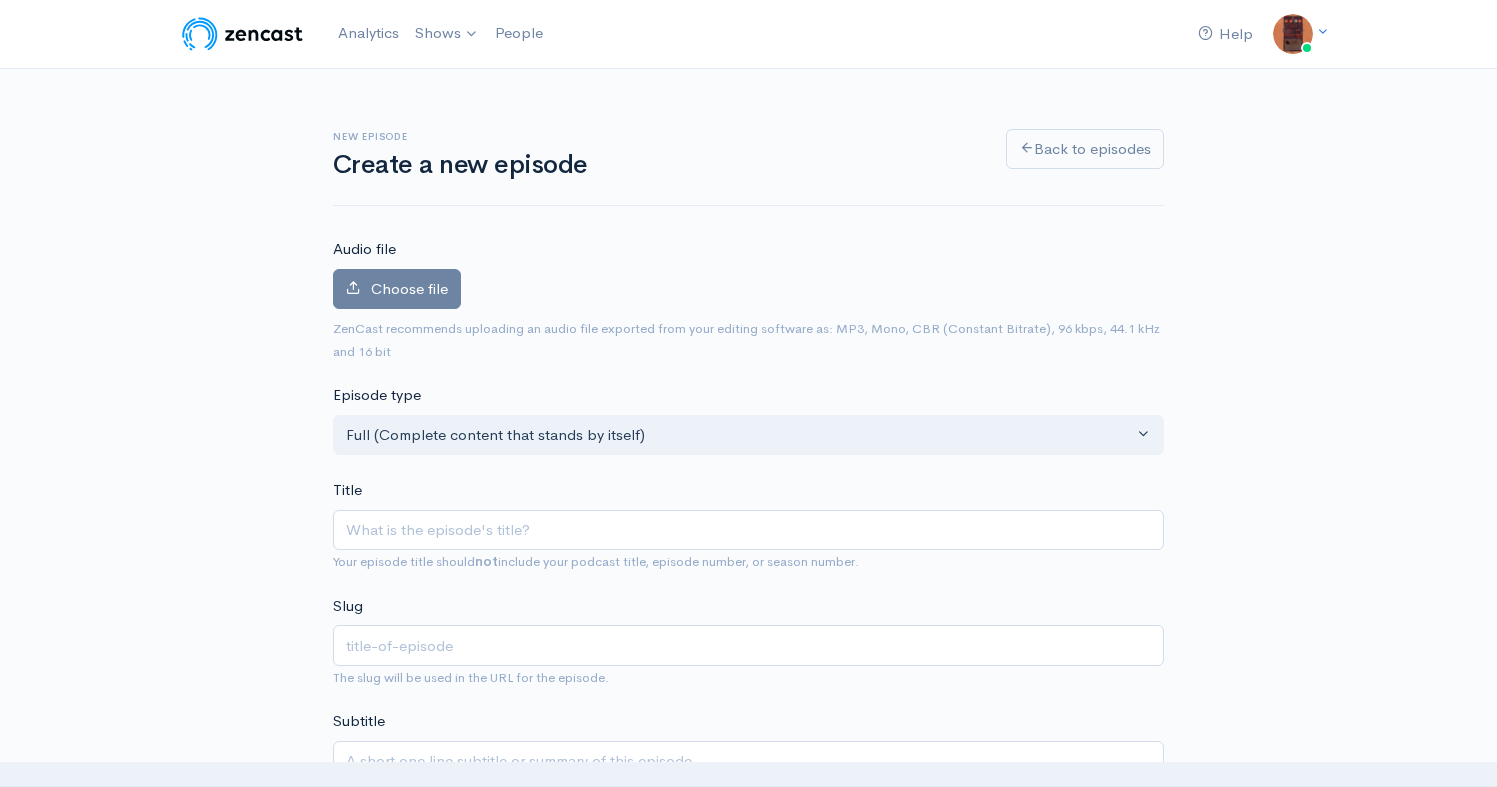 scroll, scrollTop: 0, scrollLeft: 0, axis: both 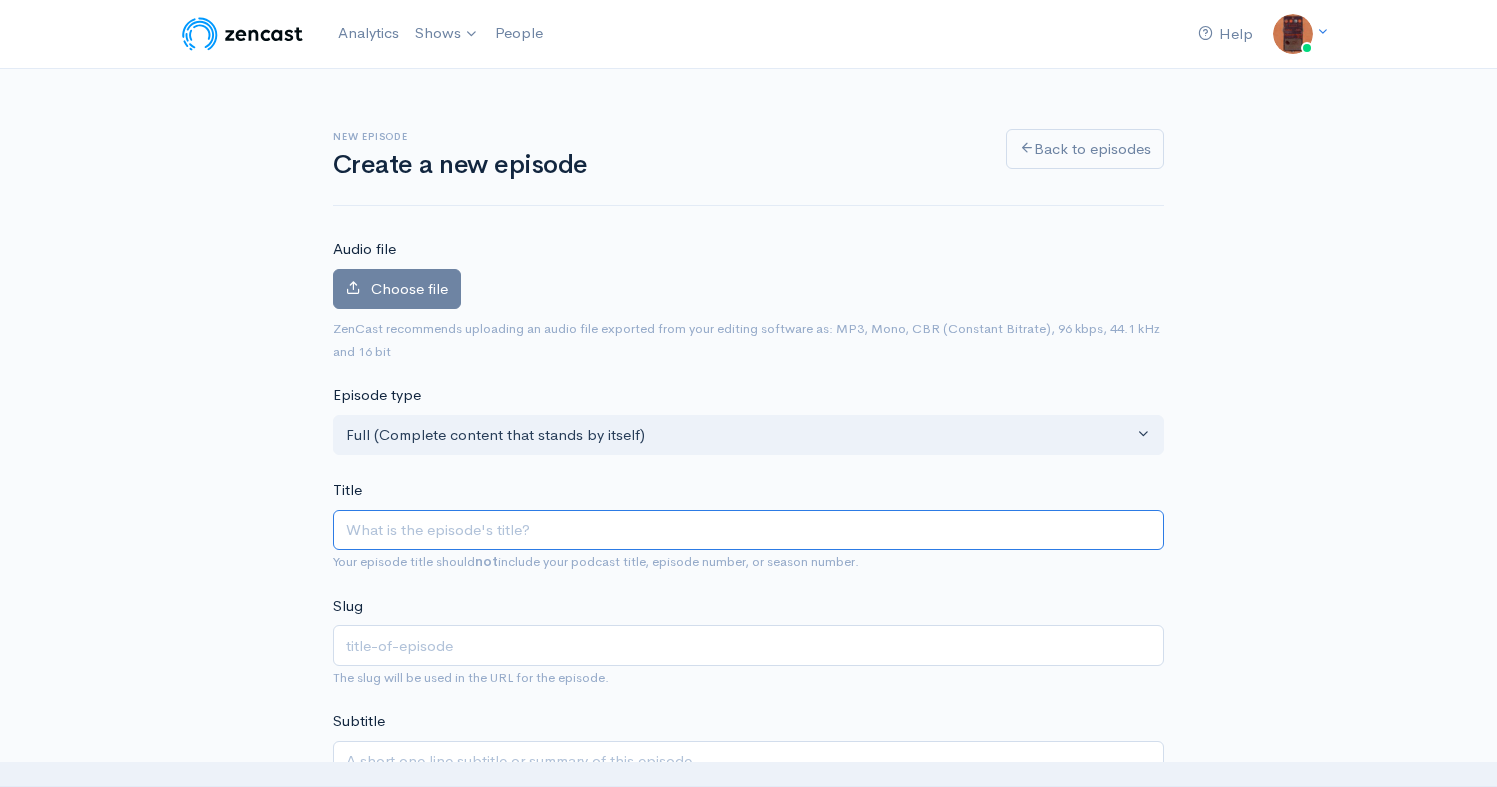 click on "Title" at bounding box center (748, 530) 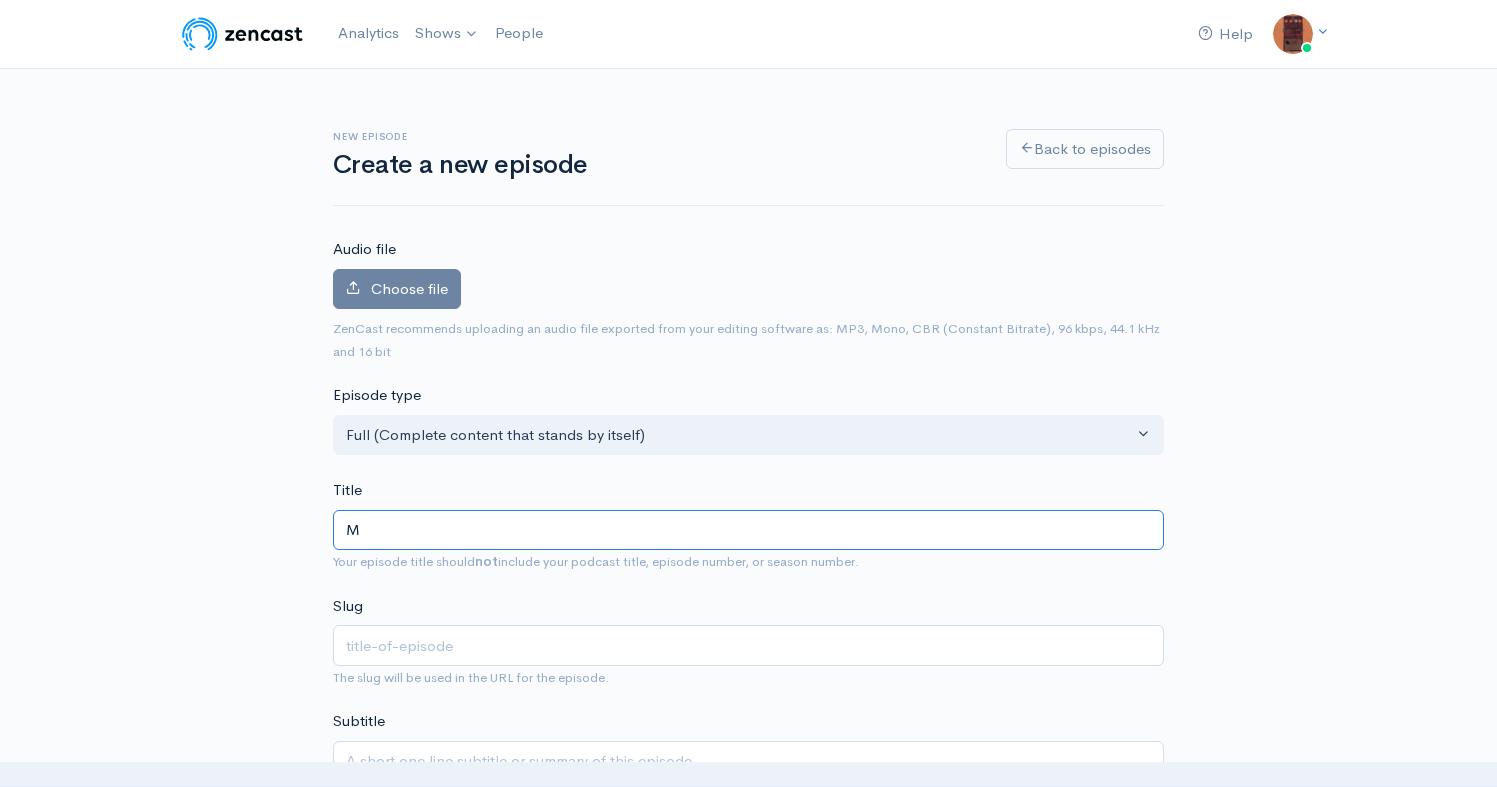 type on "m" 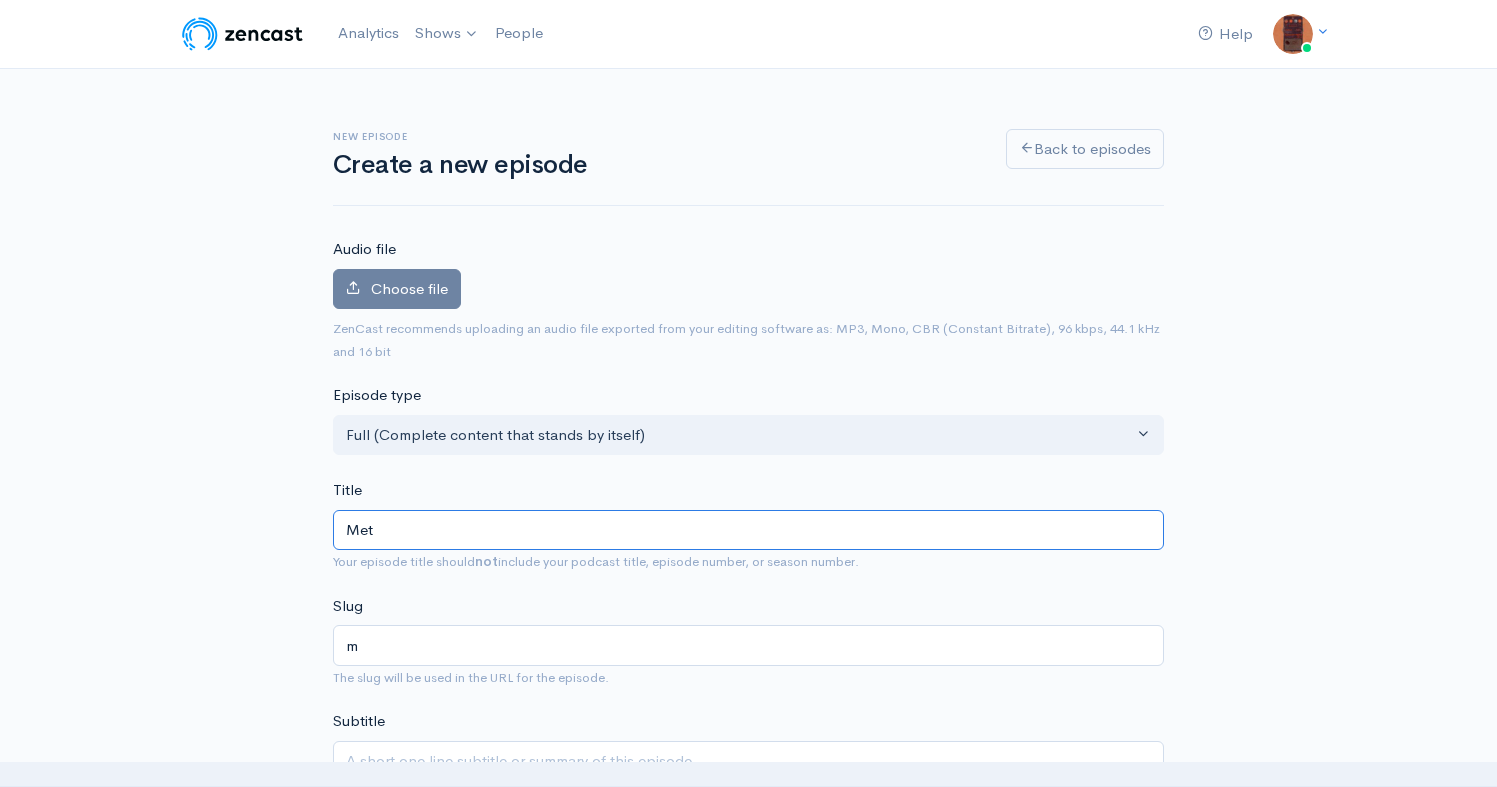 type on "Meta" 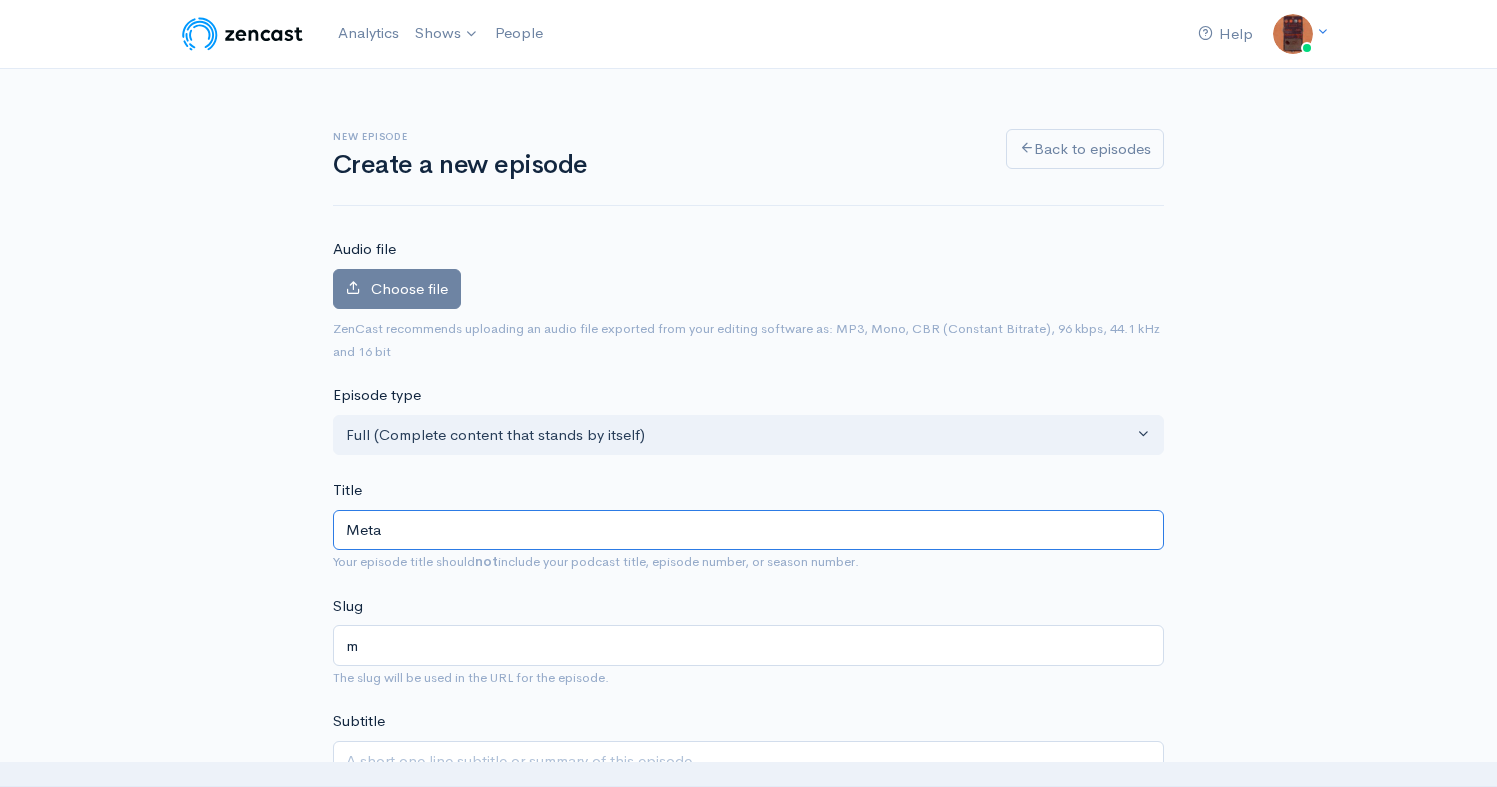 type on "meta" 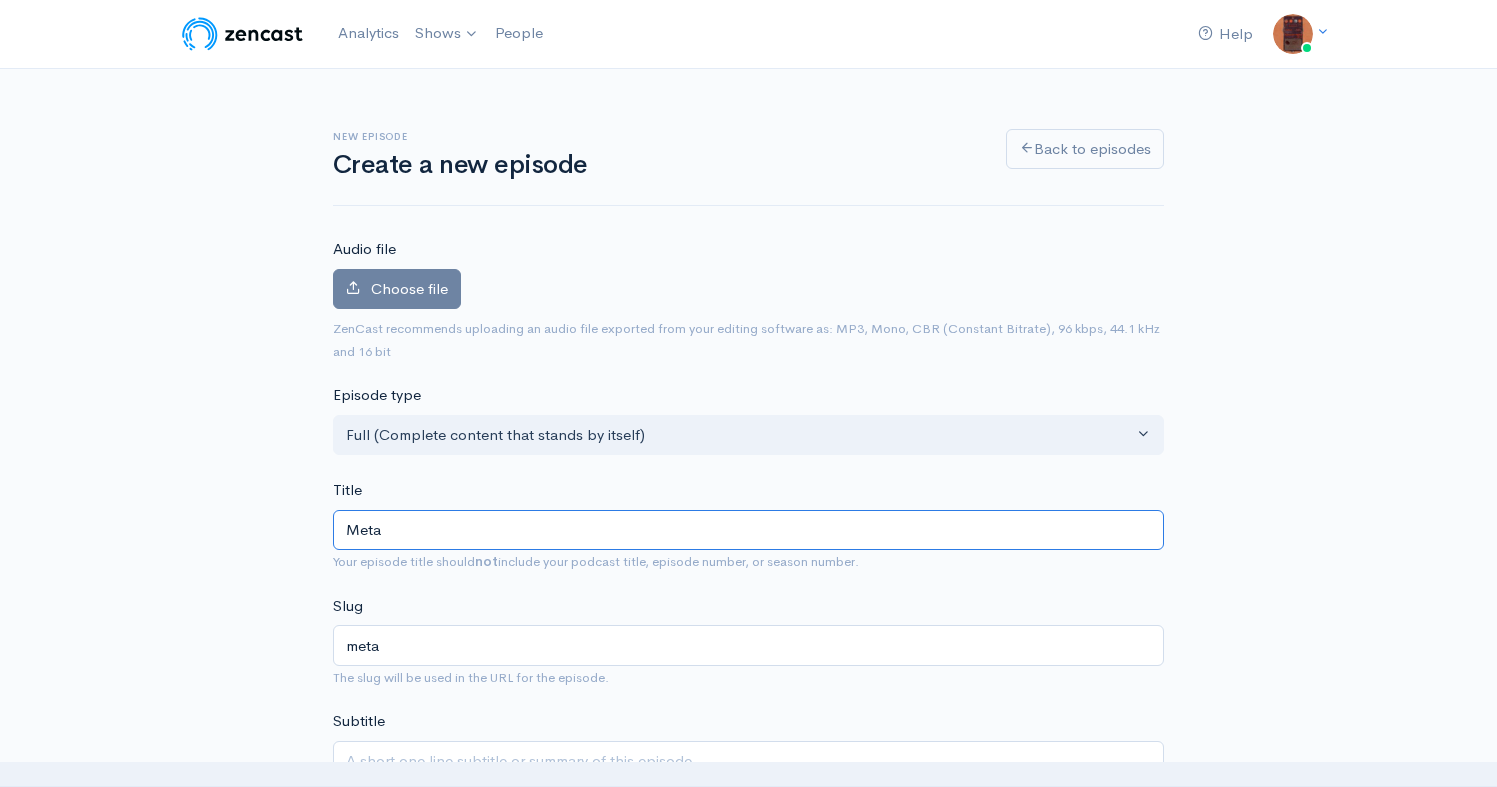 type on "Metal" 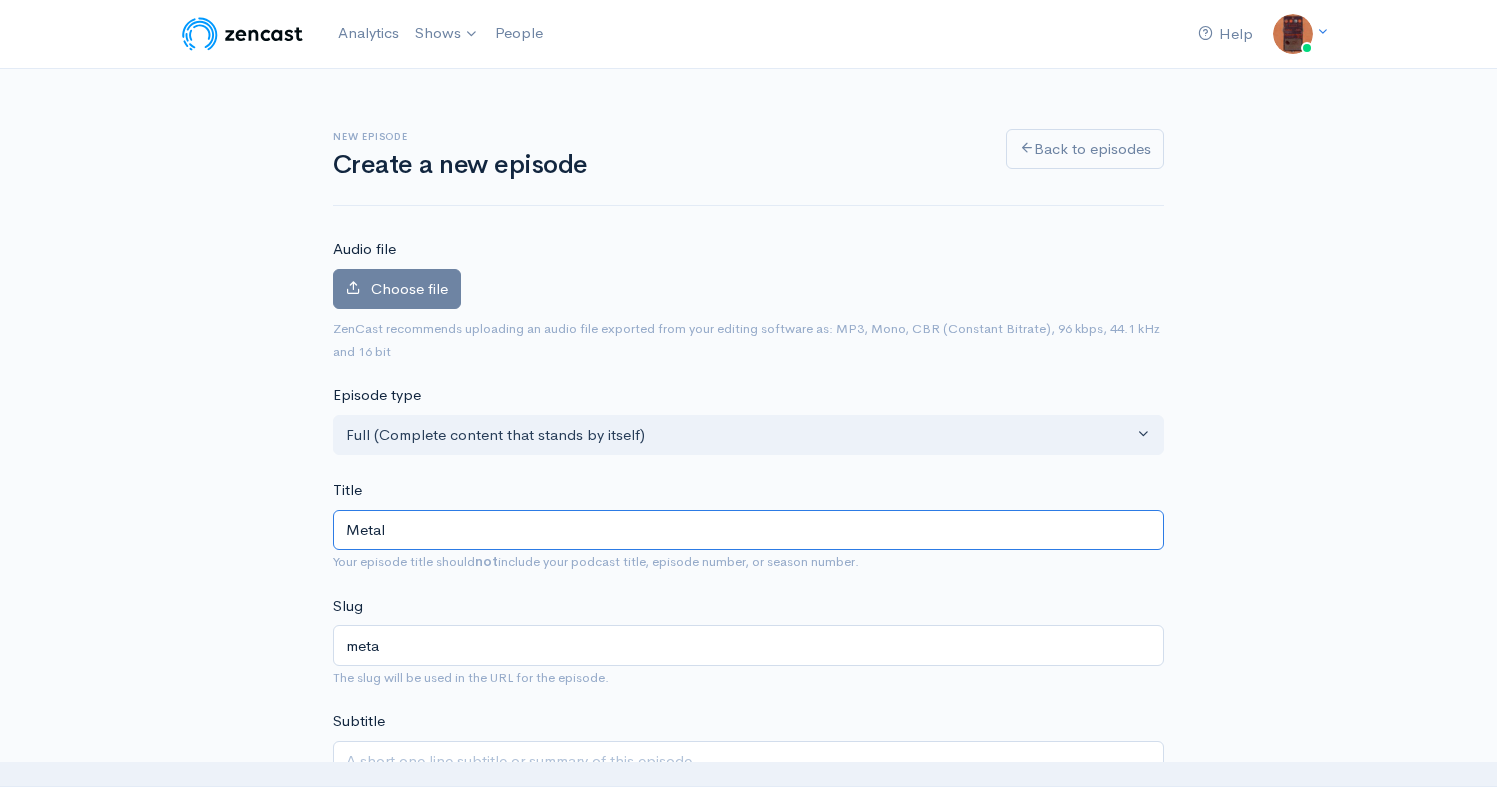 type on "metal" 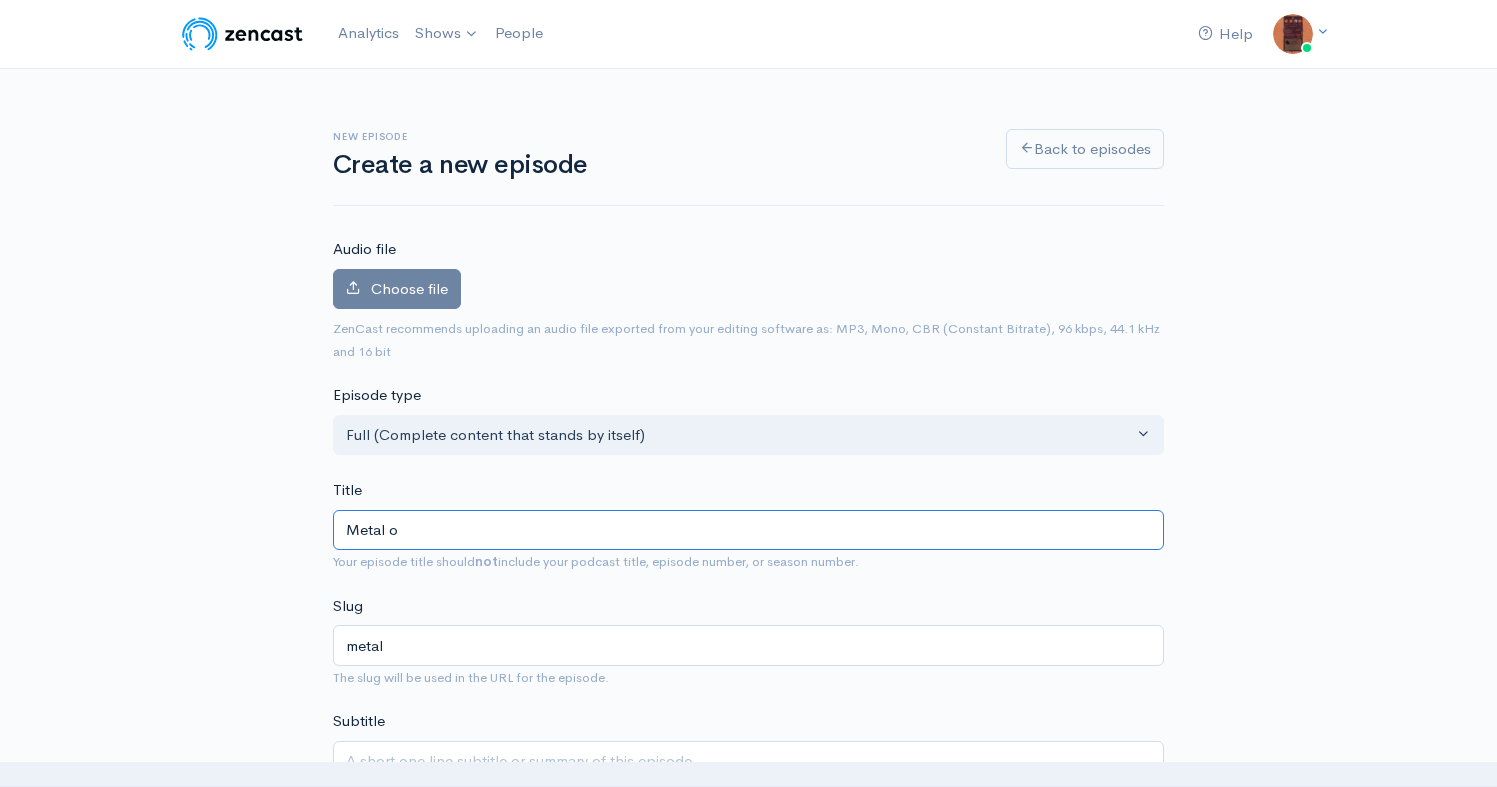 type on "Metal on" 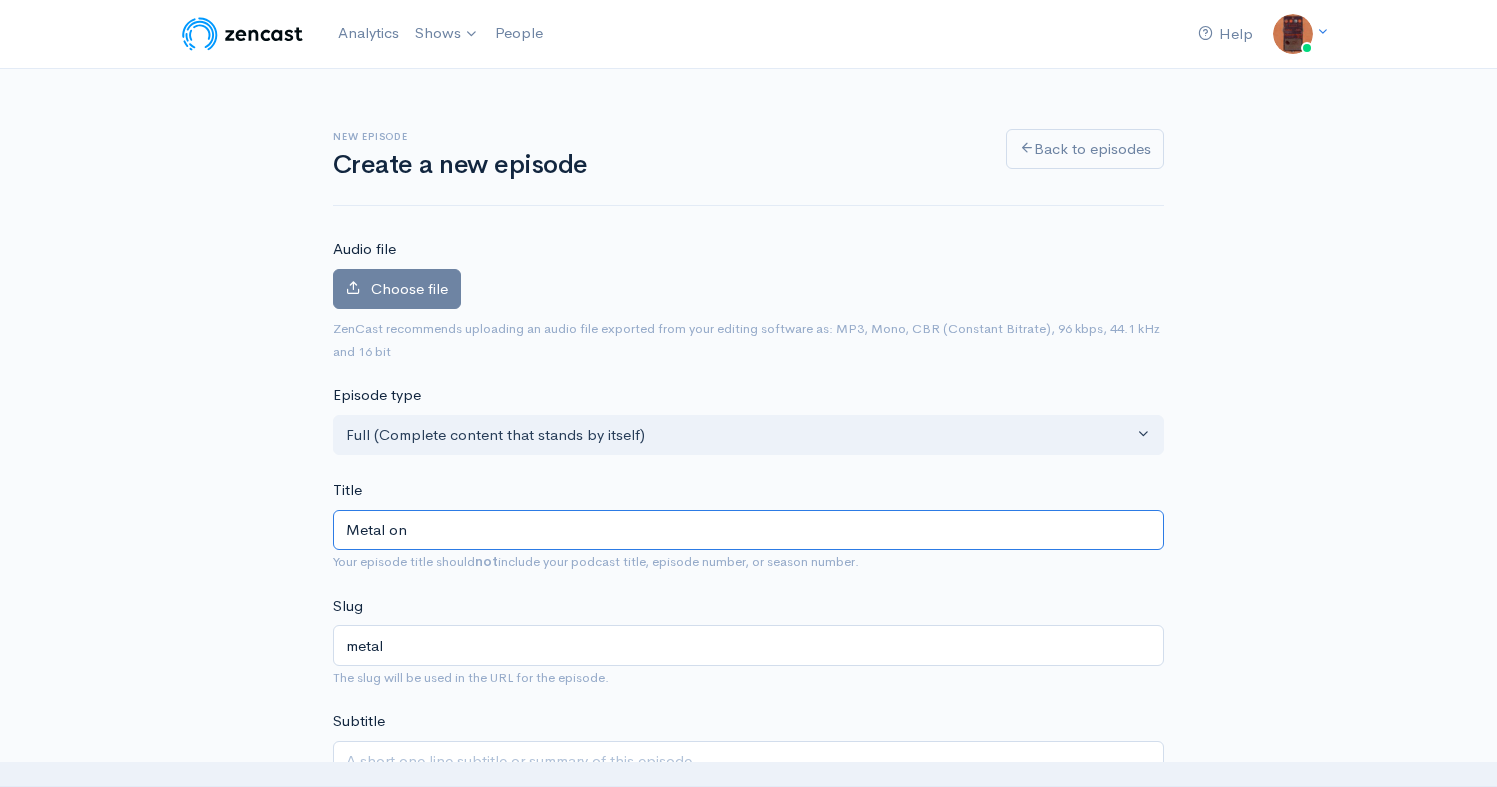 type on "metal-on" 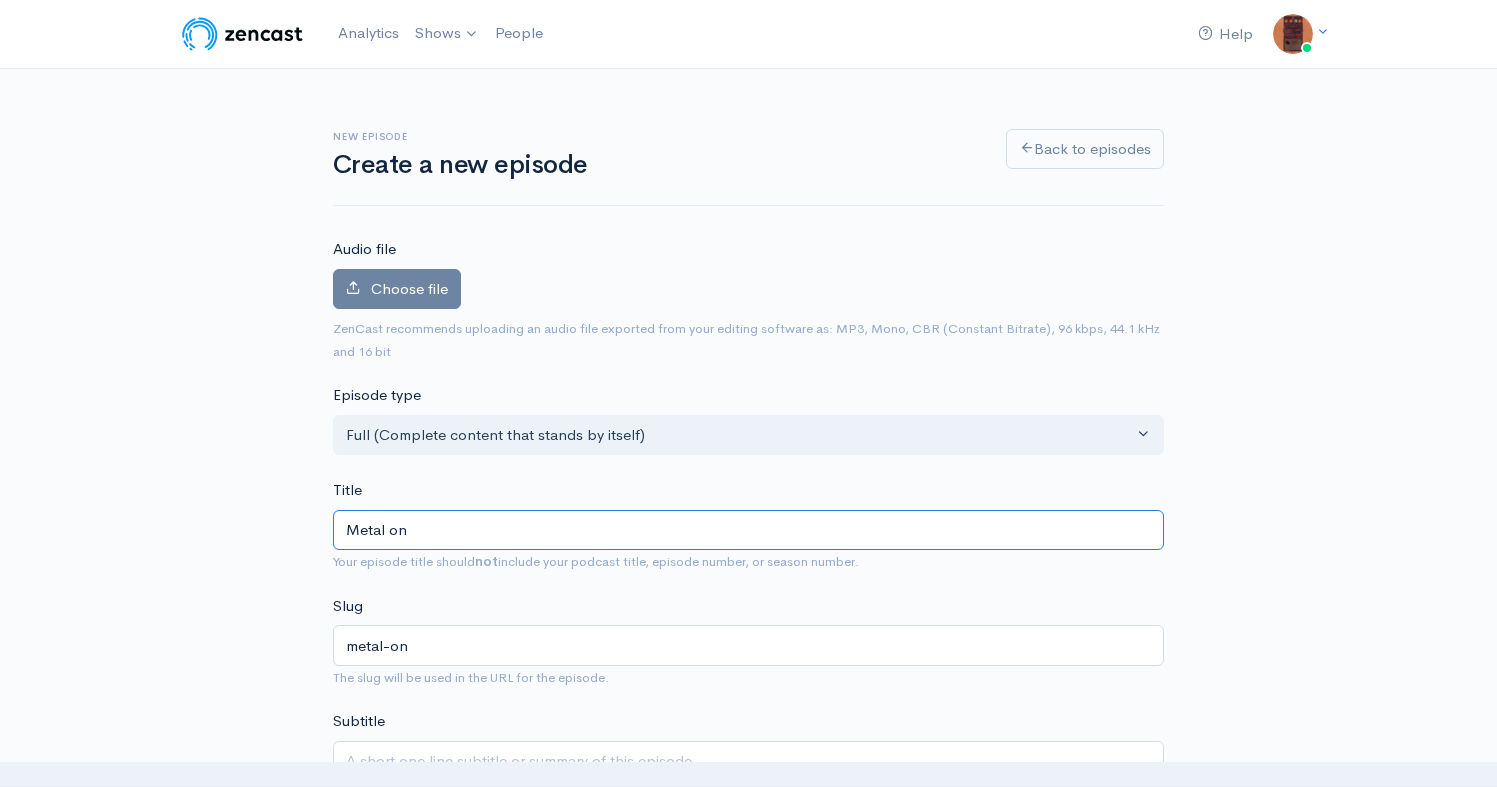 type on "Metal on M" 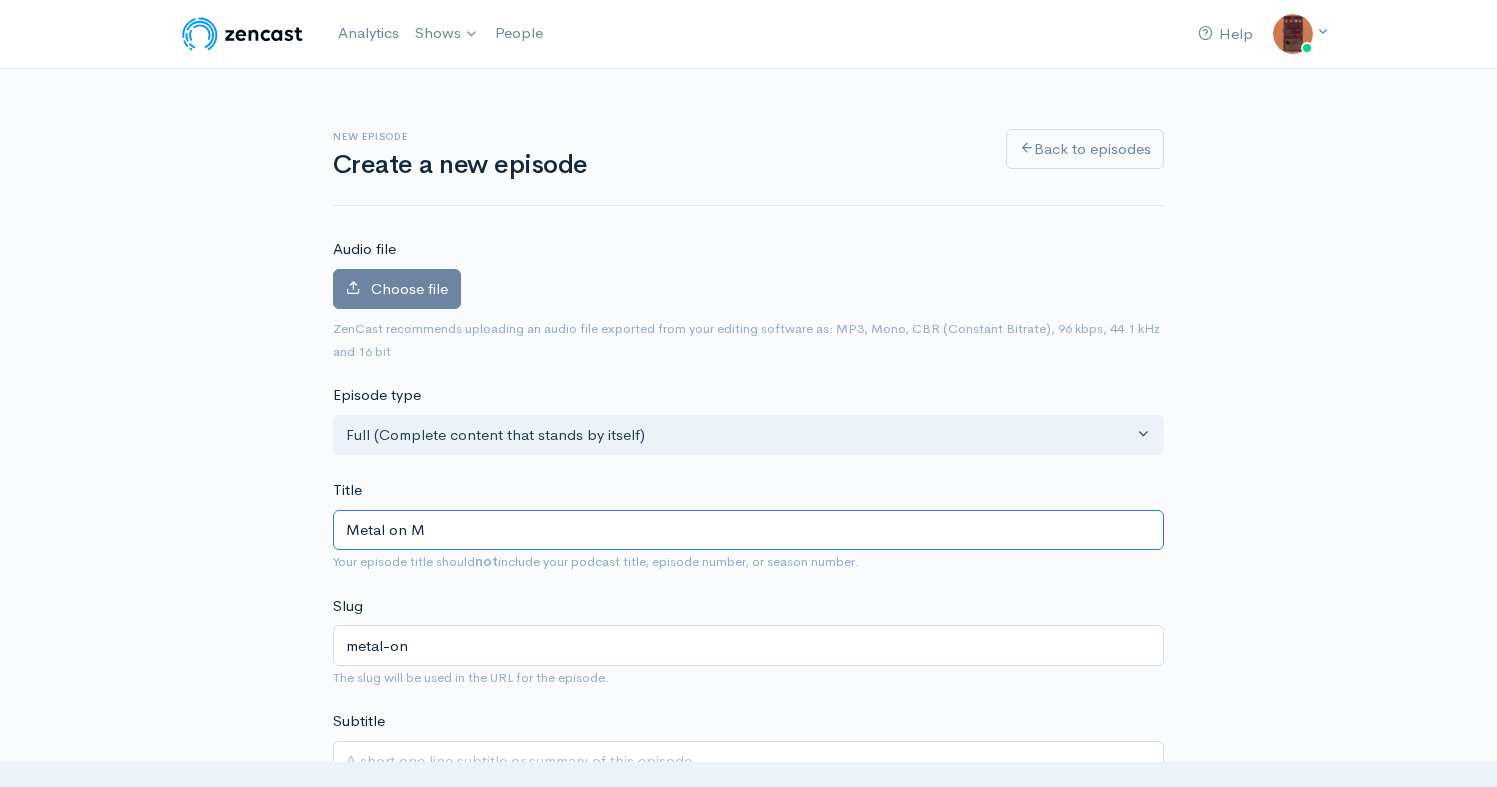 type on "metal-on-m" 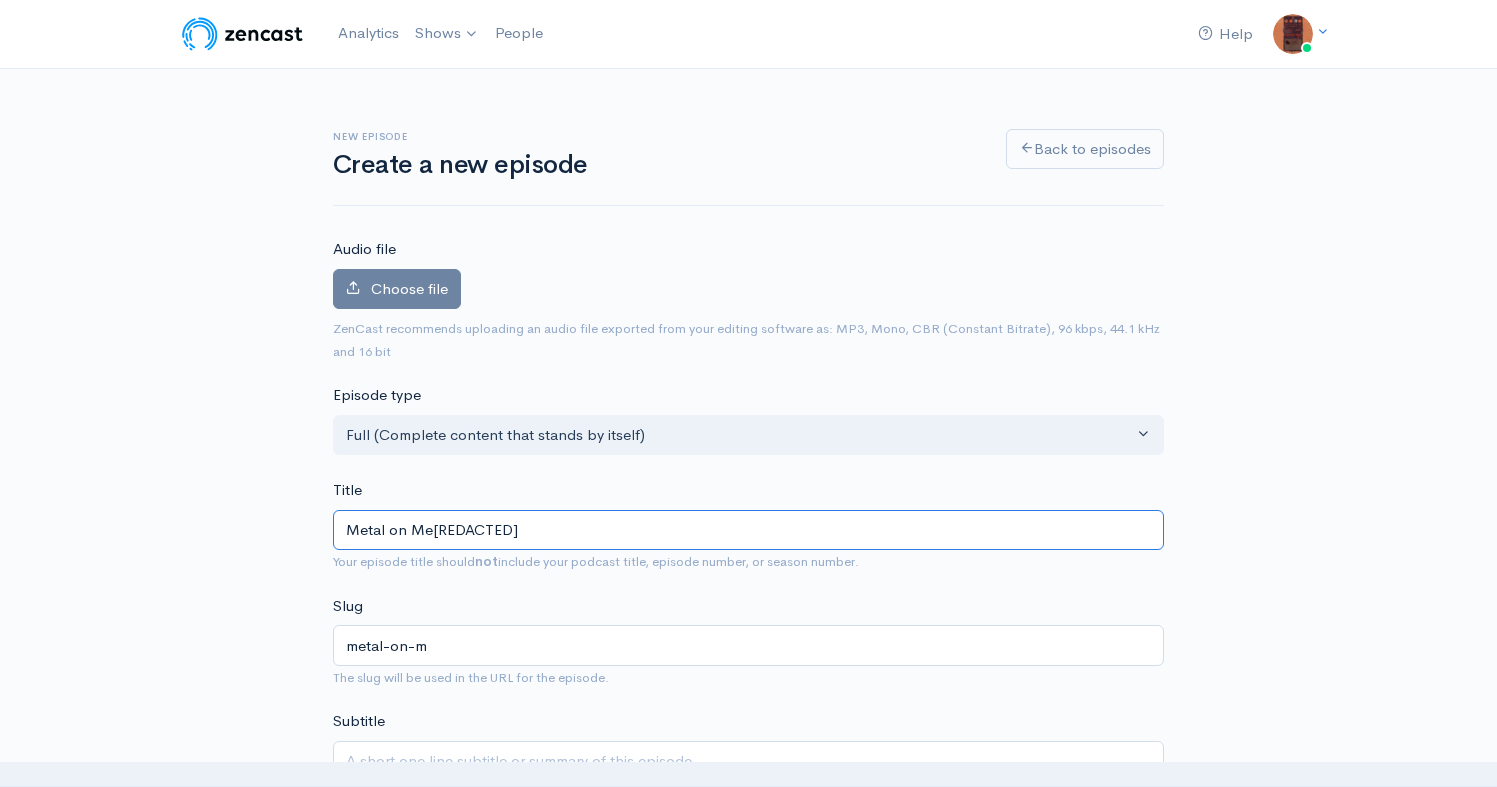 type on "Metal on Me4ta" 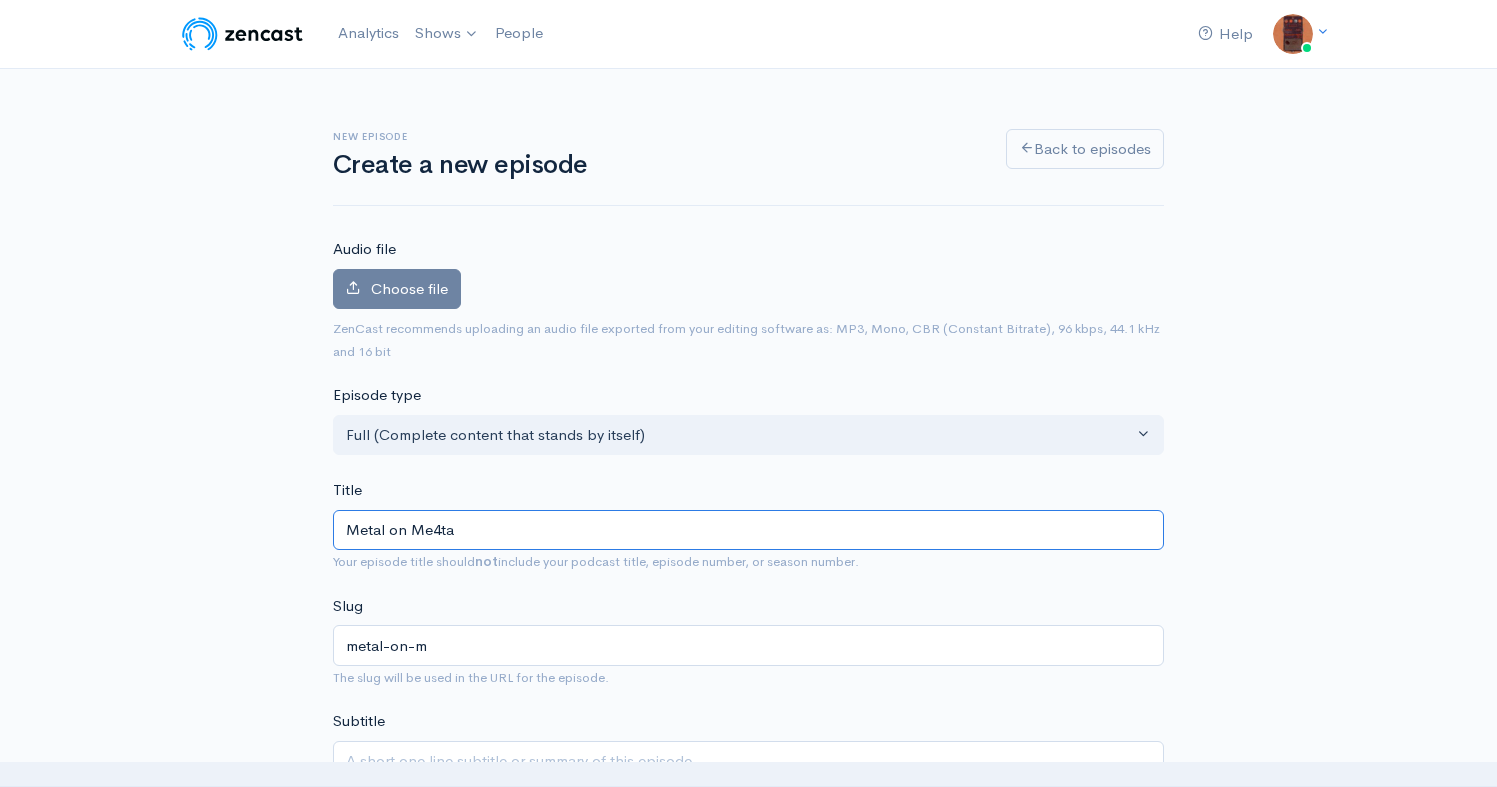 type on "metal-on-me4ta" 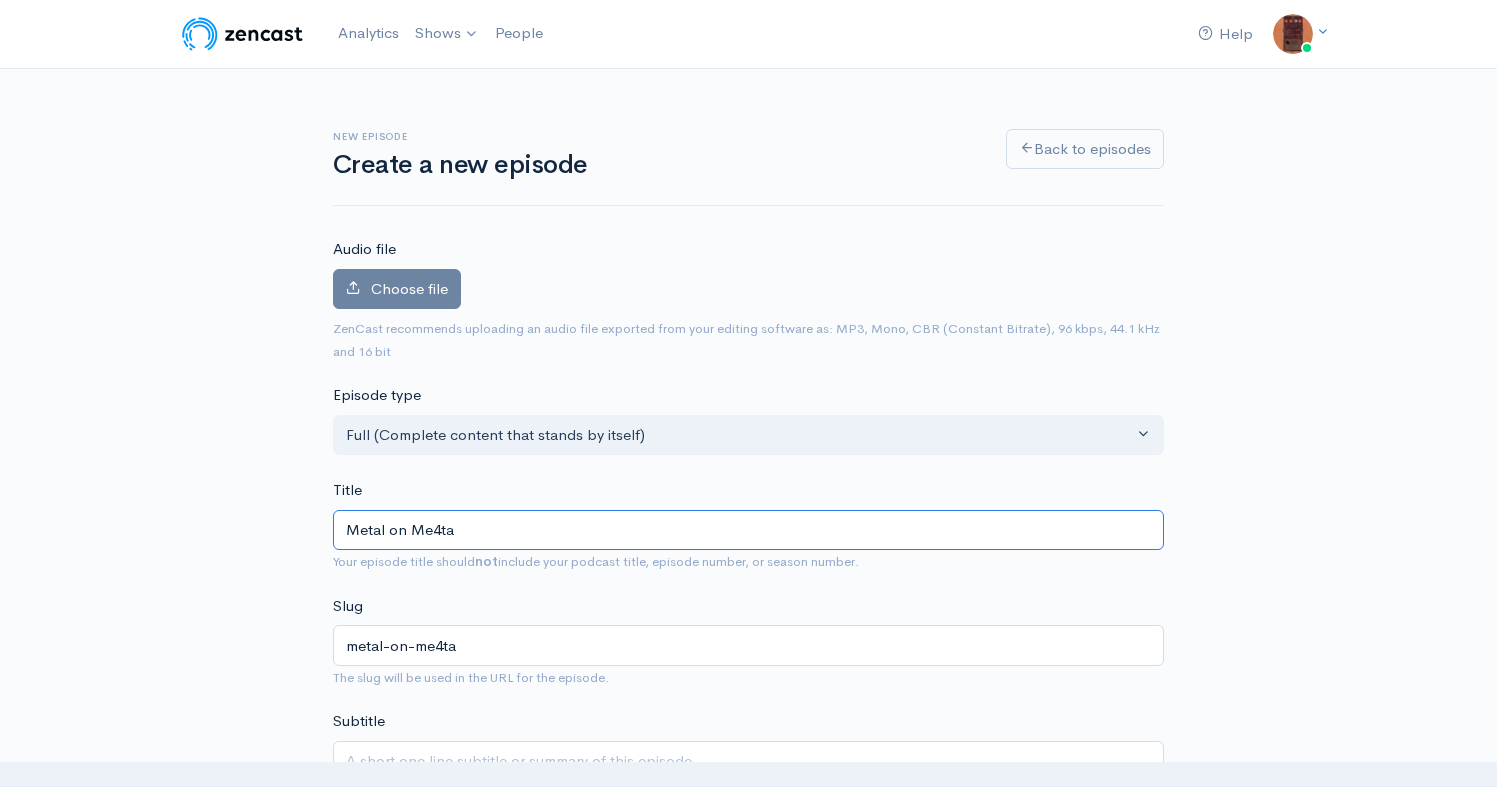 type on "Metal on Me4tal" 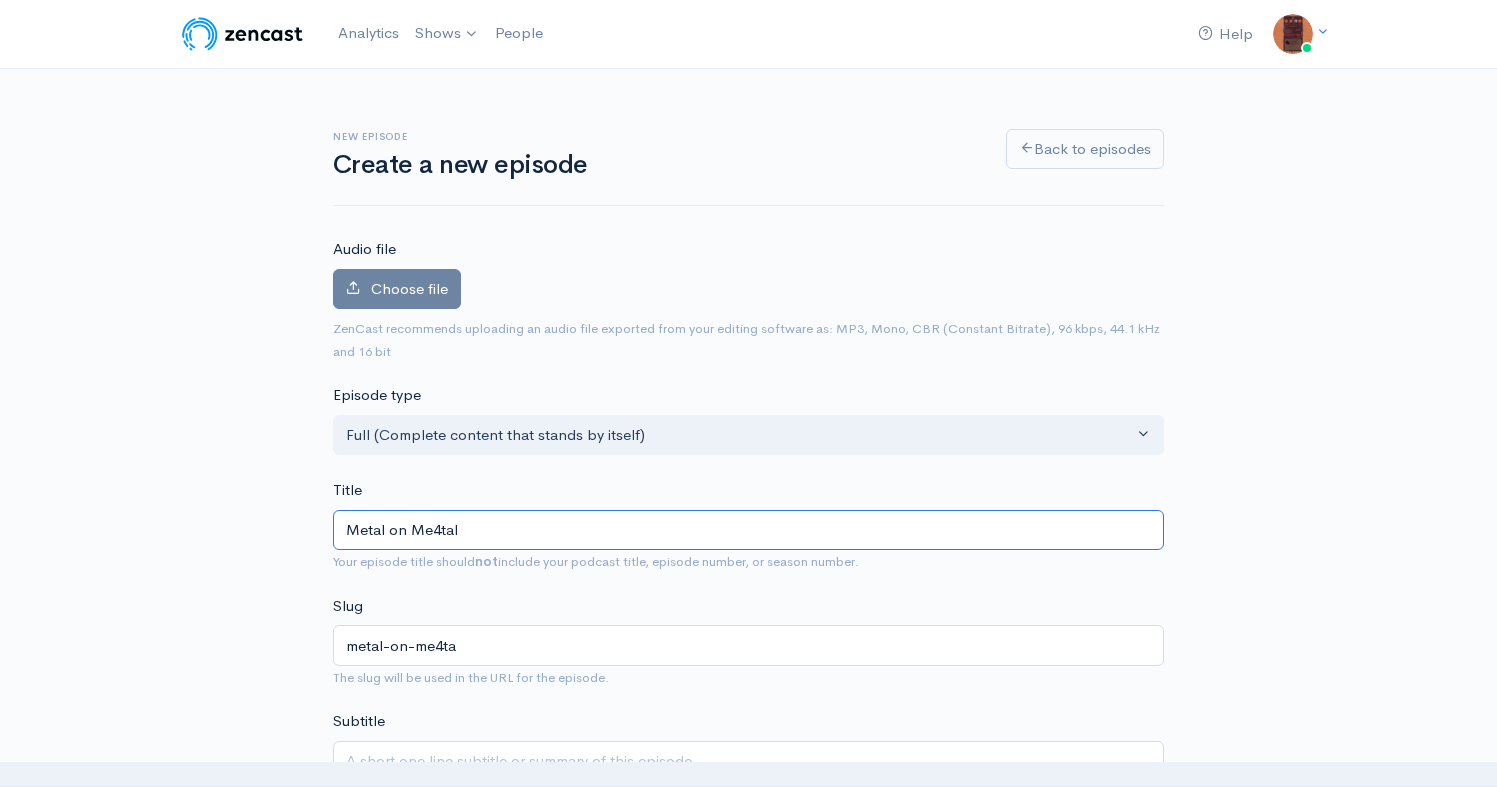 type on "metal-on-me4tal" 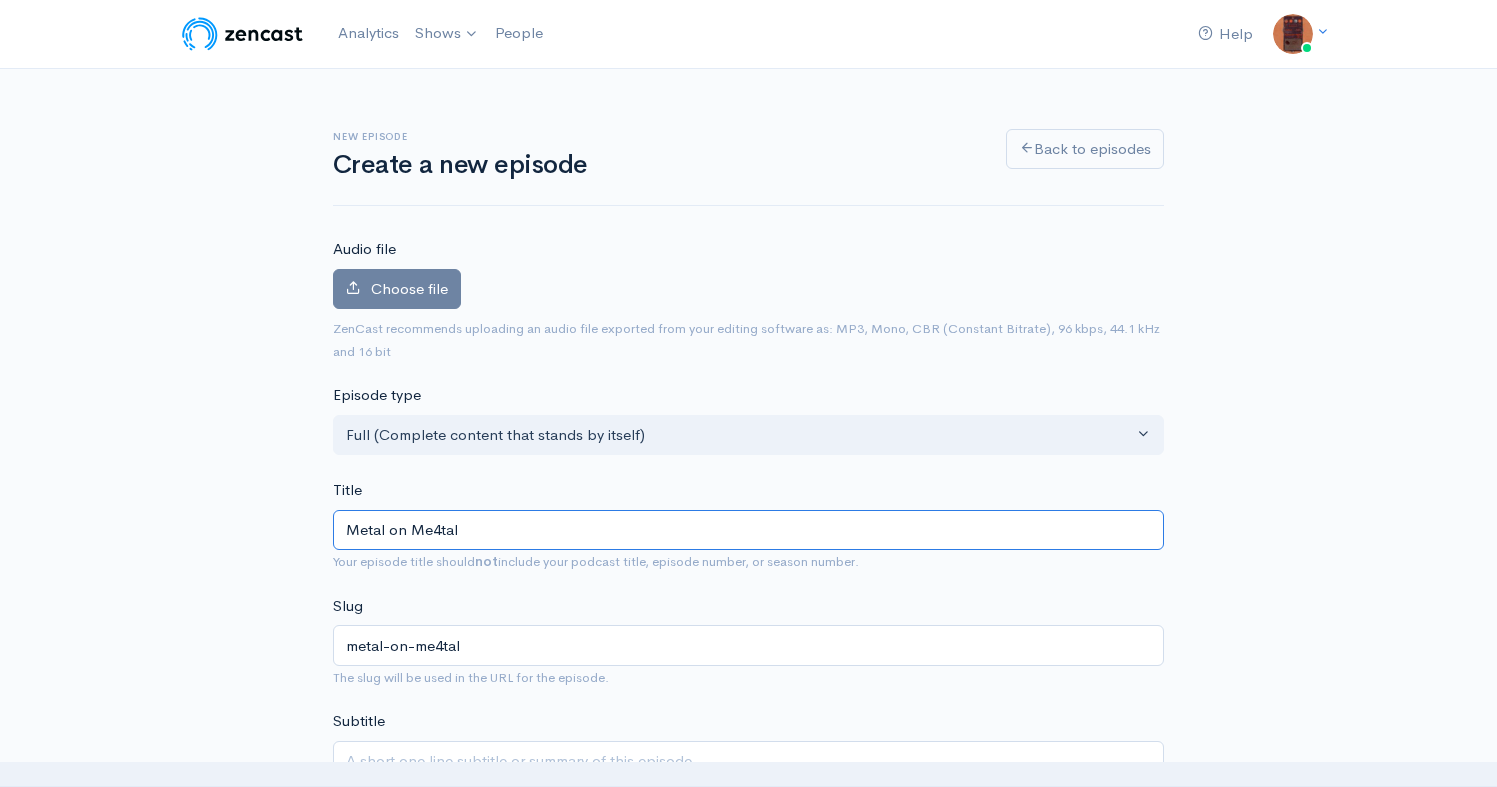 type on "Metal on Me4ta" 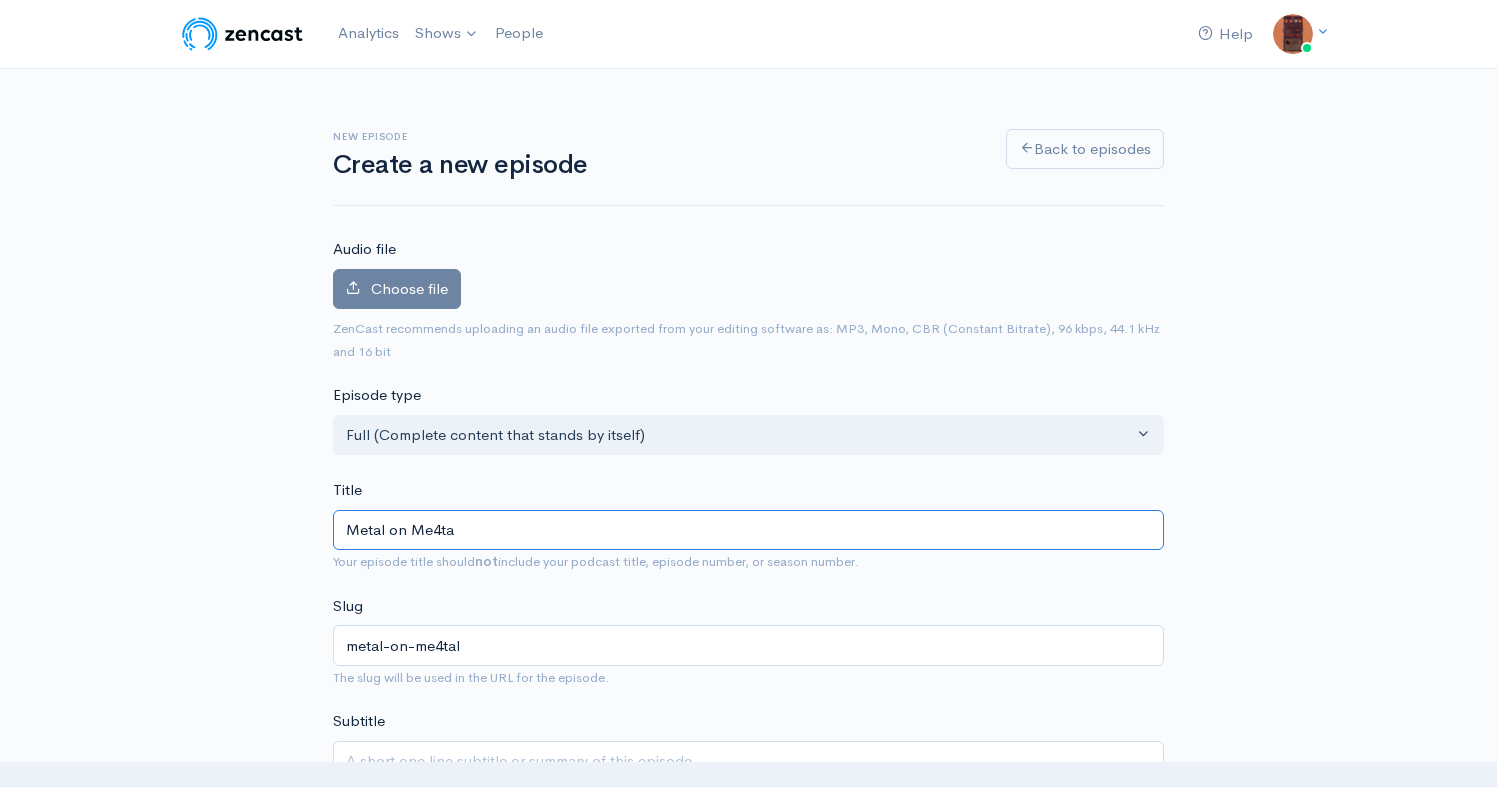 type on "metal-on-me4ta" 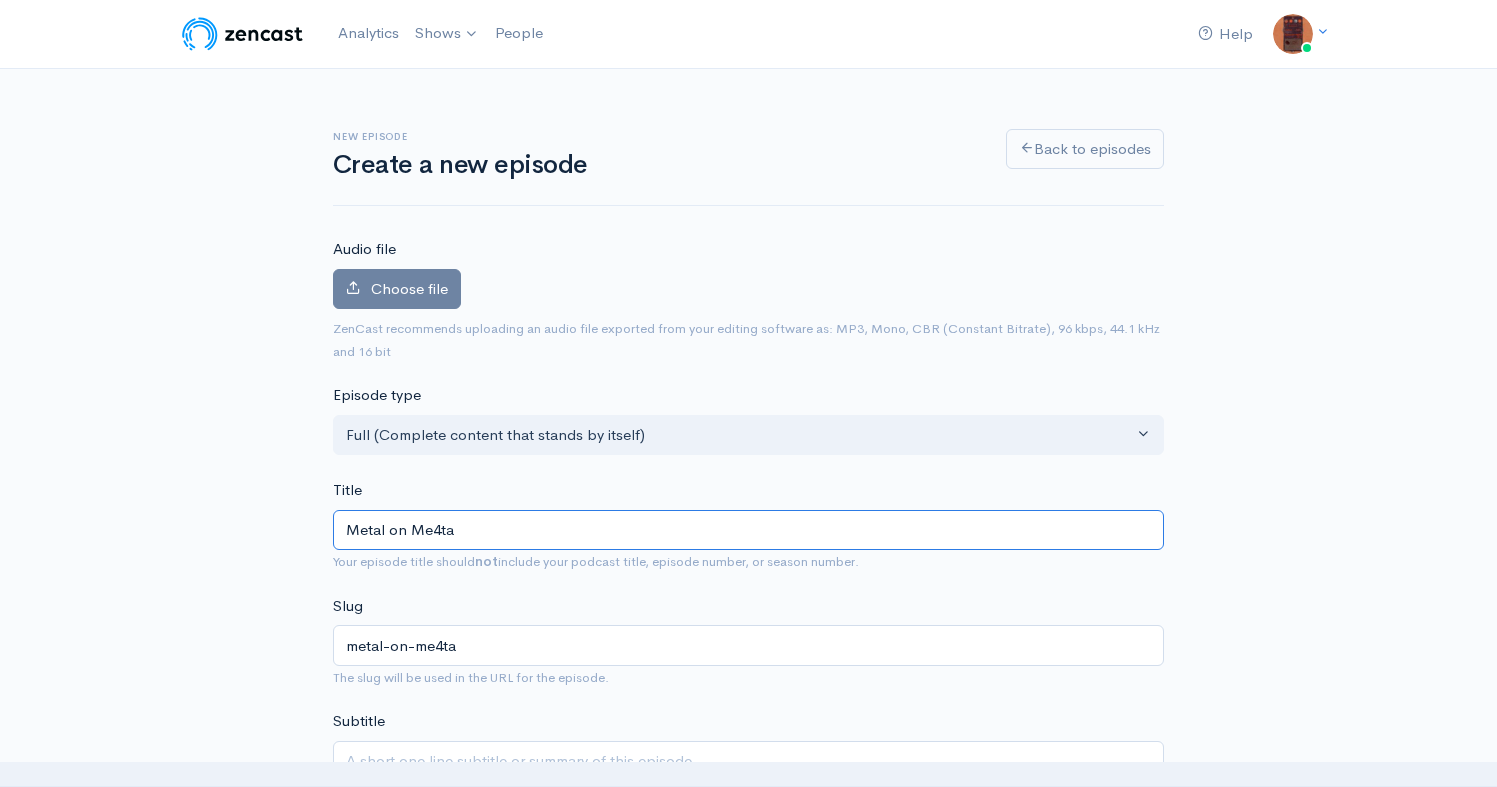type on "Metal on Me[REDACTED]" 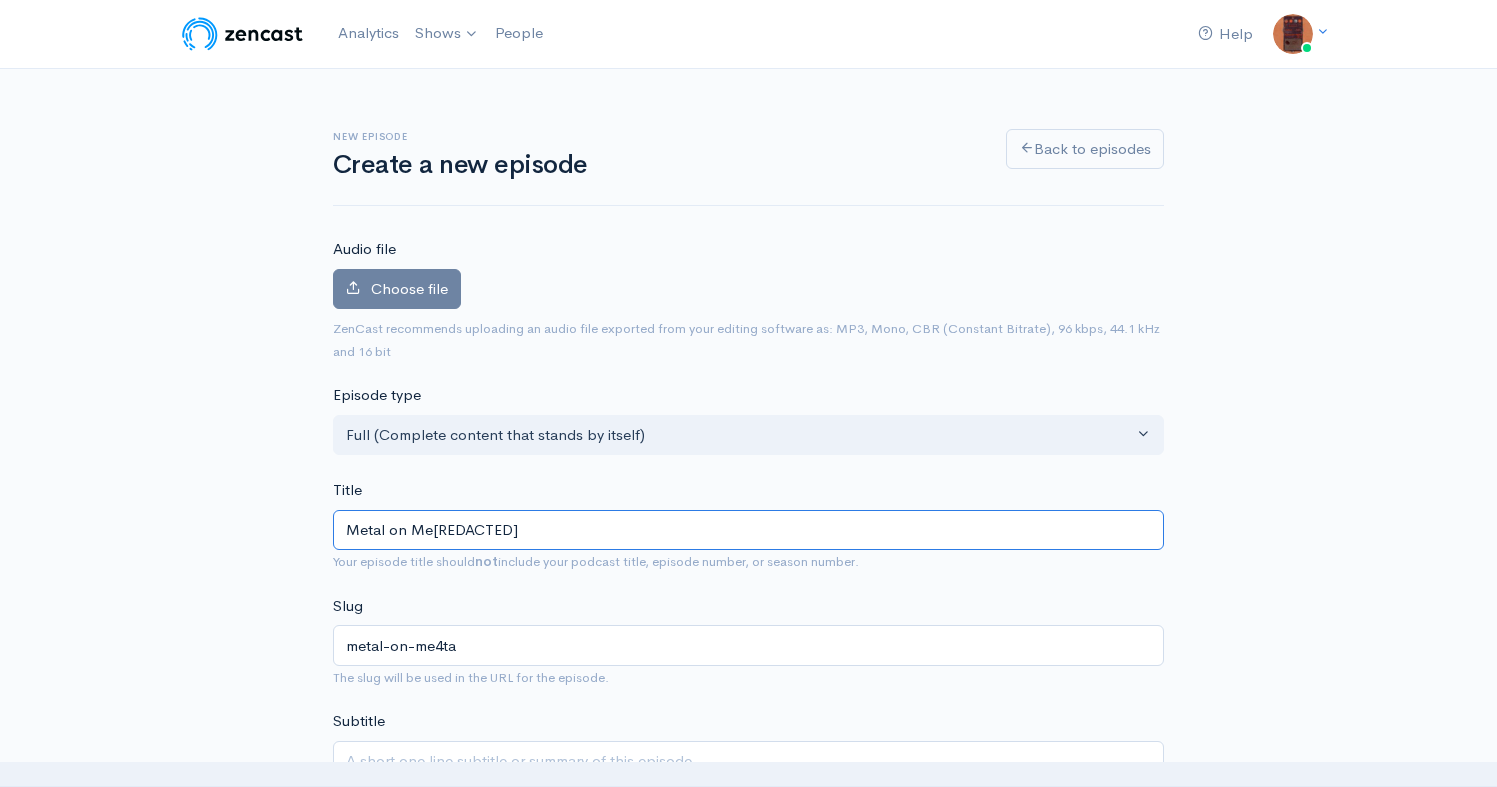 type on "metal-on-me4t" 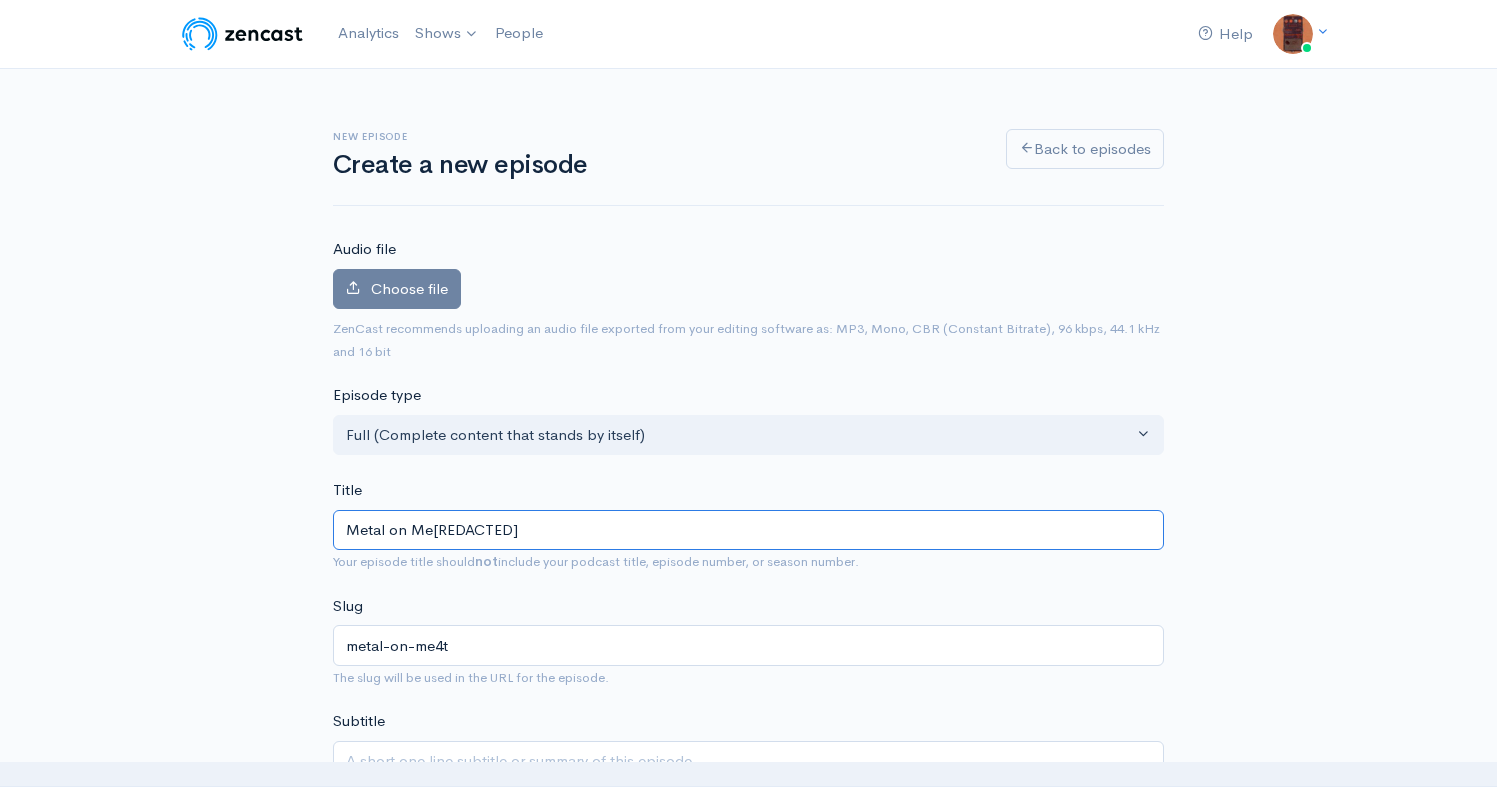 type on "Metal on Me[NUMBER]" 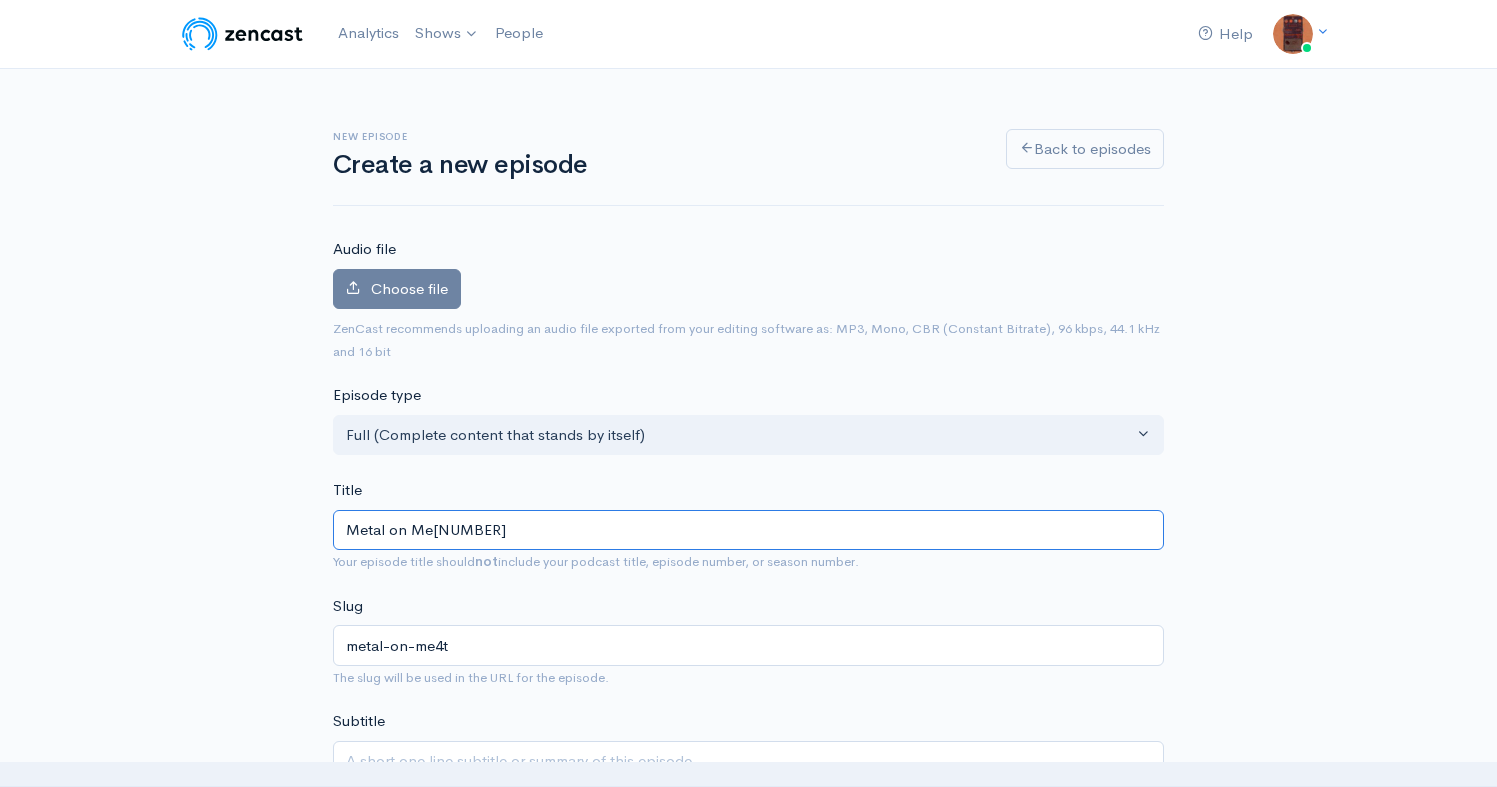 type on "metal-on-me4" 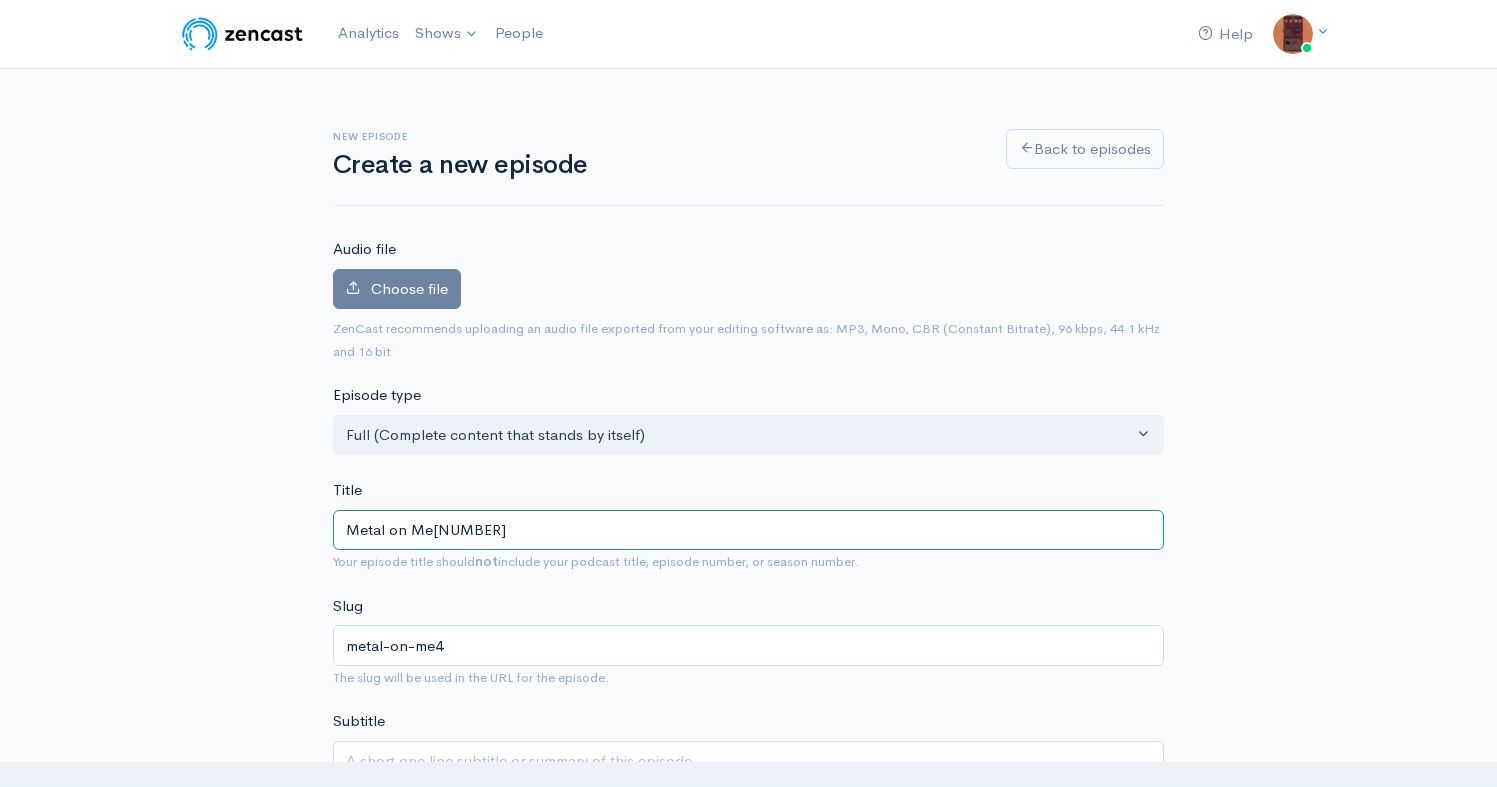 type on "Metal on Me[REDACTED]" 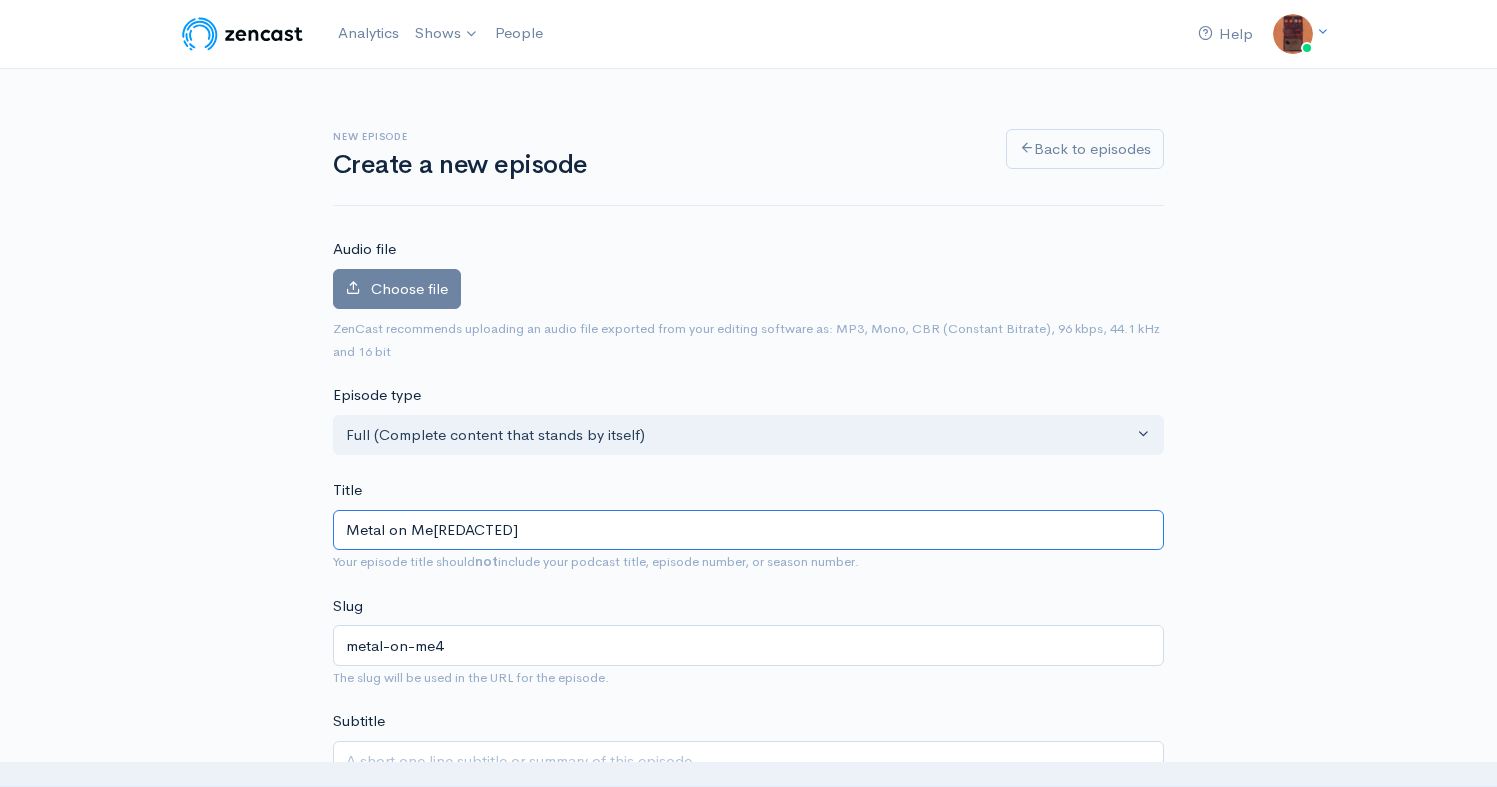 type on "metal-on-me4t" 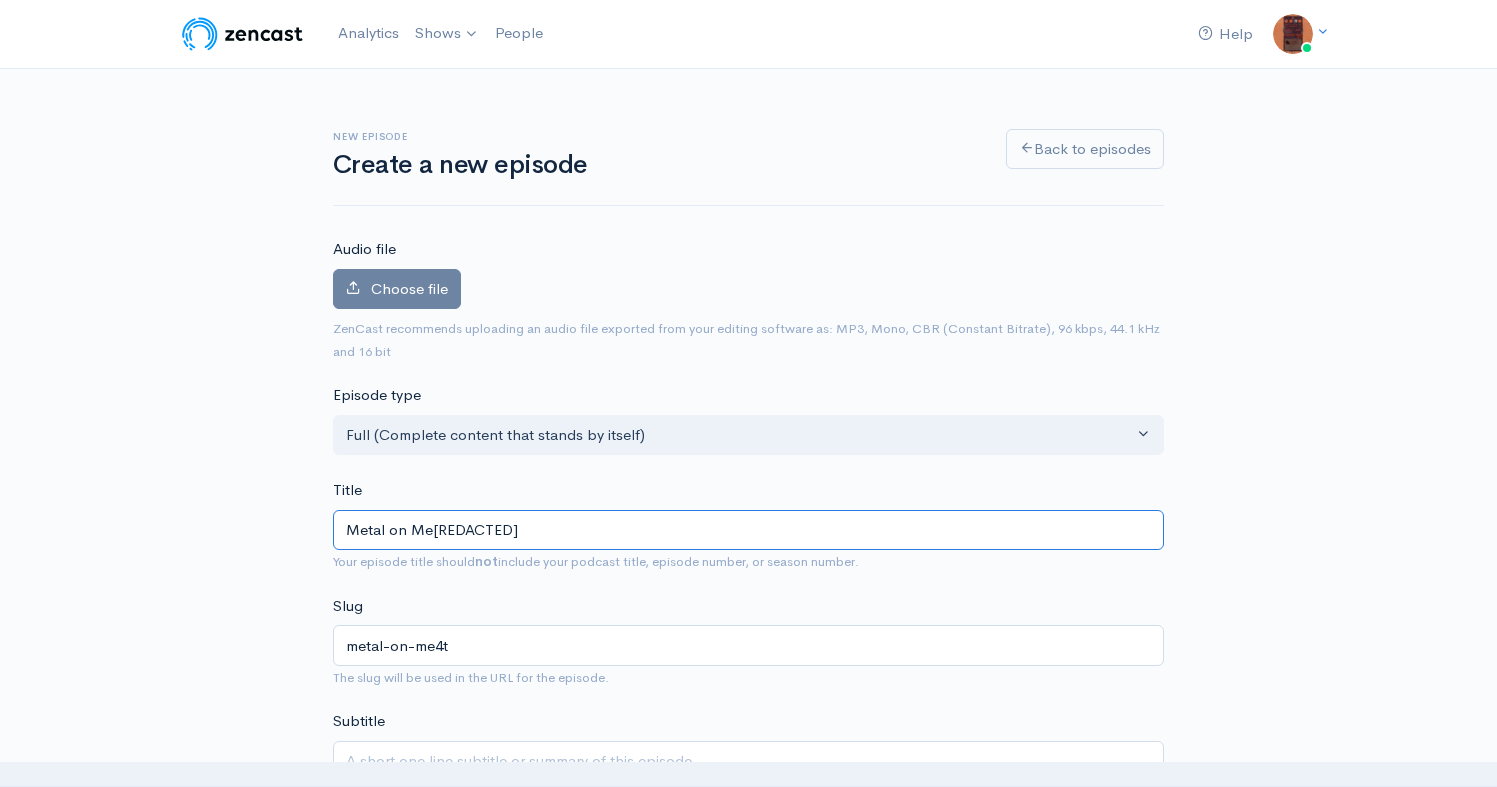 type on "Metal on Me[NUMBER]" 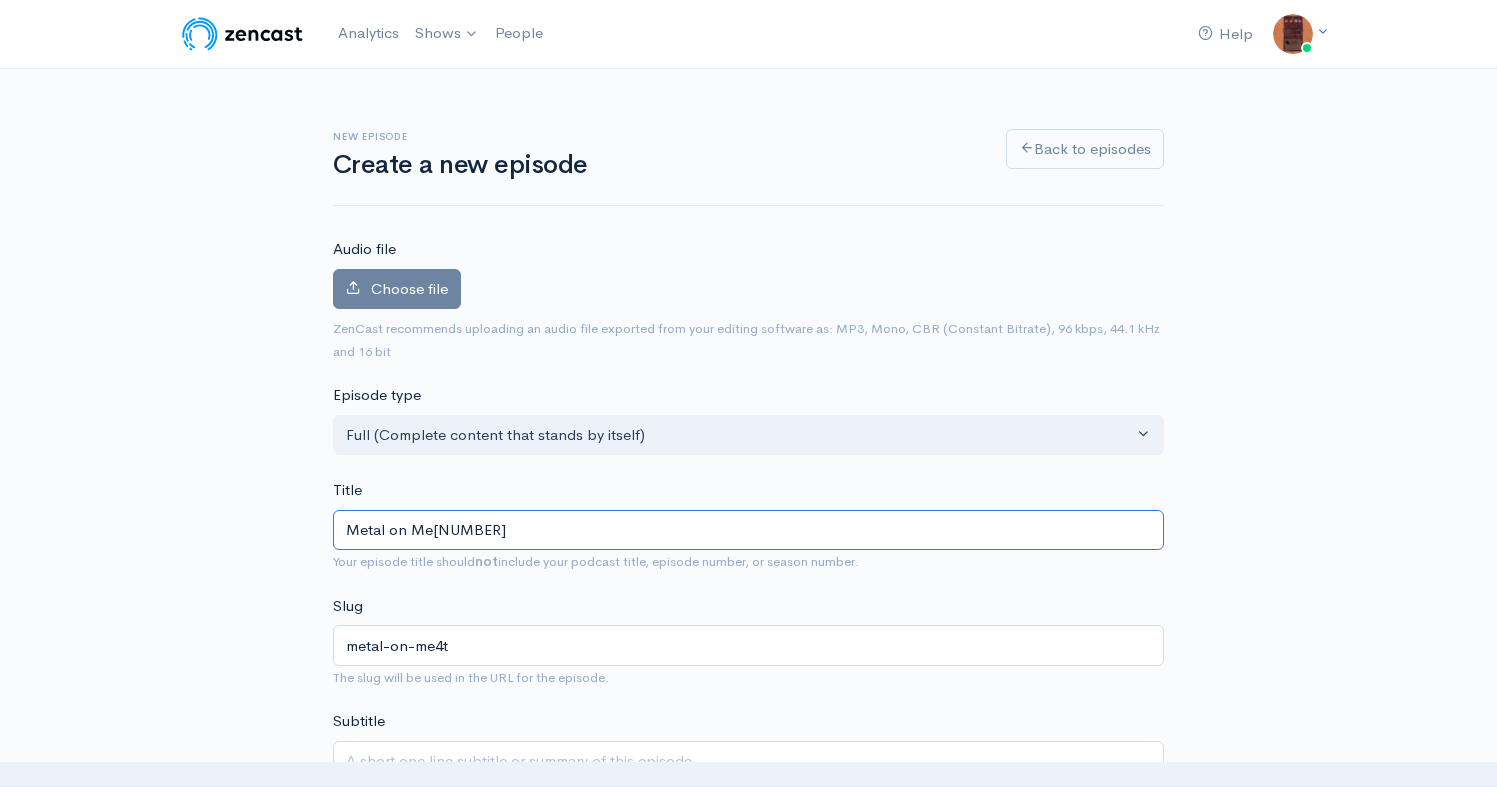 type on "metal-on-me4" 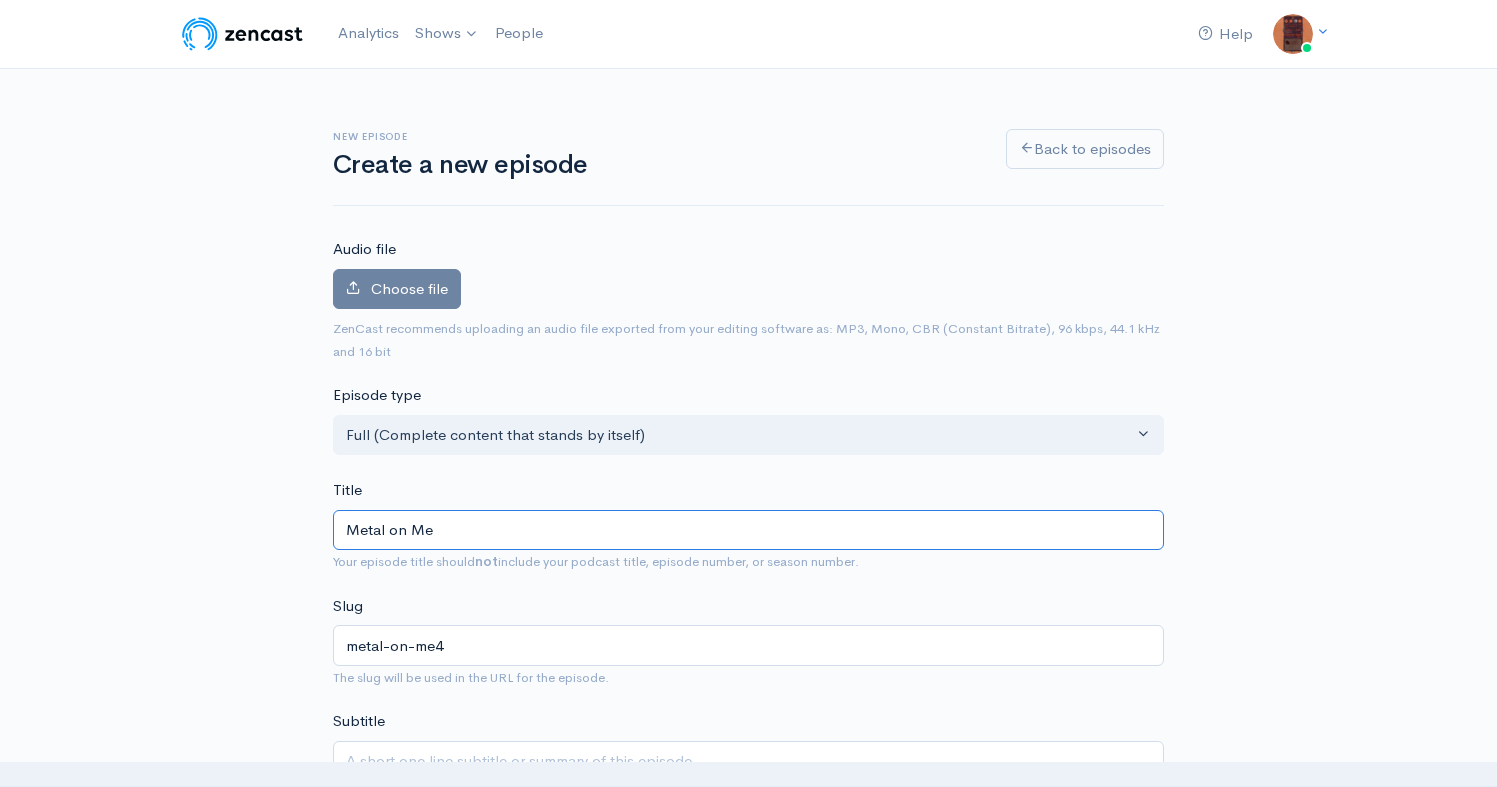 type on "Metal on Met" 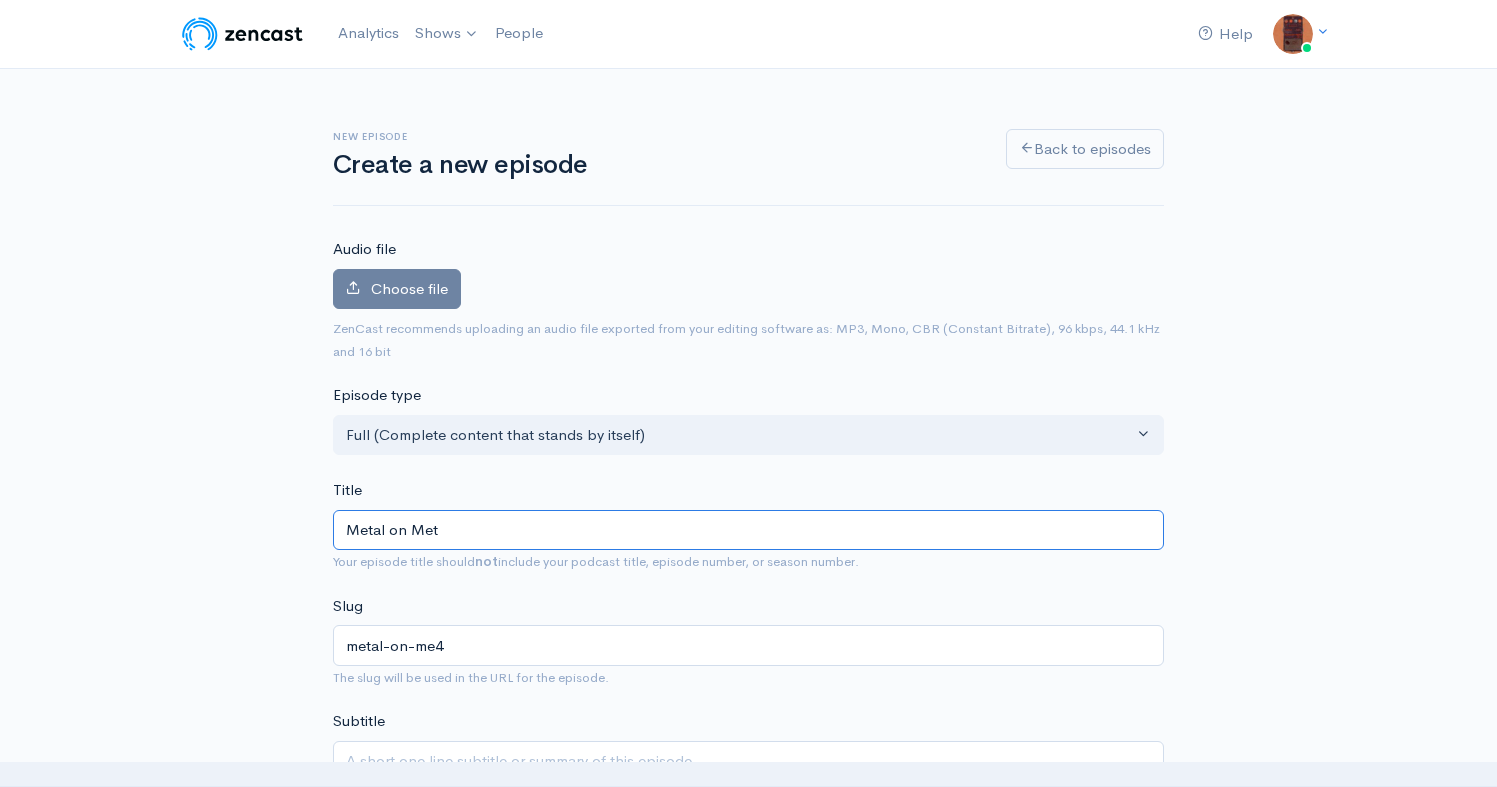 type on "metal-on-met" 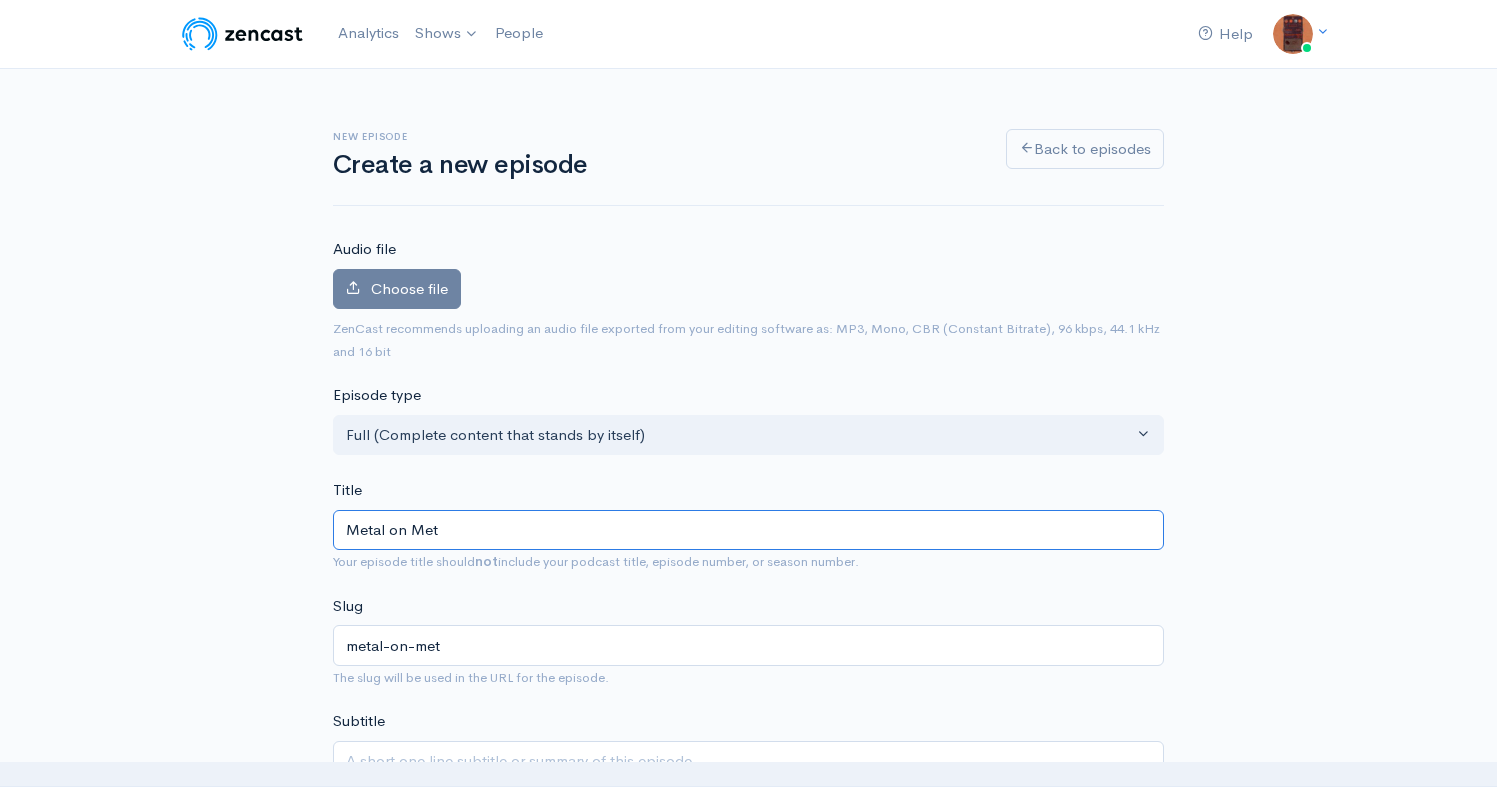 type on "Metal on Meta" 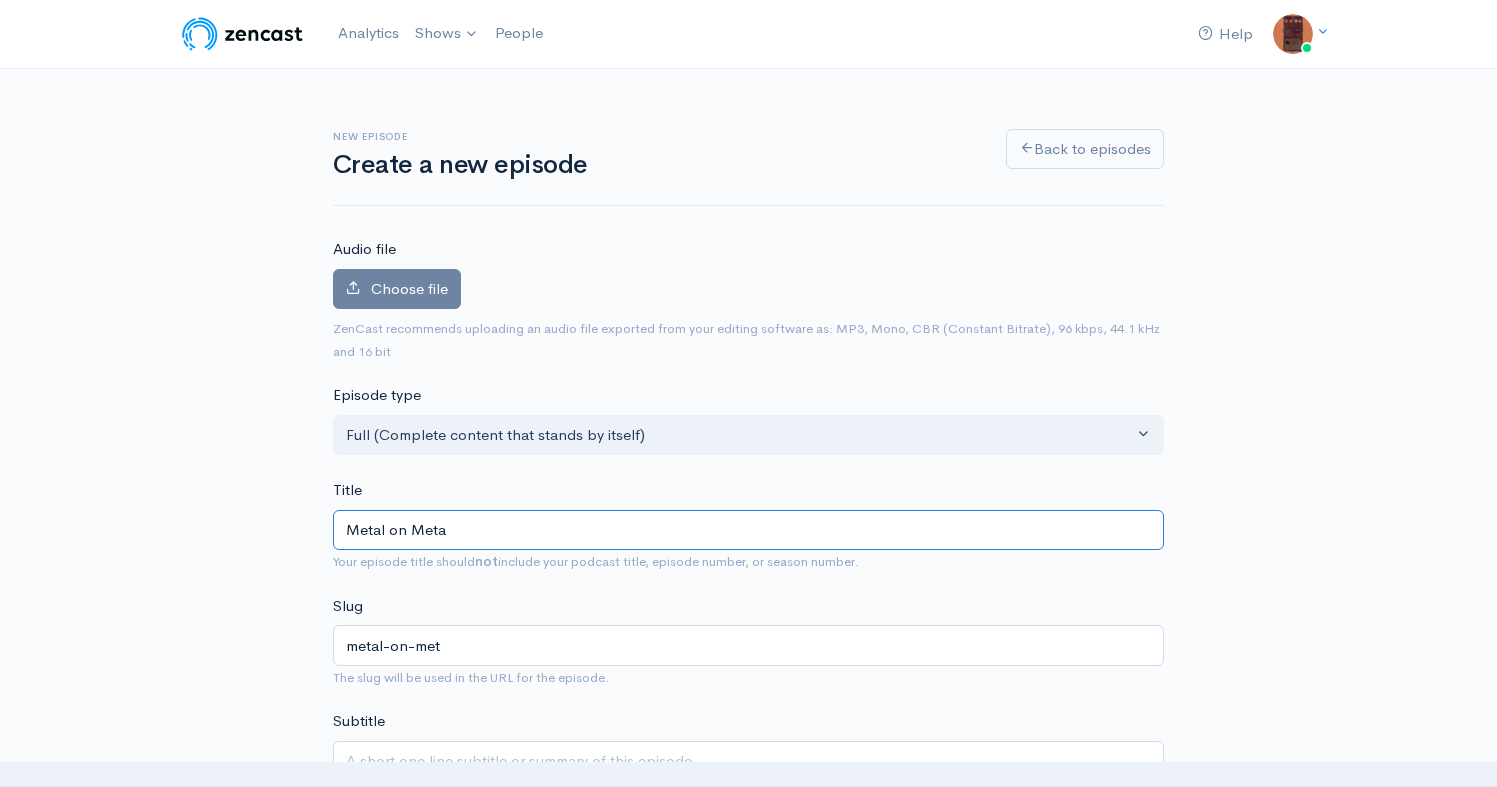 type on "metal-on-meta" 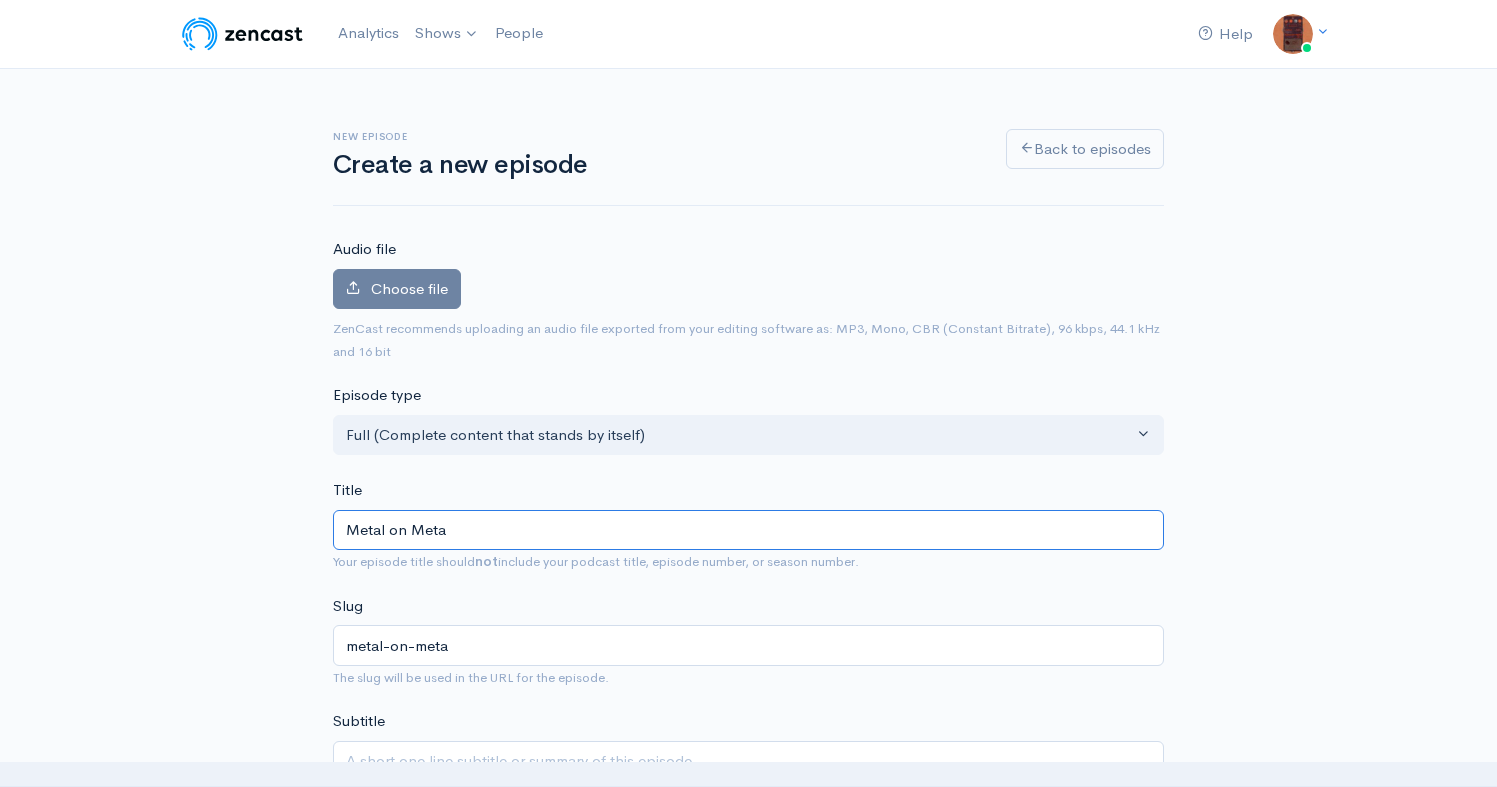 type on "Metal on Metal" 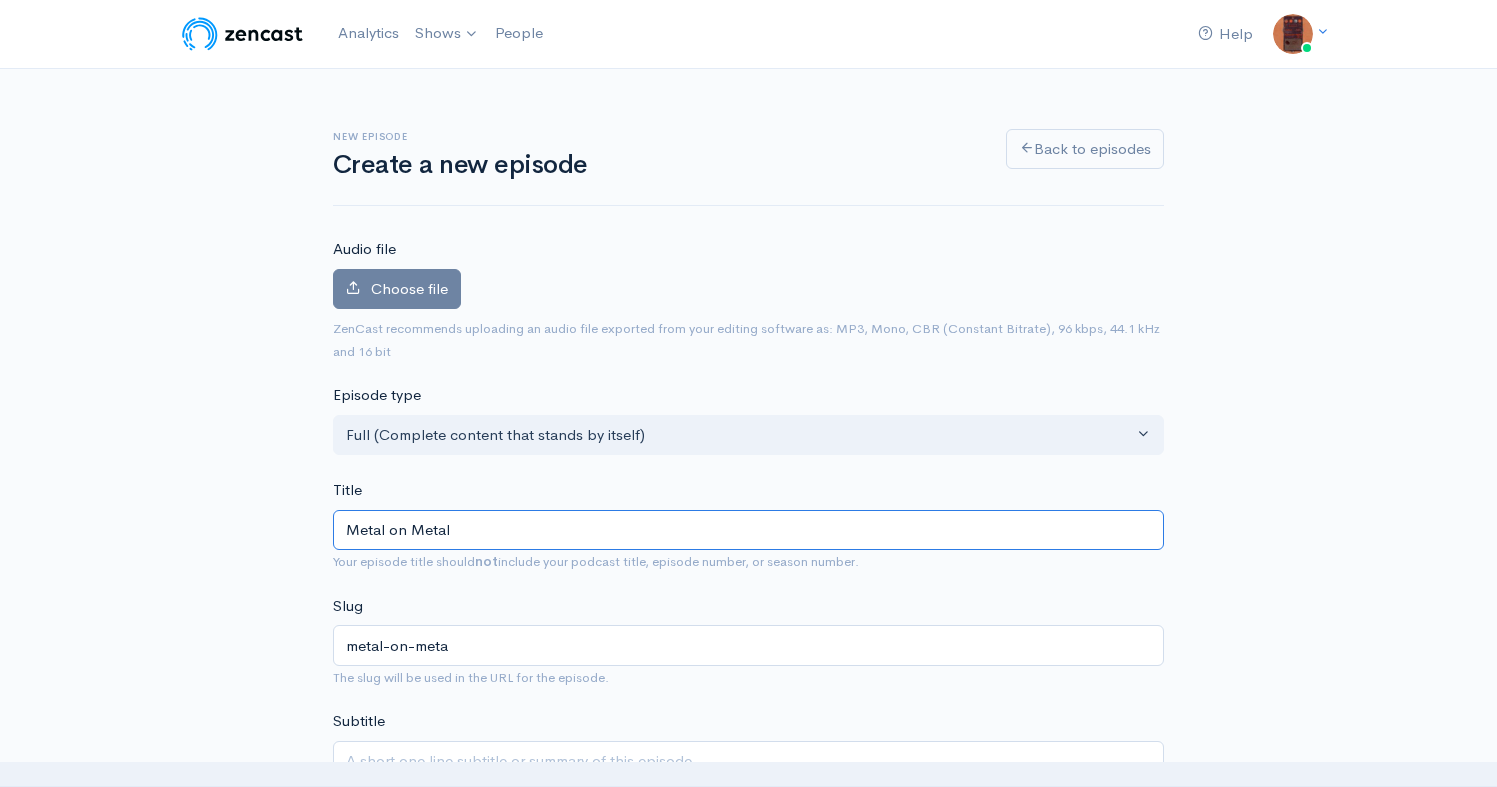 type on "metal-on-metal" 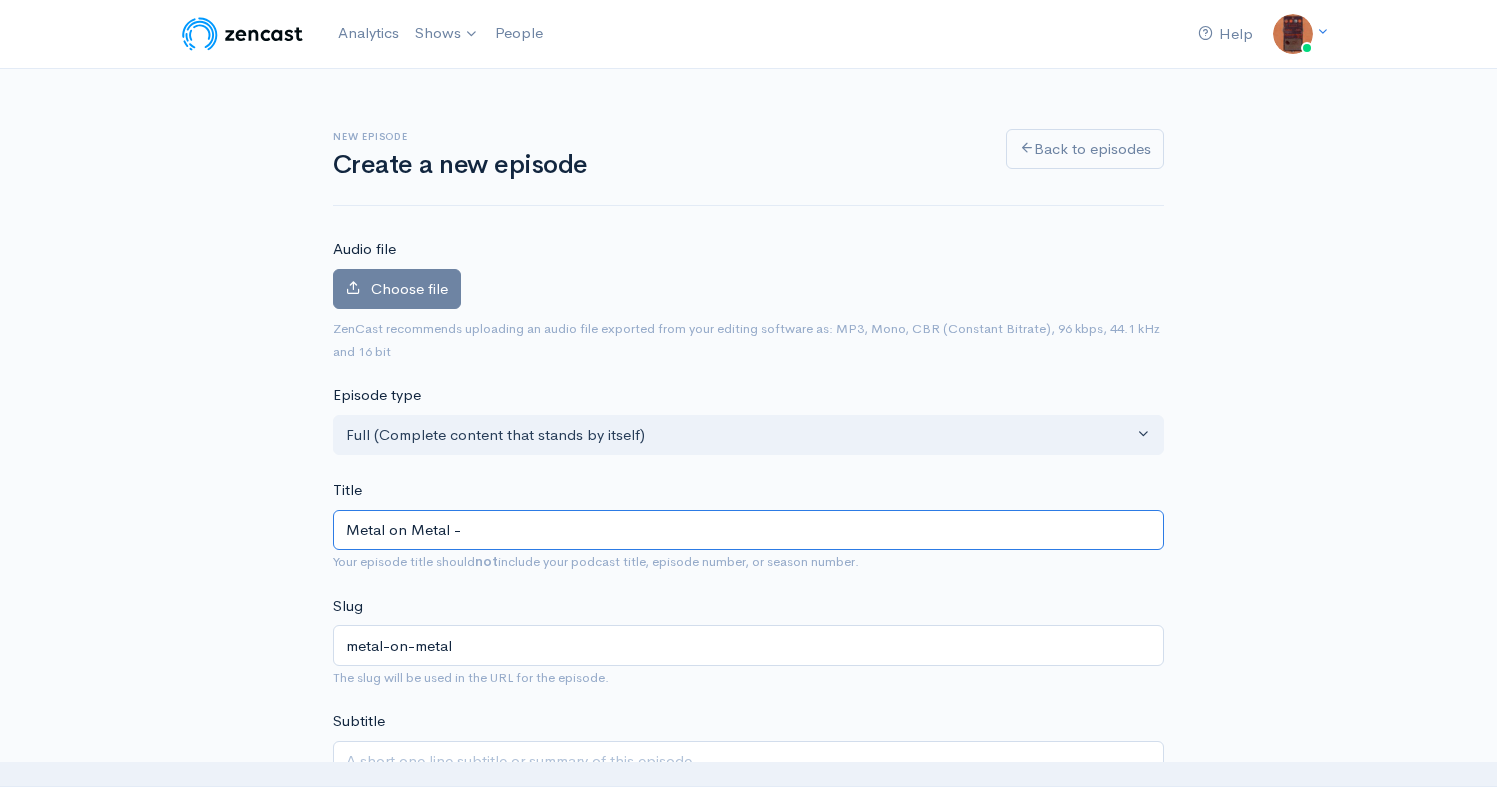 type on "Metal on Metal - P" 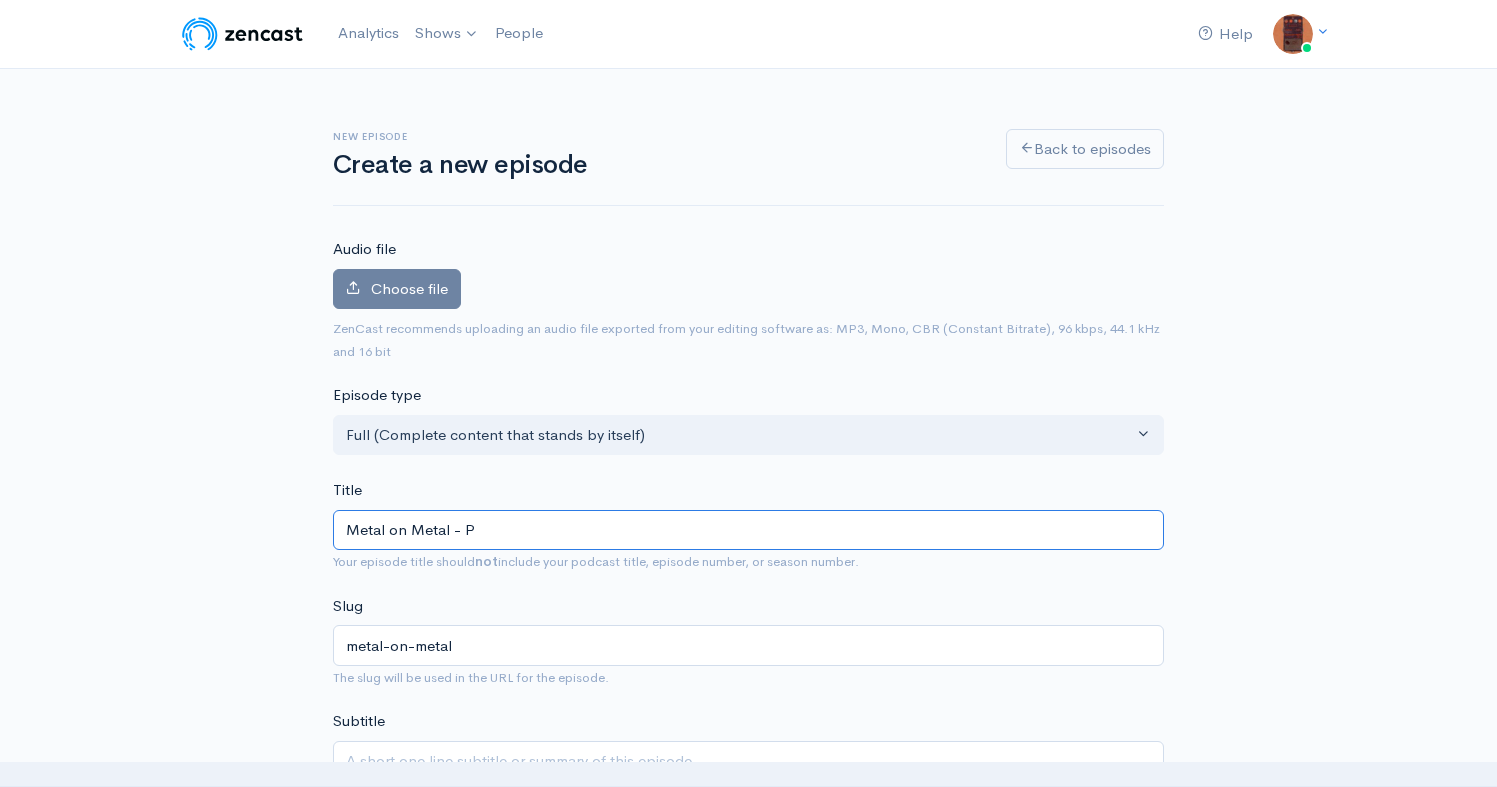type on "metal-on-metal-p" 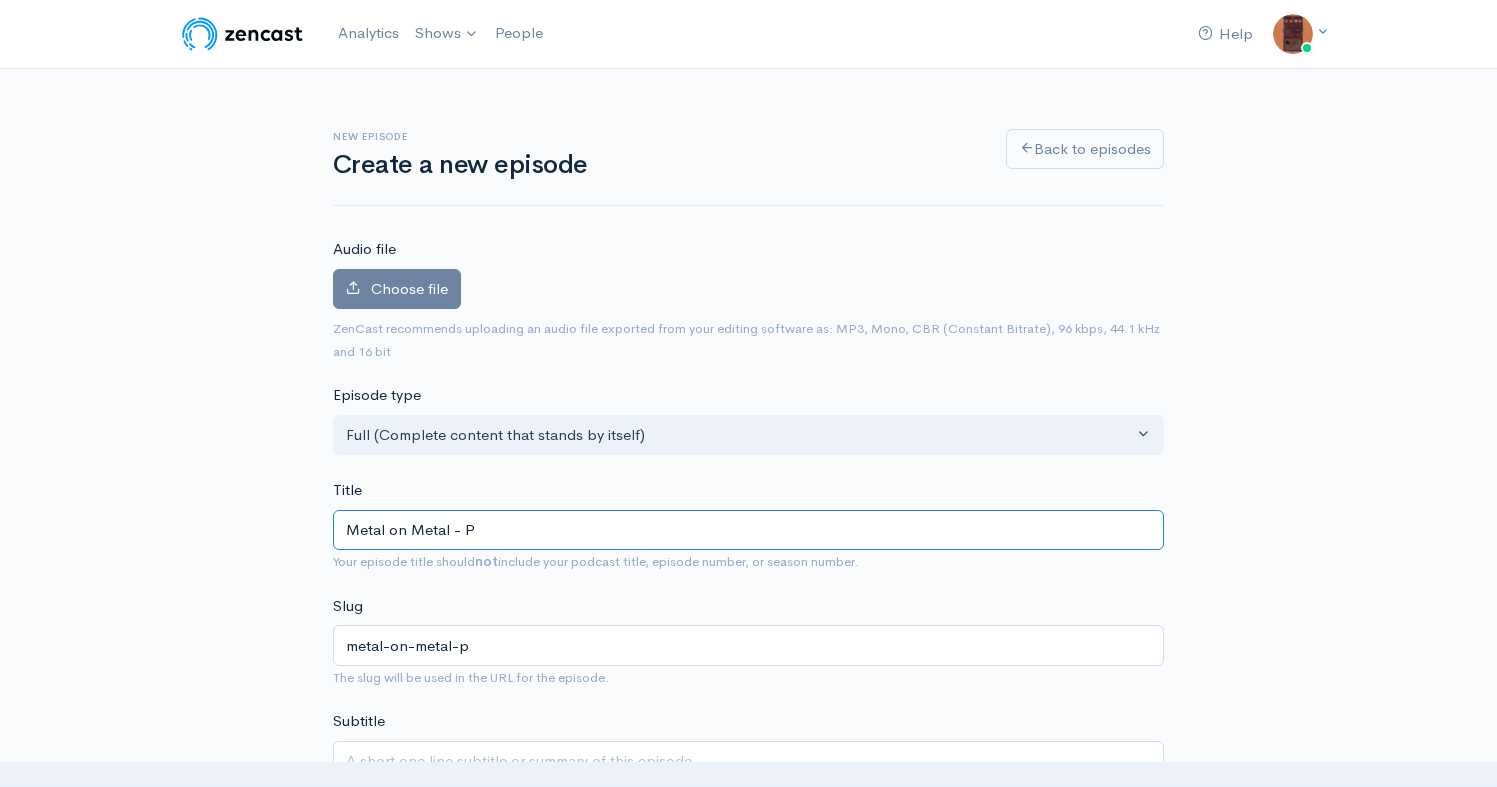 type on "Metal on Metal - Pl" 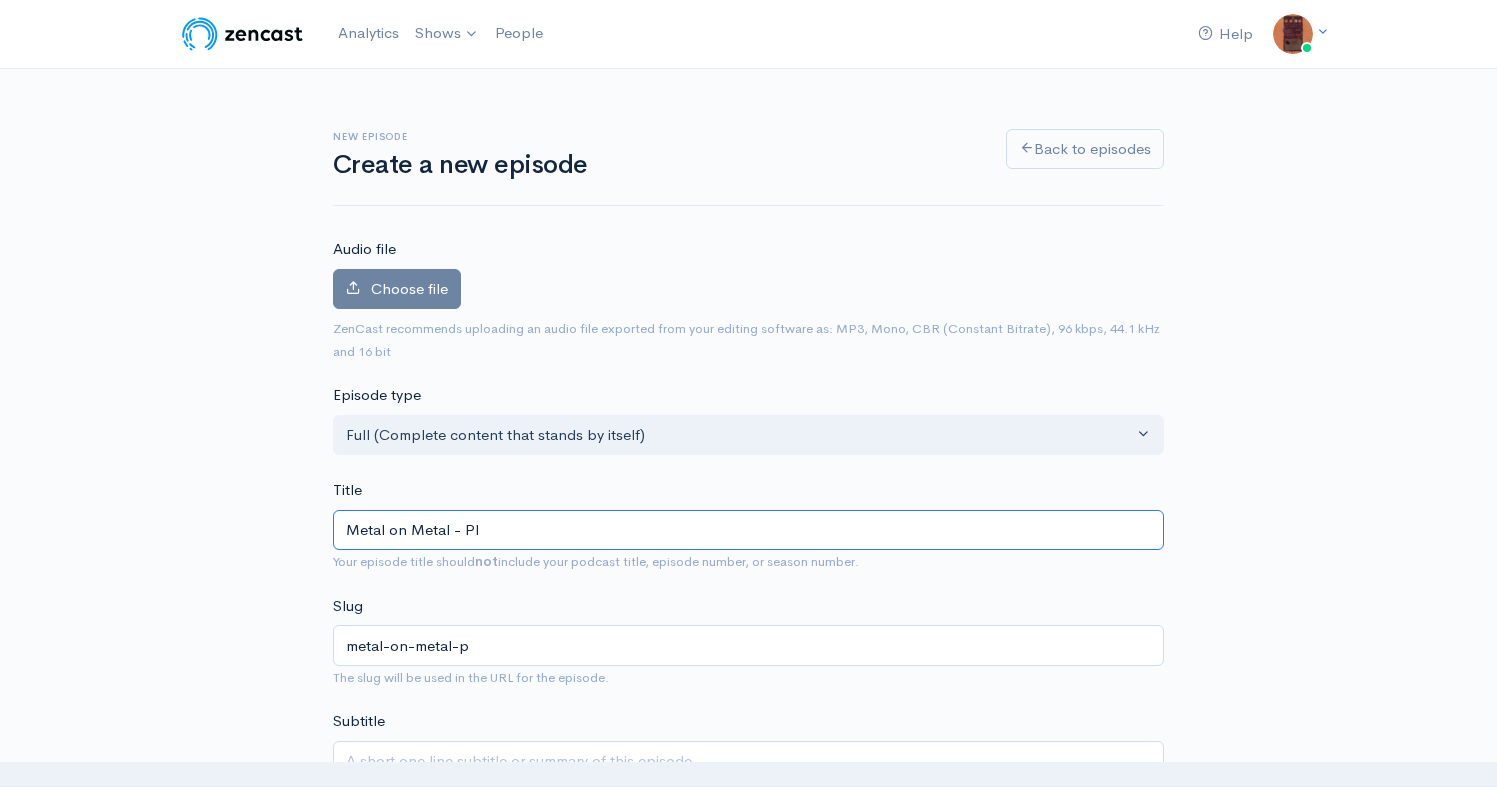 type on "metal-on-metal-pl" 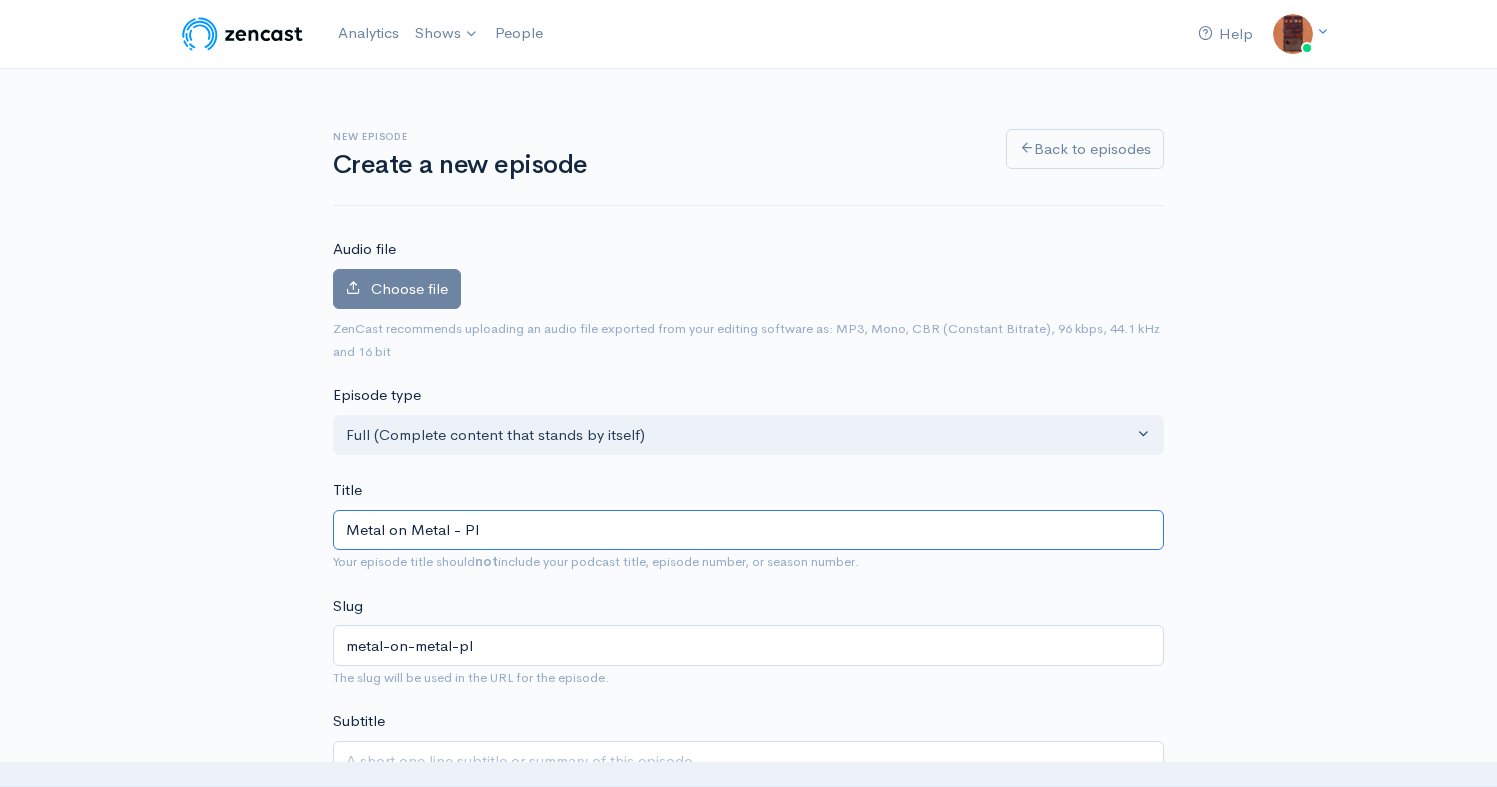 type on "Metal on Metal - Pla" 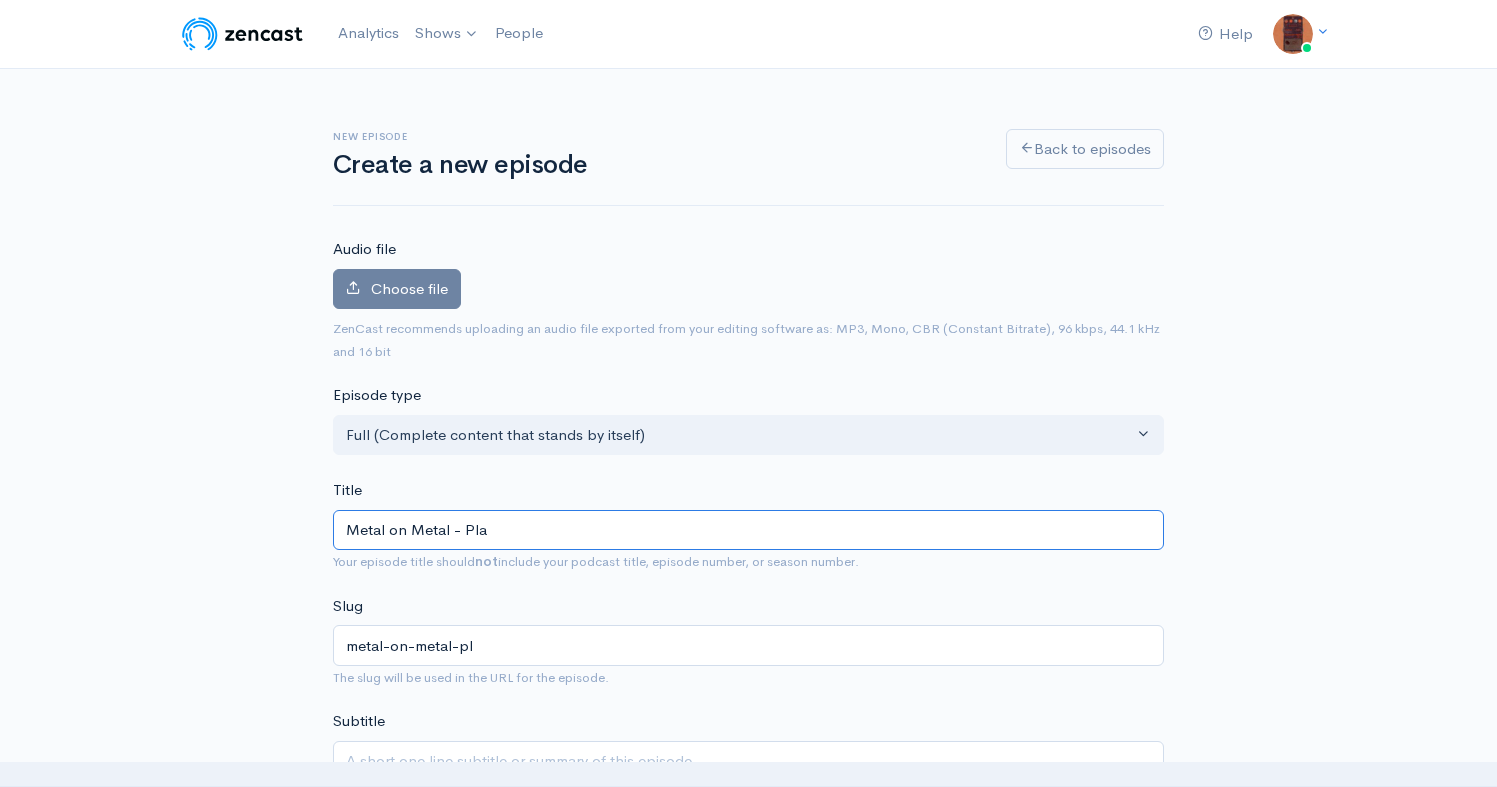 type on "metal-on-metal-[NAME]" 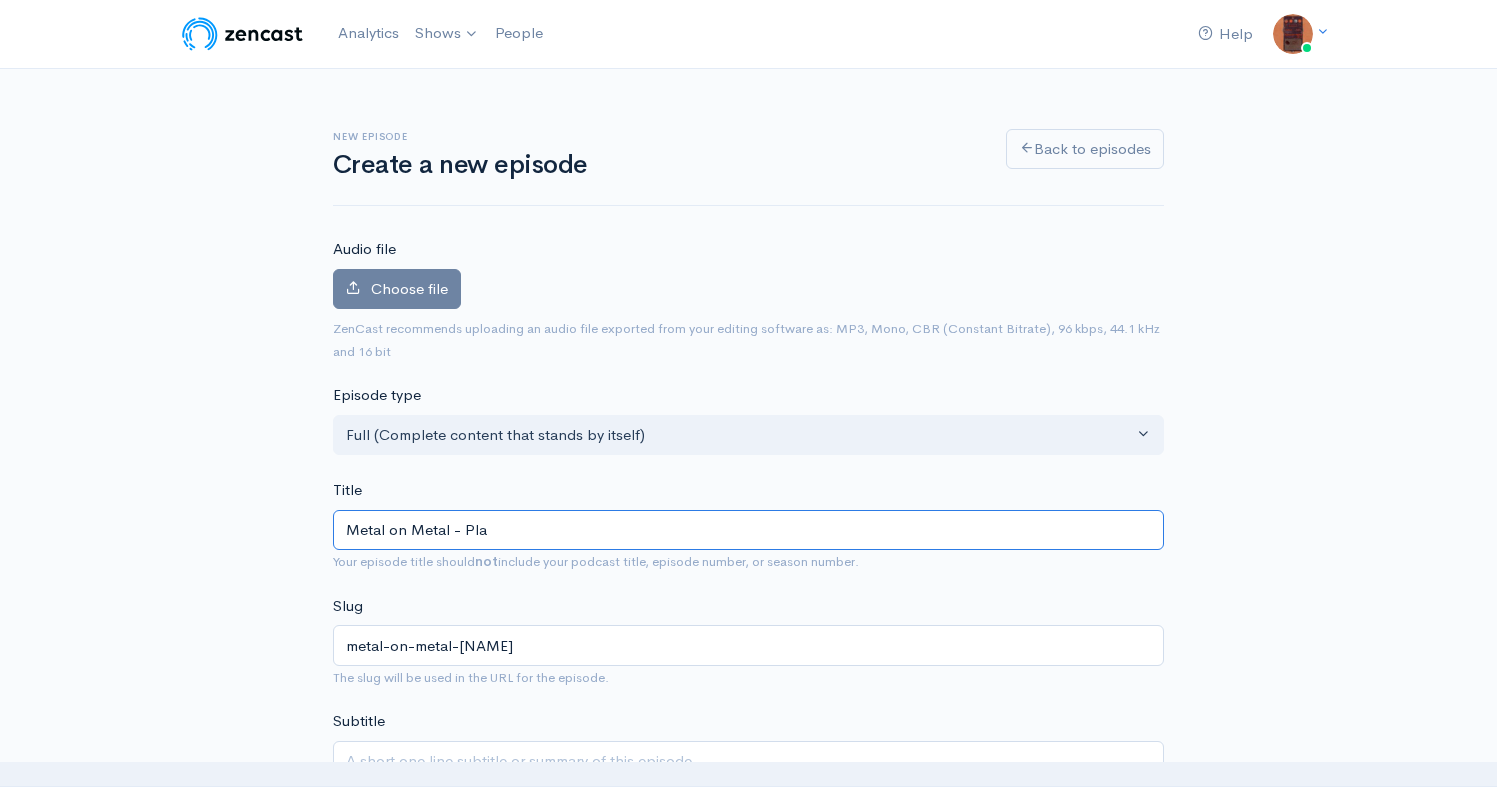 type on "Metal on Metal - Plan" 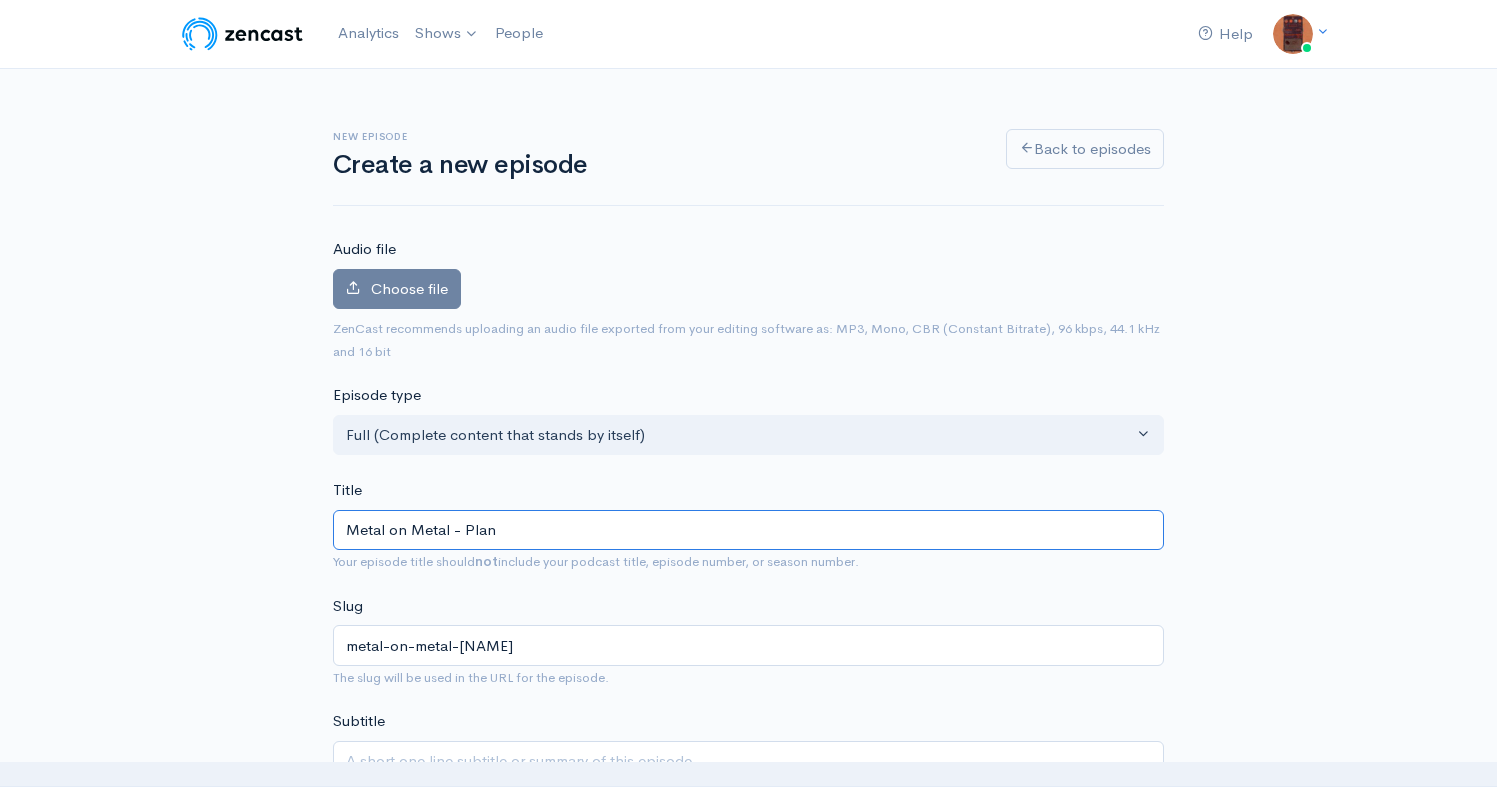 type on "metal-on-metal-plan" 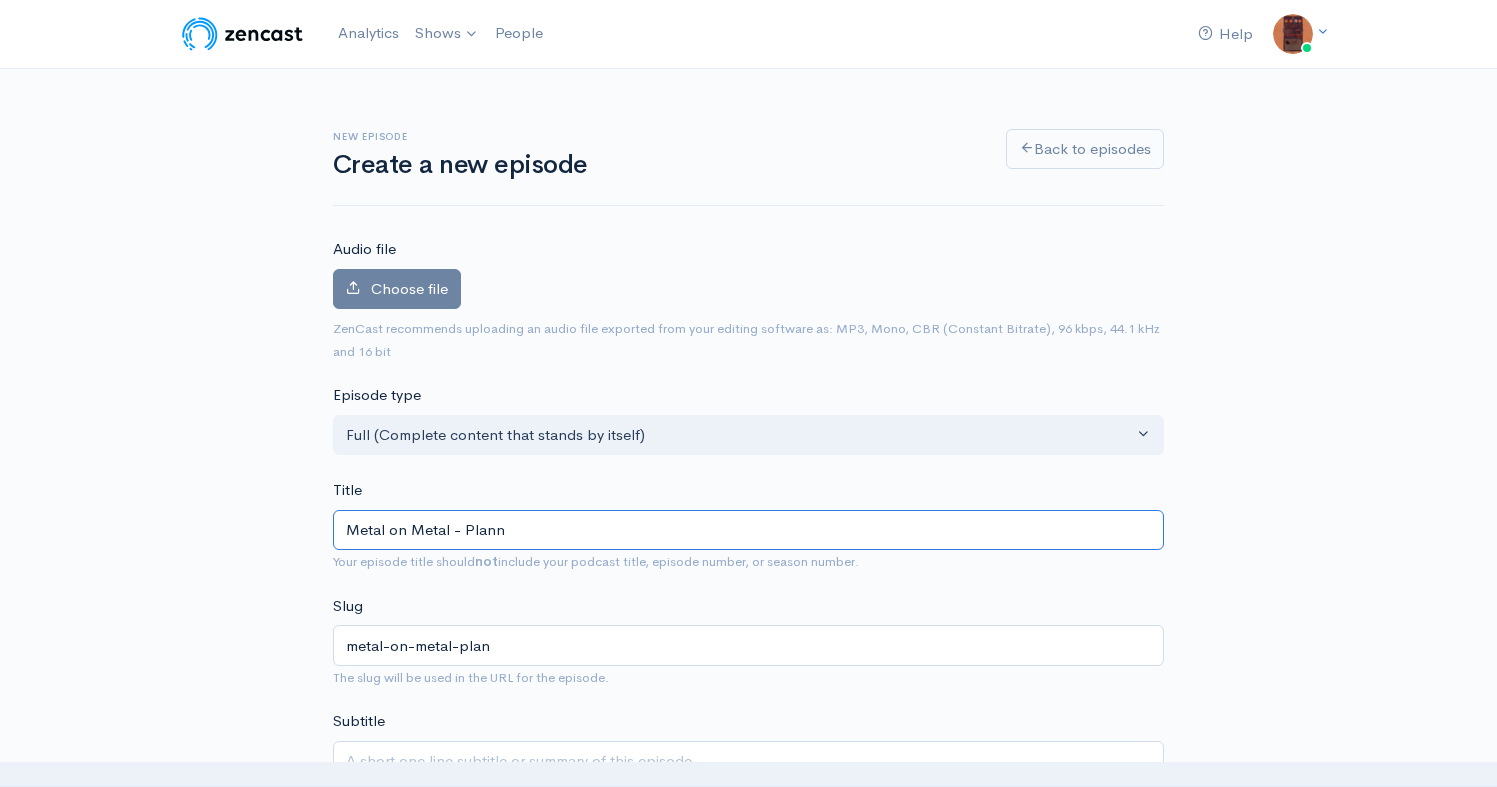 type on "Metal on Metal - Planni" 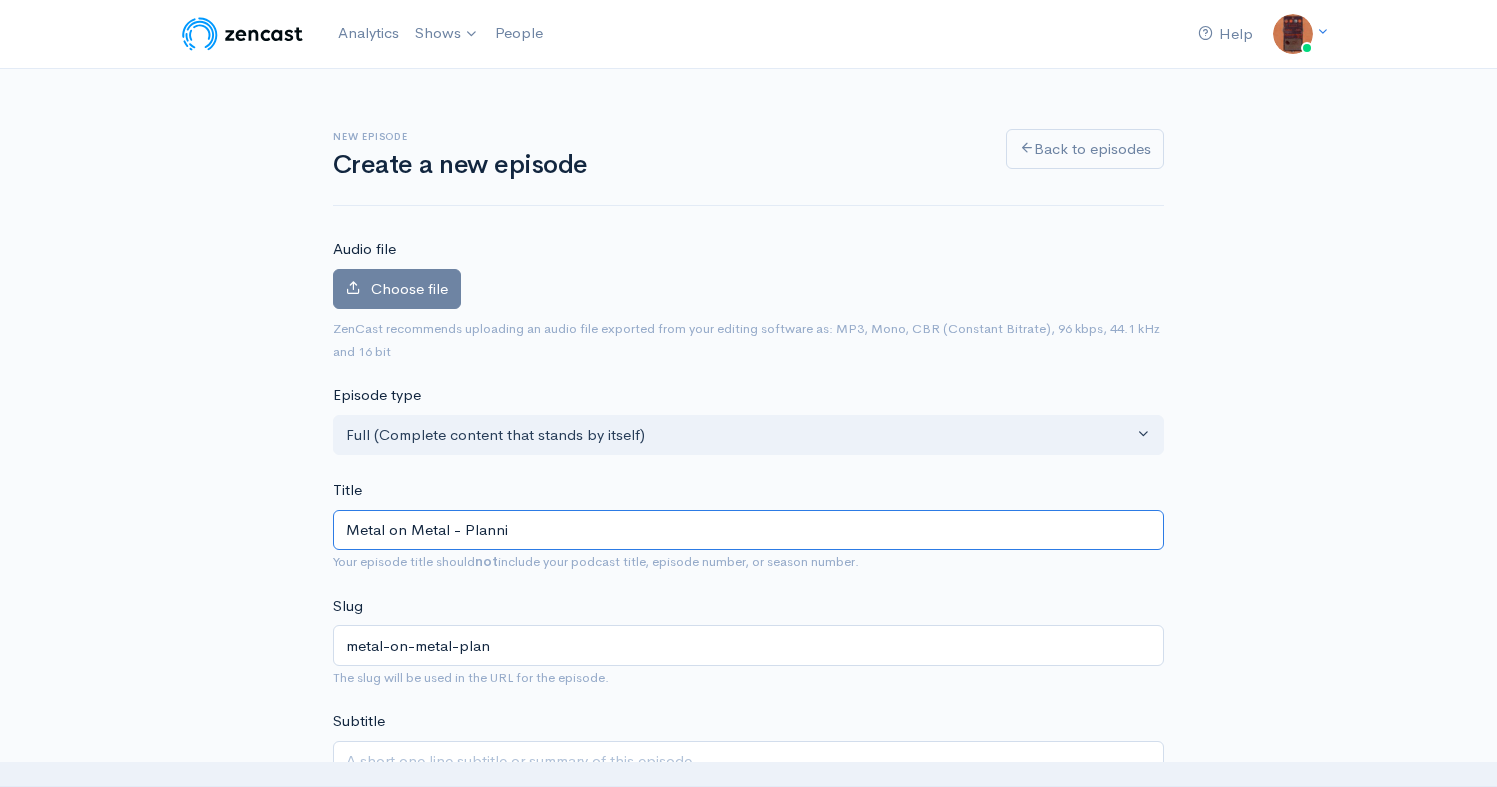 type on "metal-on-metal-[NAME]" 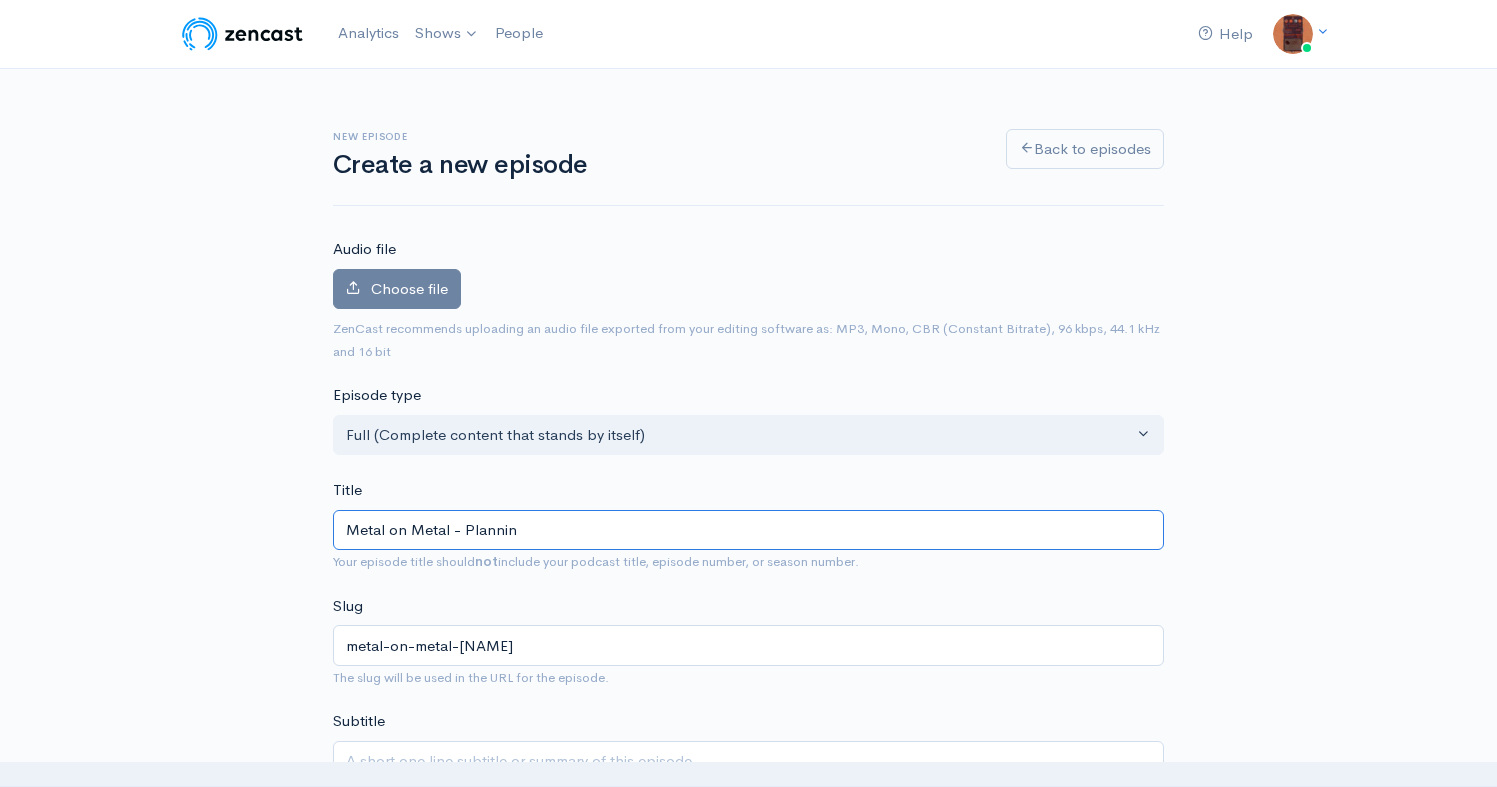 type on "Metal on Metal - Planning" 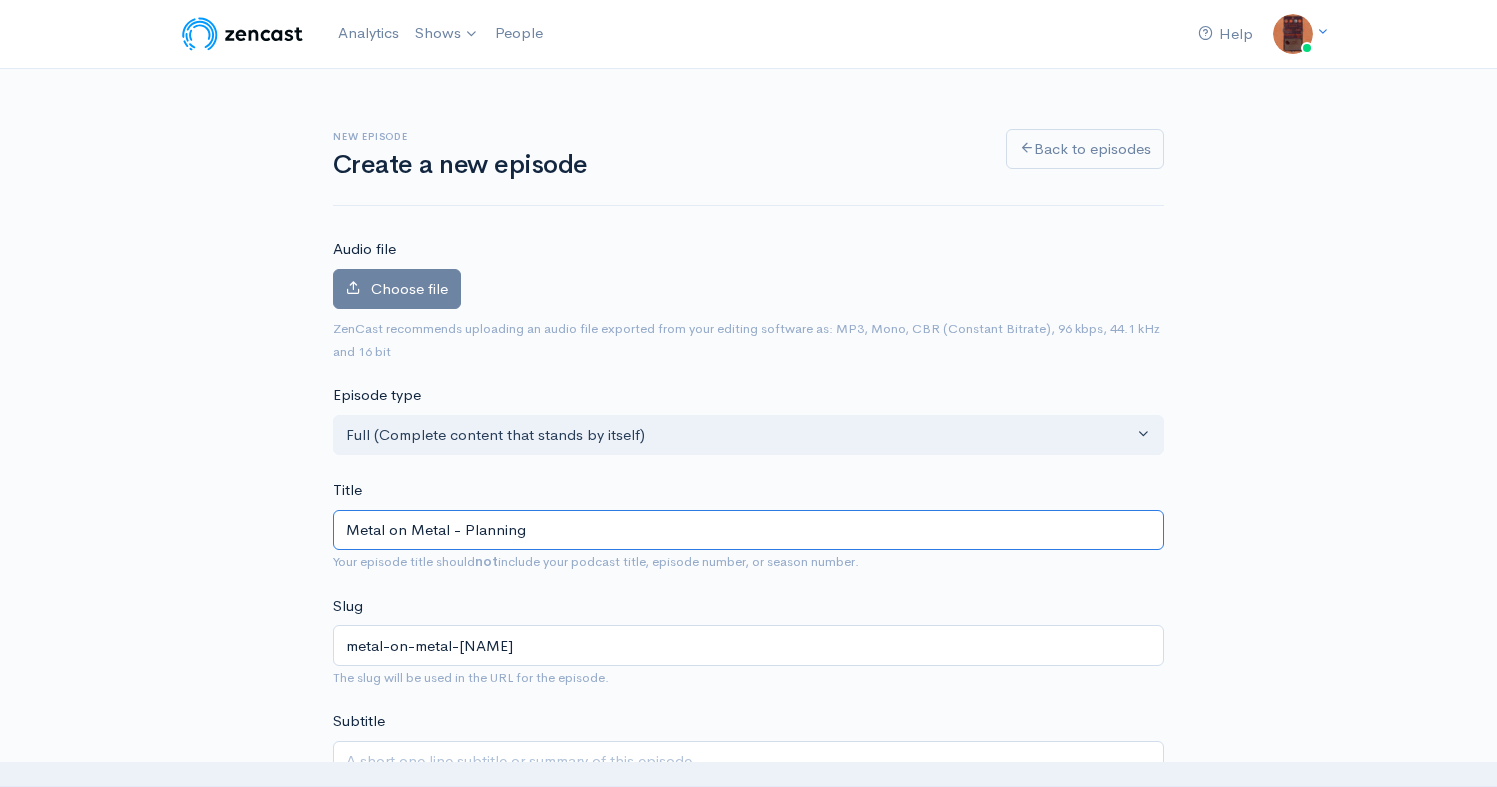 type on "metal-on-metal-planning" 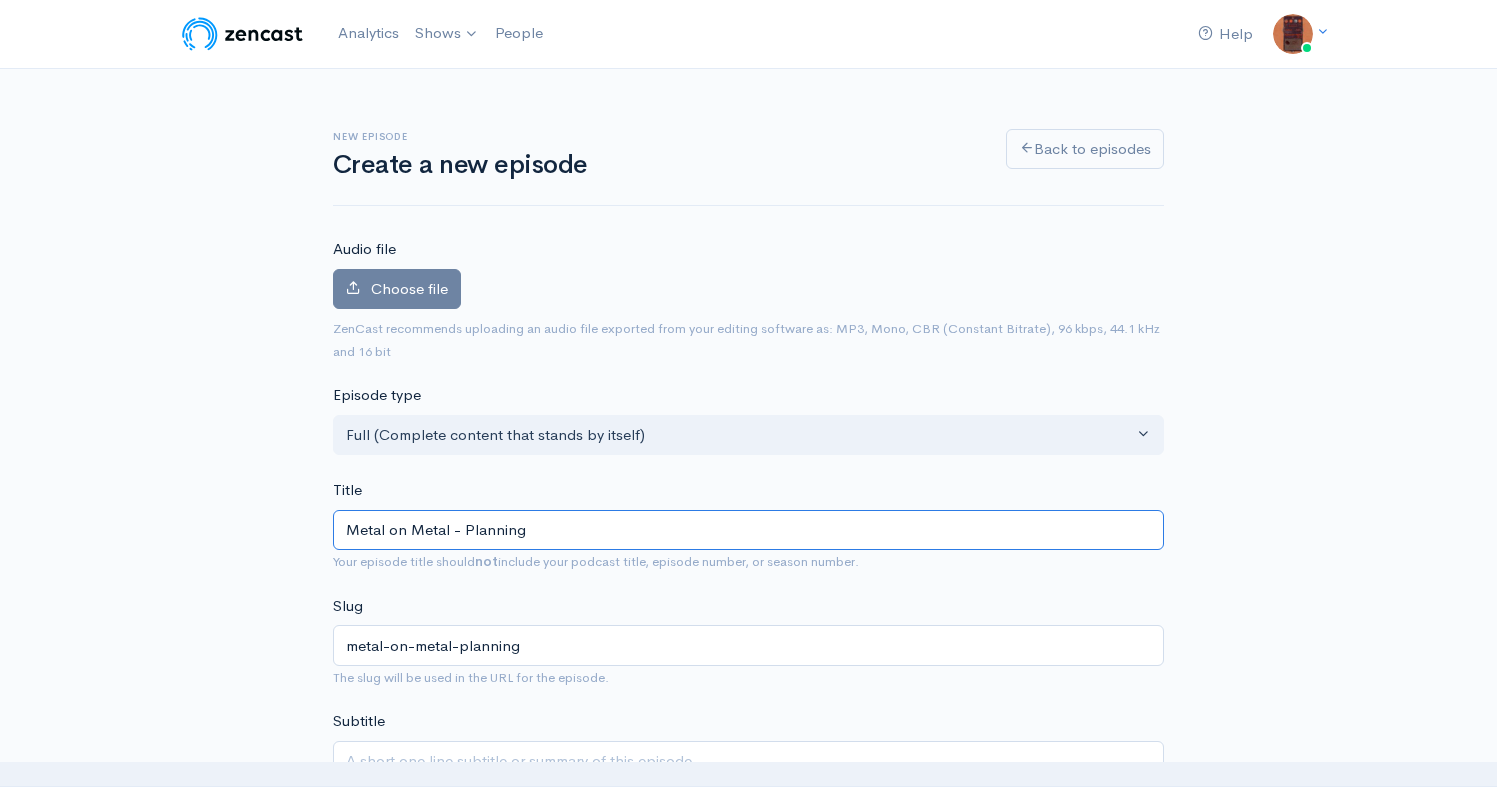 type on "Metal on Metal - Planning f" 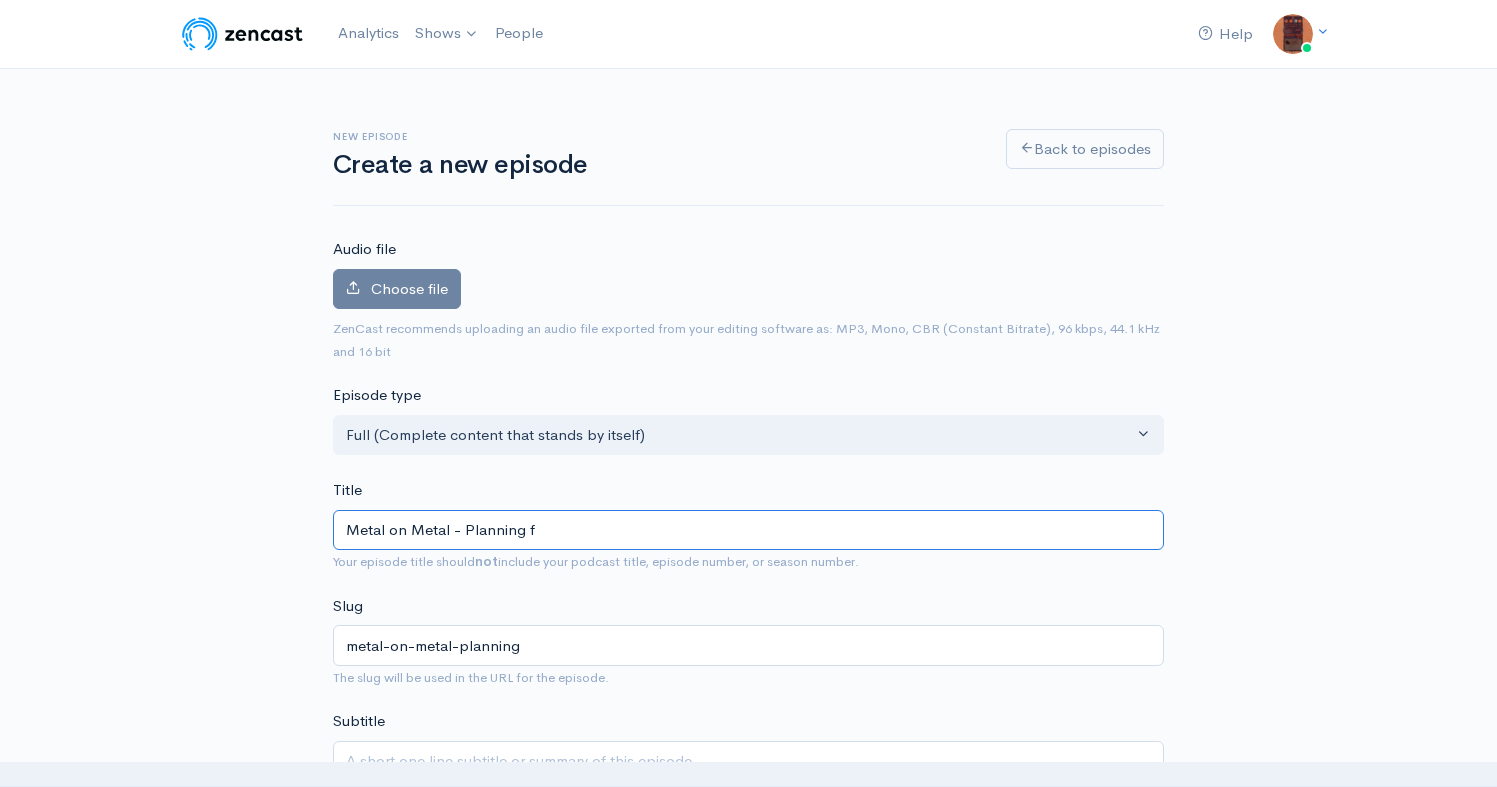 type on "metal-on-metal-planning-f" 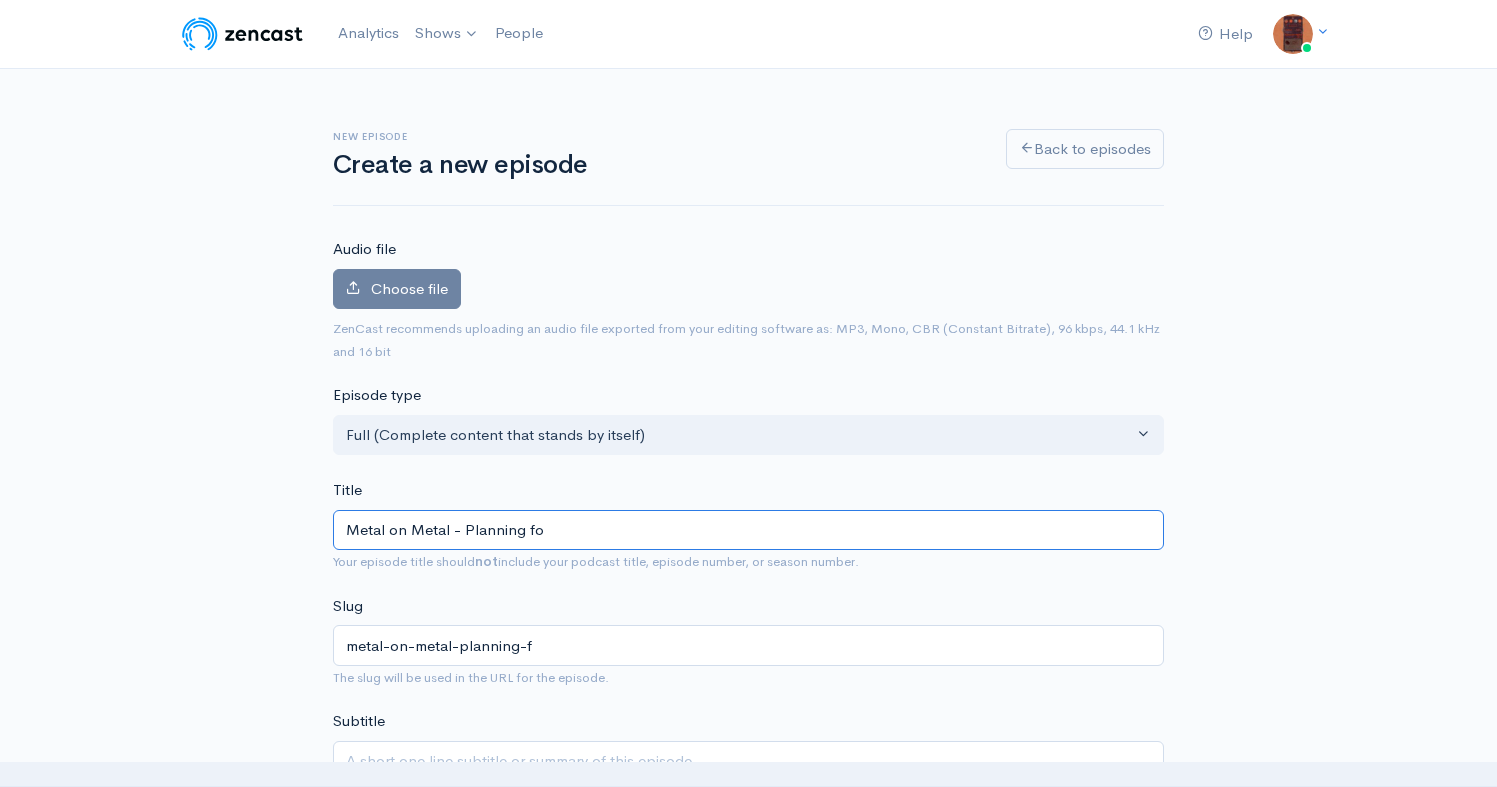 type on "Metal on Metal - [FIRST] [LAST]" 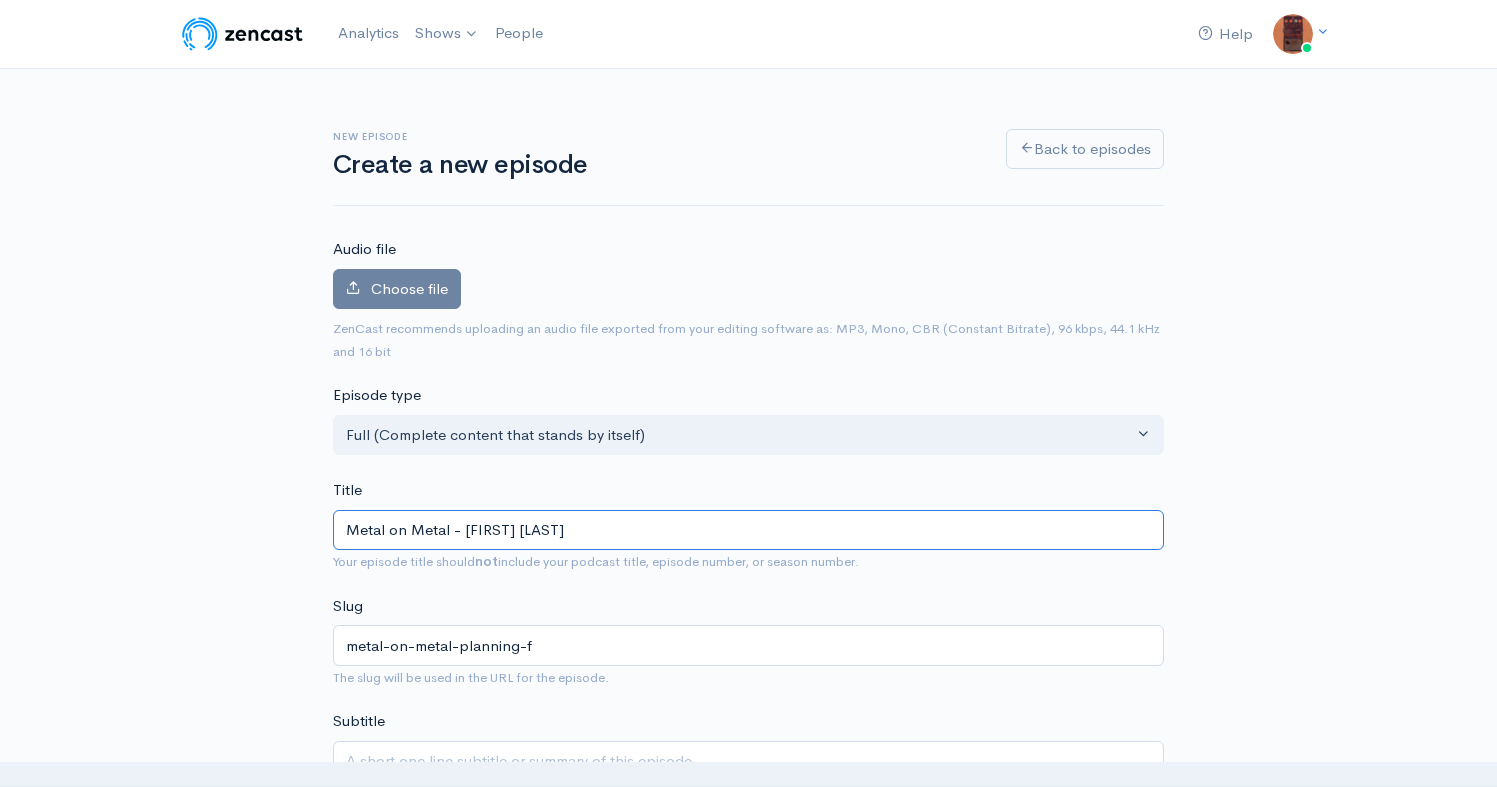 type on "metal-on-metal-planning-for" 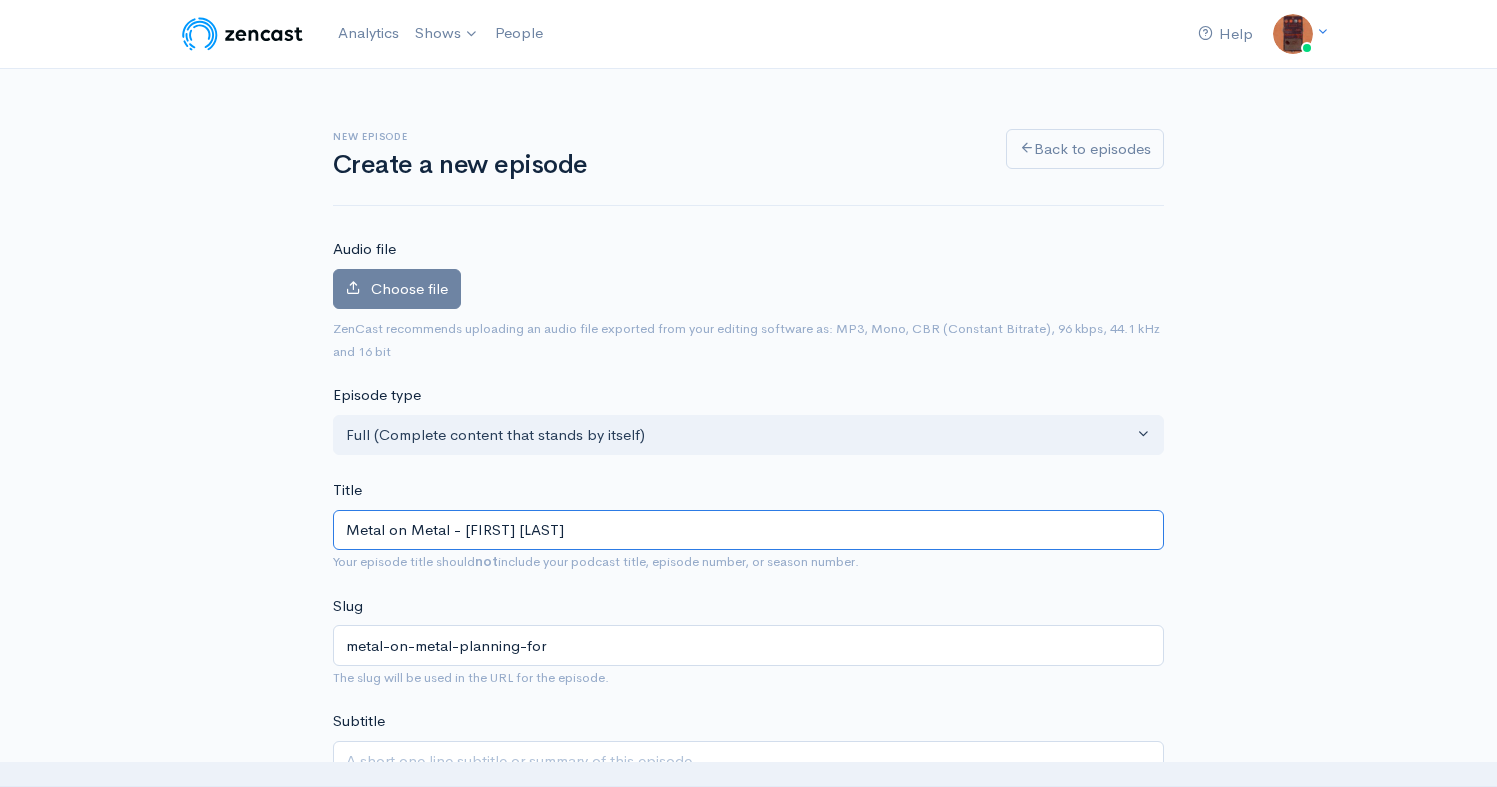 type on "Metal on Metal - Planning for B" 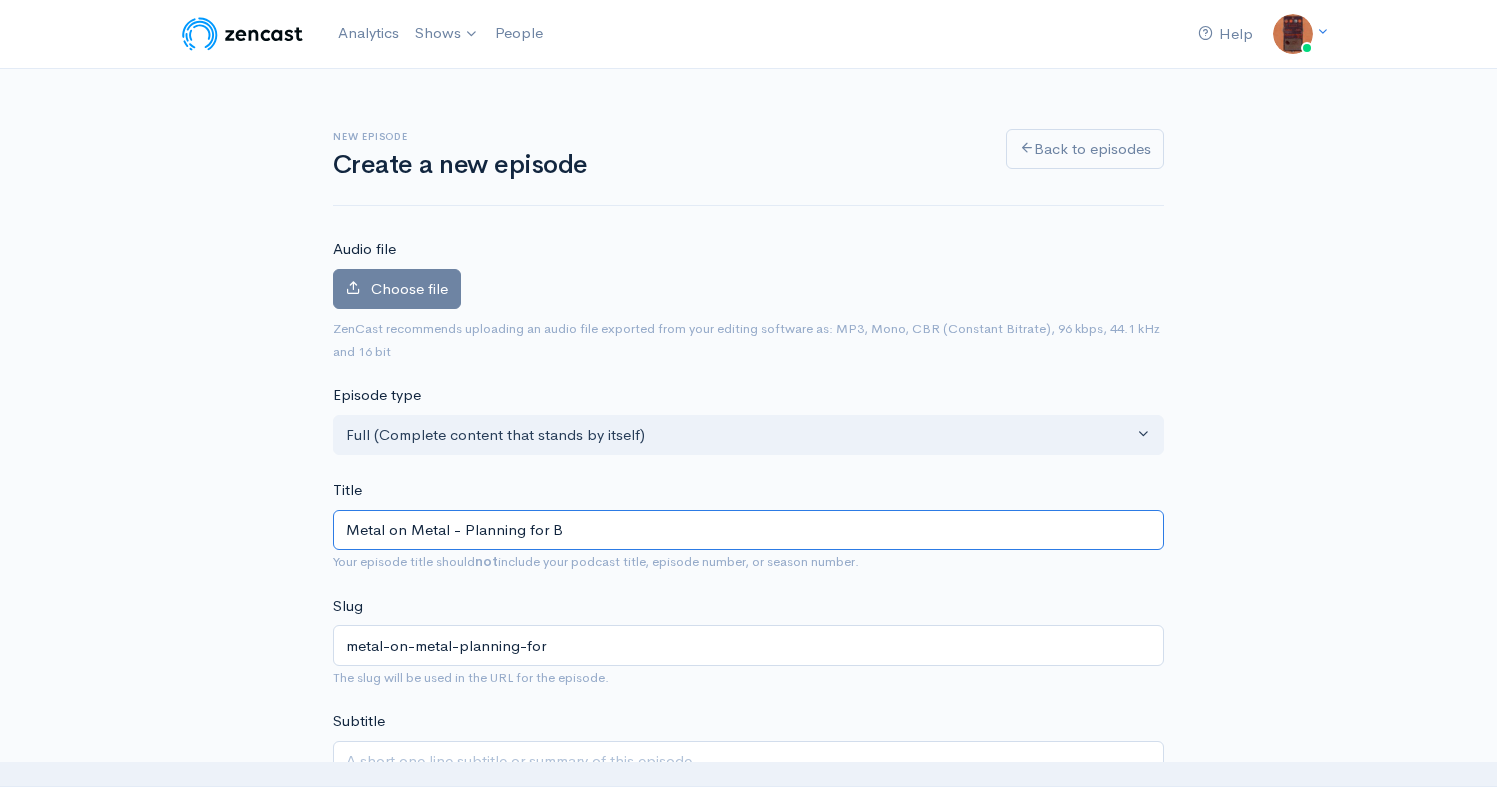type on "metal-on-metal-planning-for-b" 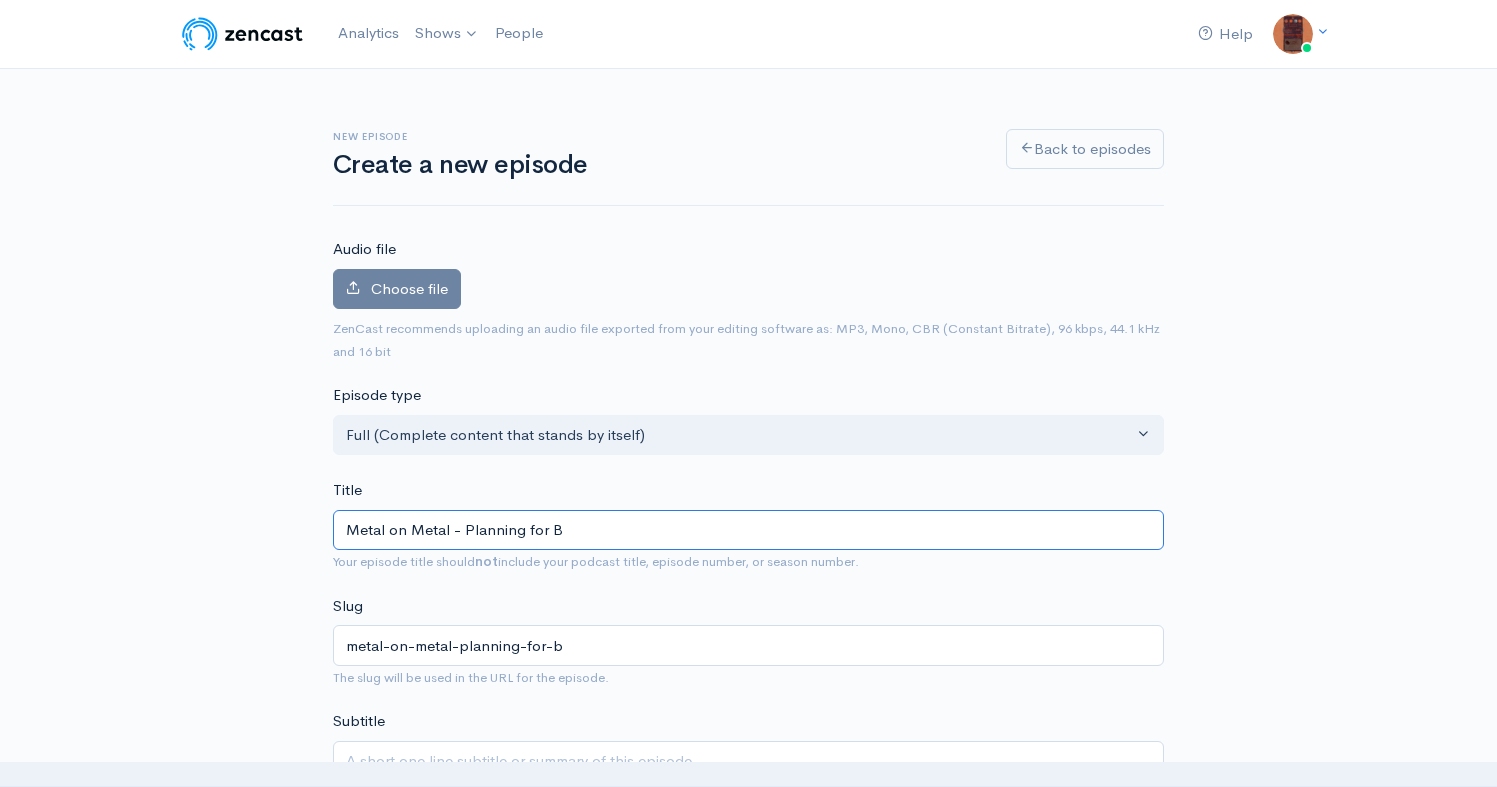 type on "Metal on Metal - Planning for Br" 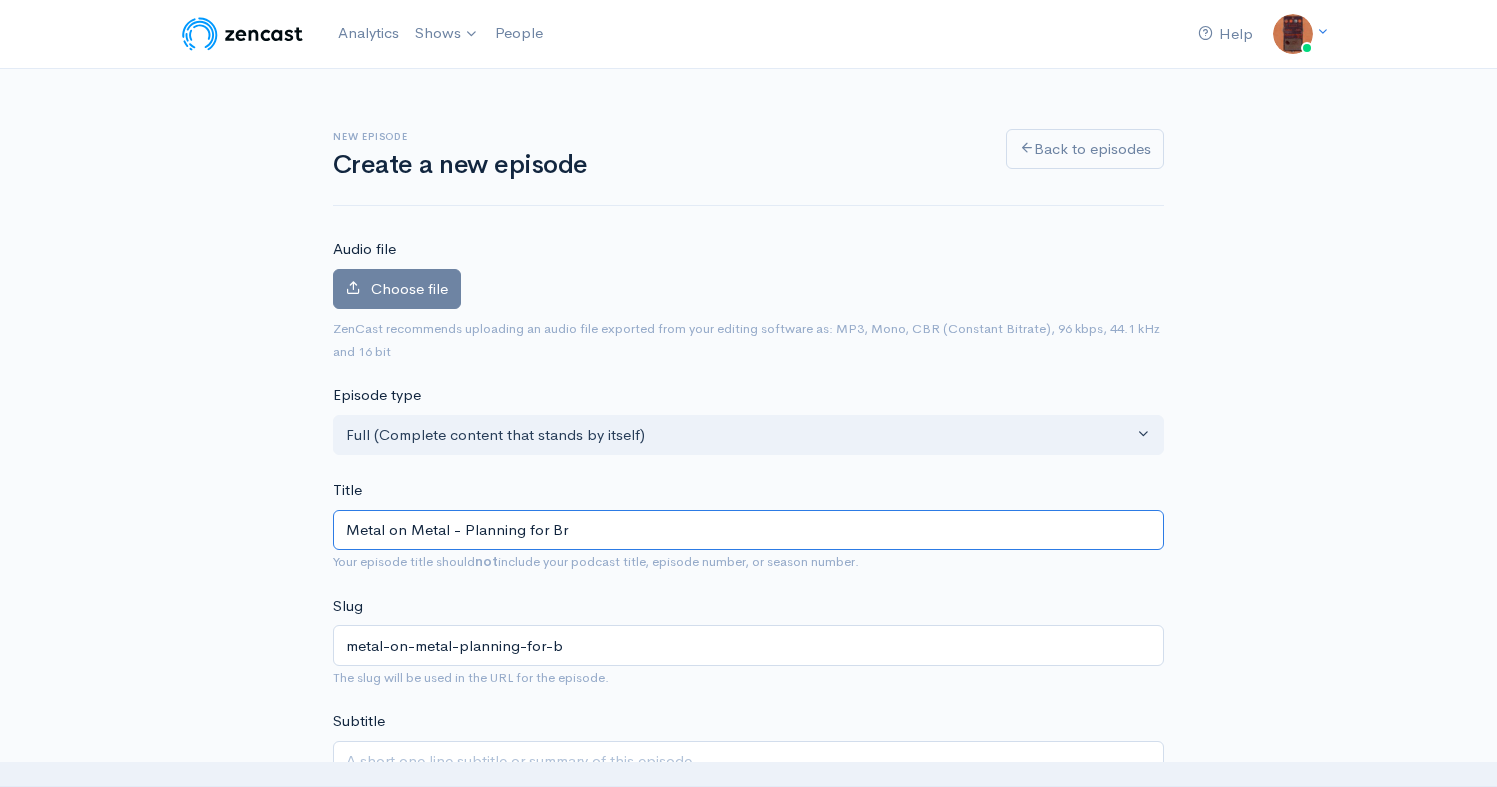 type on "metal-on-metal-planning-for-br" 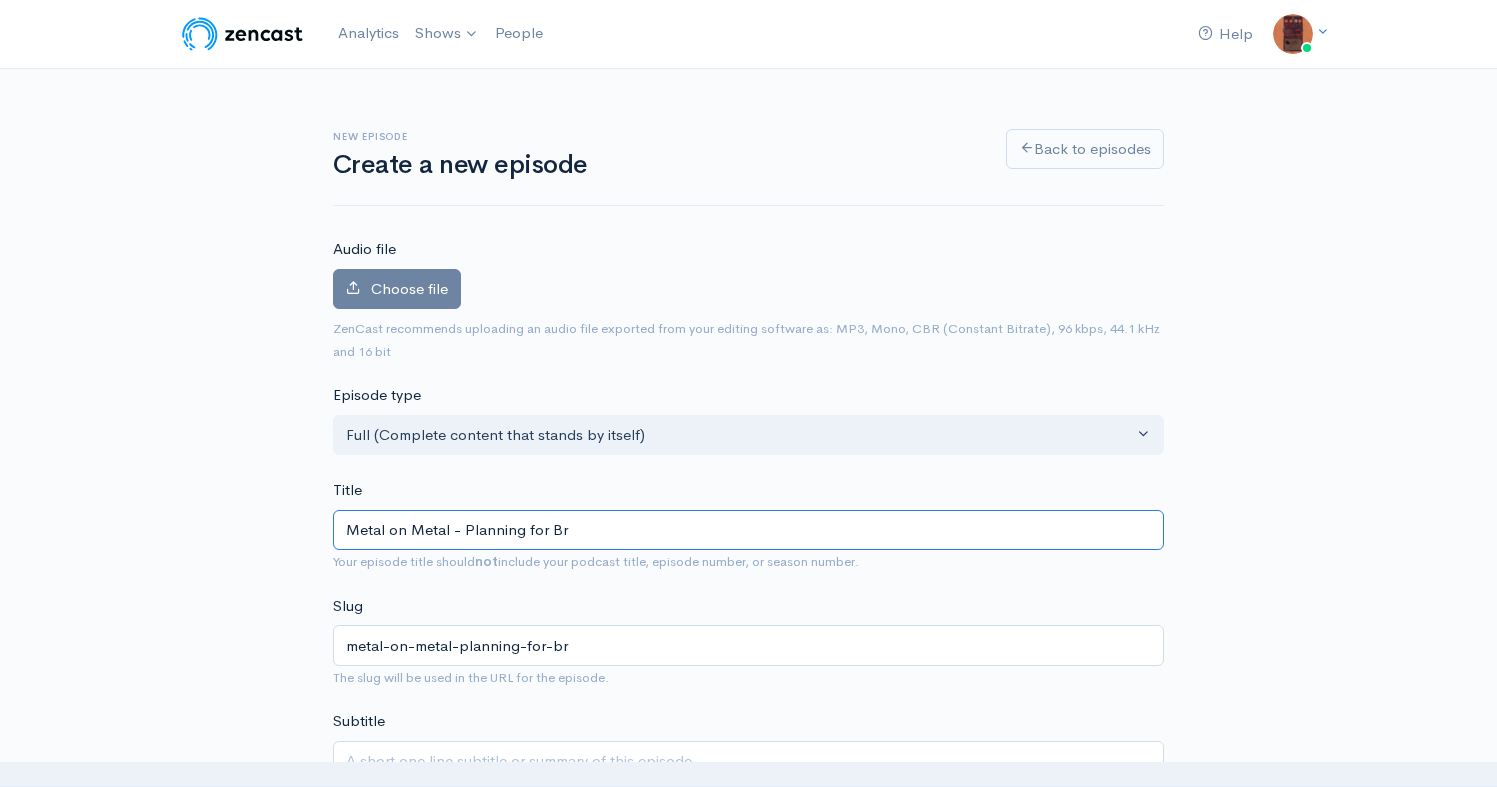 type on "Metal on Metal - Planning for Bru" 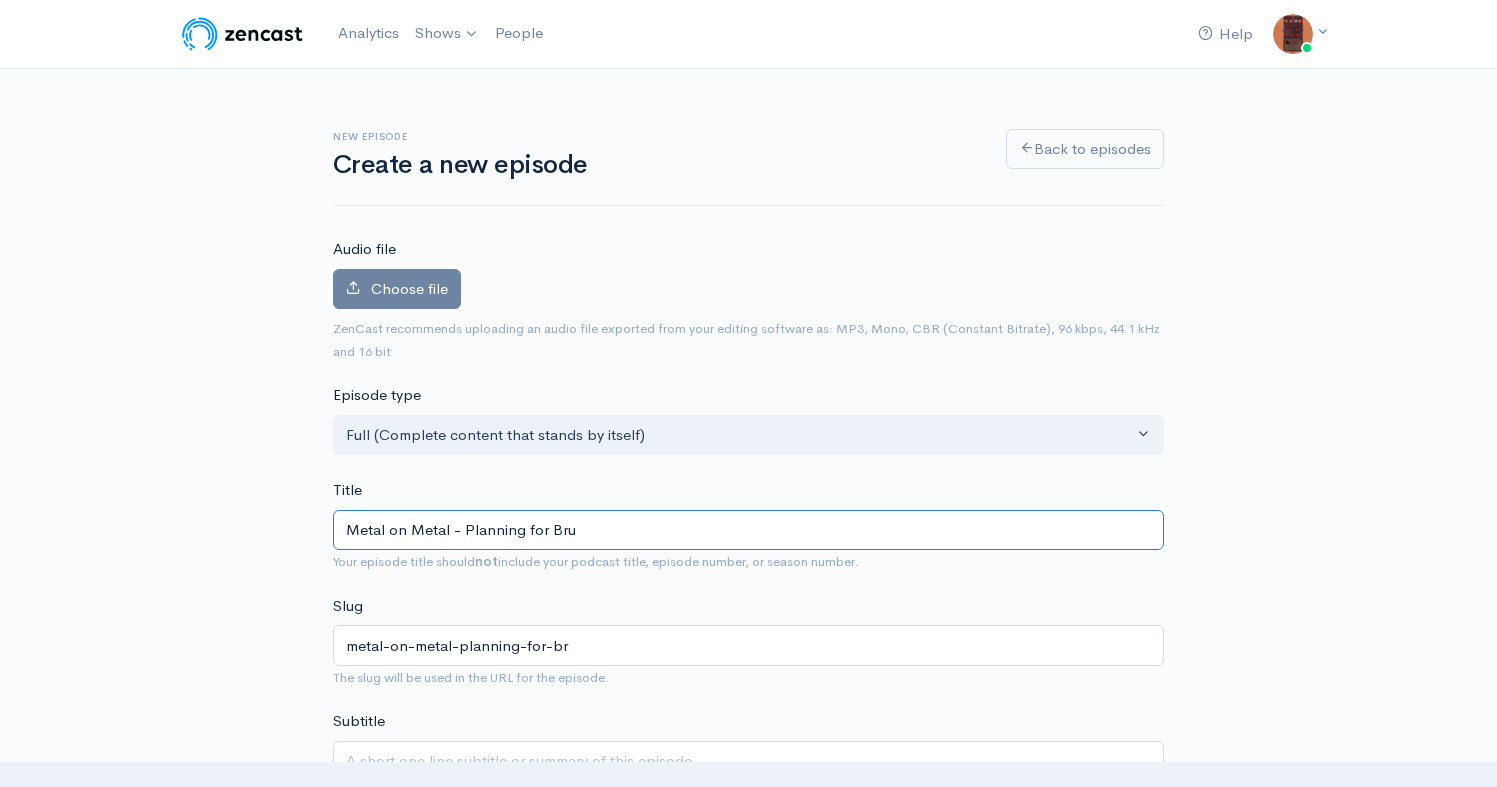 type on "metal-on-metal-planning-for-bru" 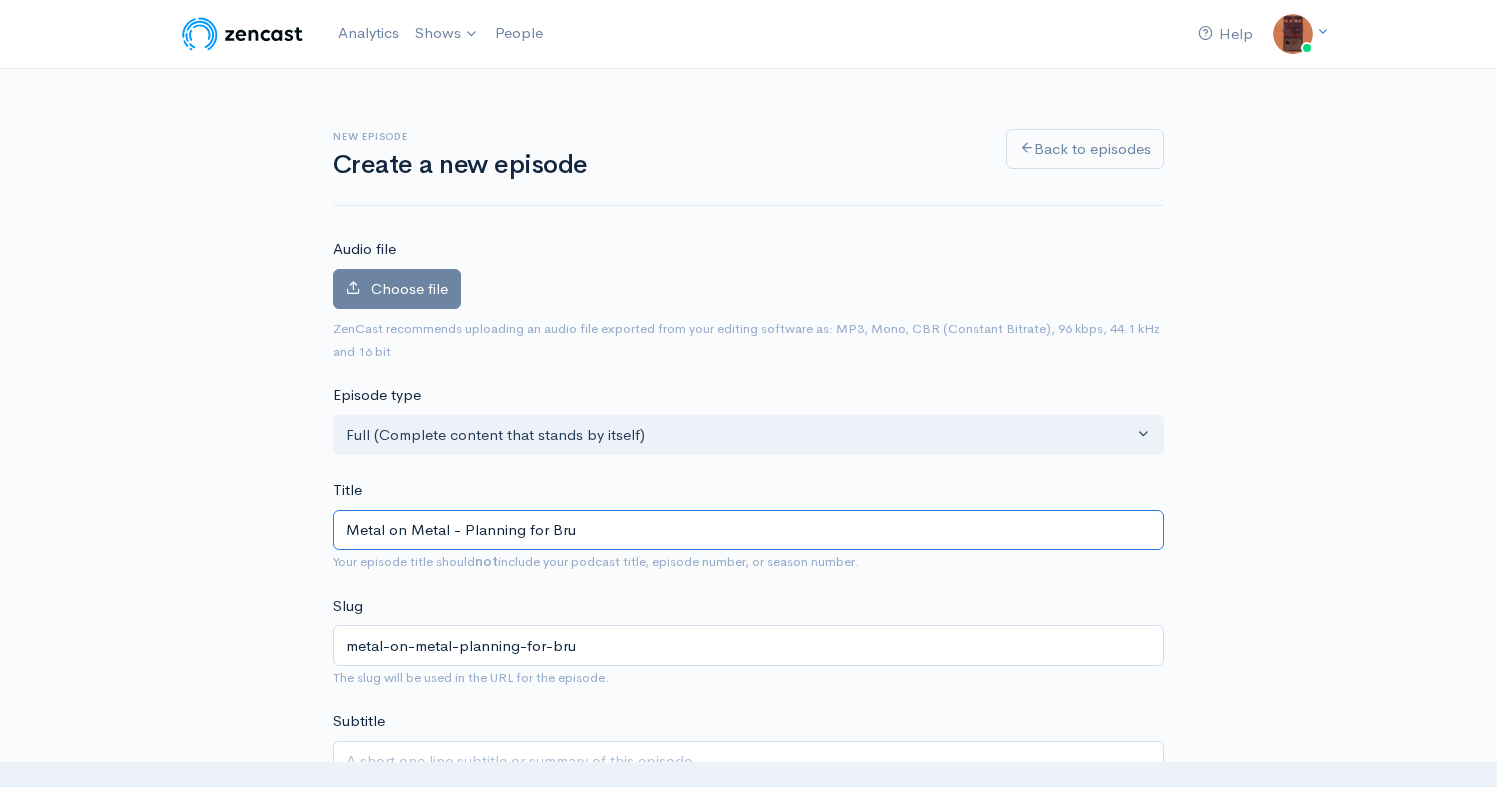 type on "Metal on Metal - Planning for Brua" 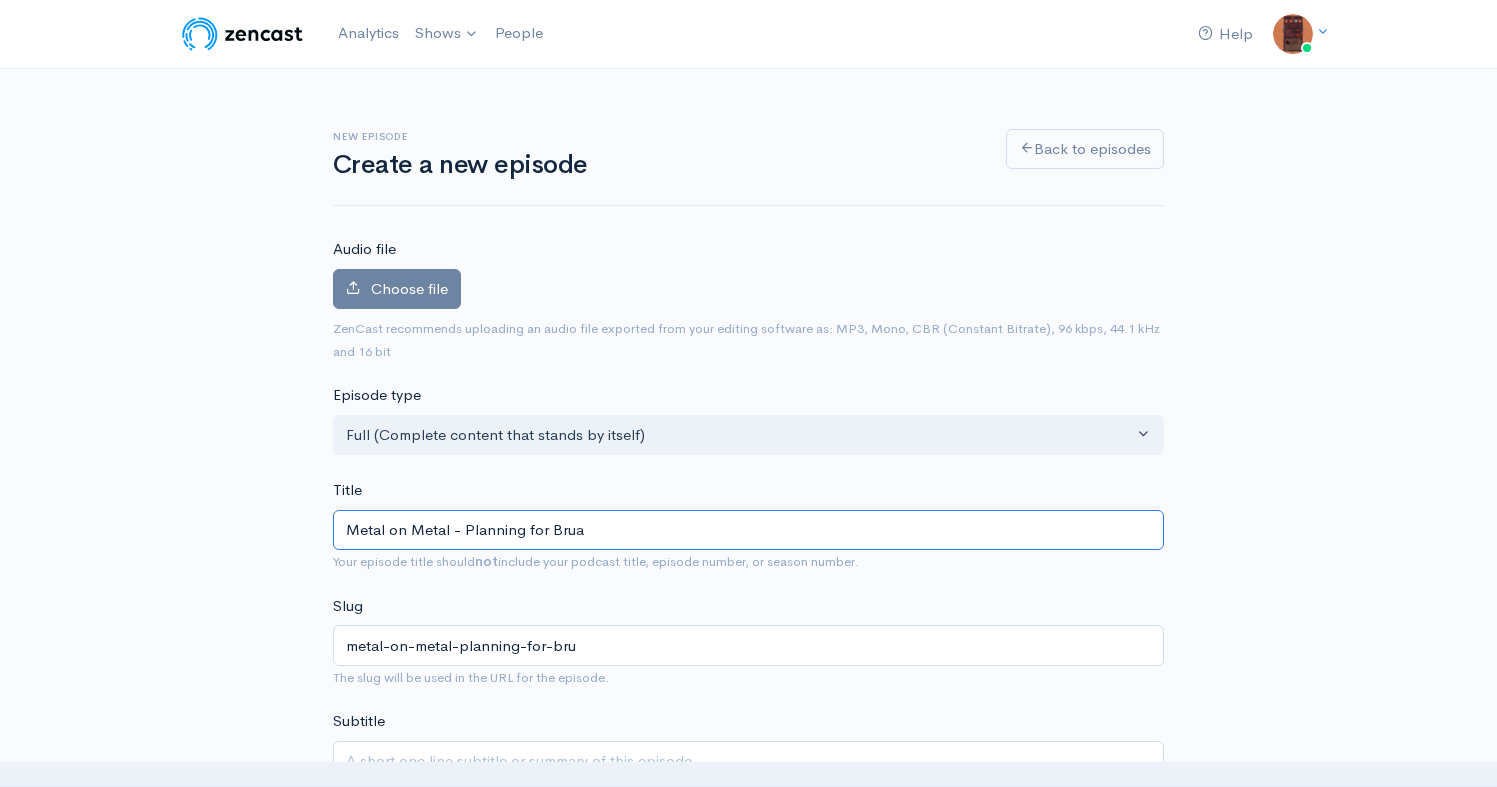 type on "metal-on-metal-[FIRST]-[LAST]" 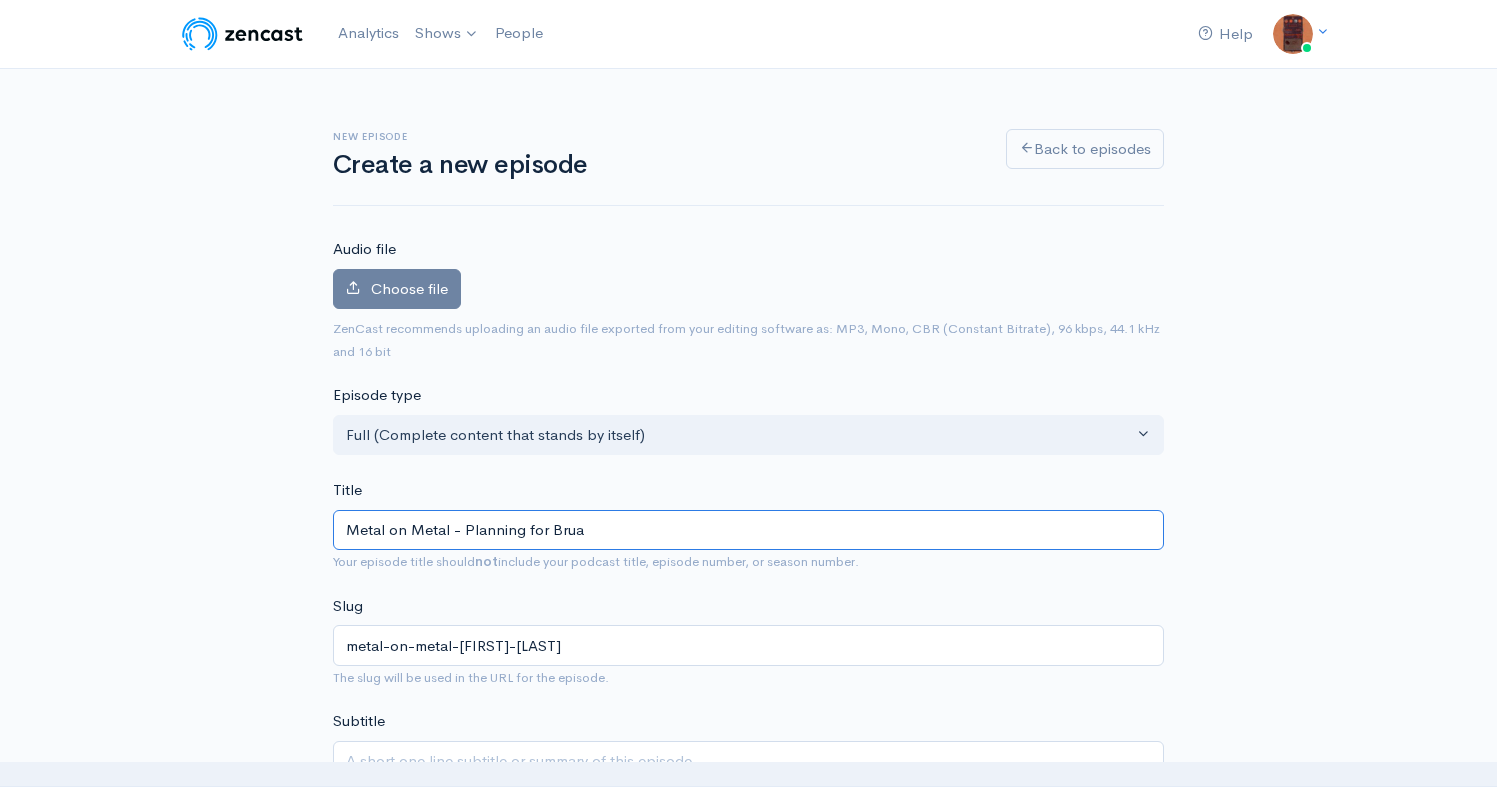 type on "Metal on Metal - Planning for Bruai" 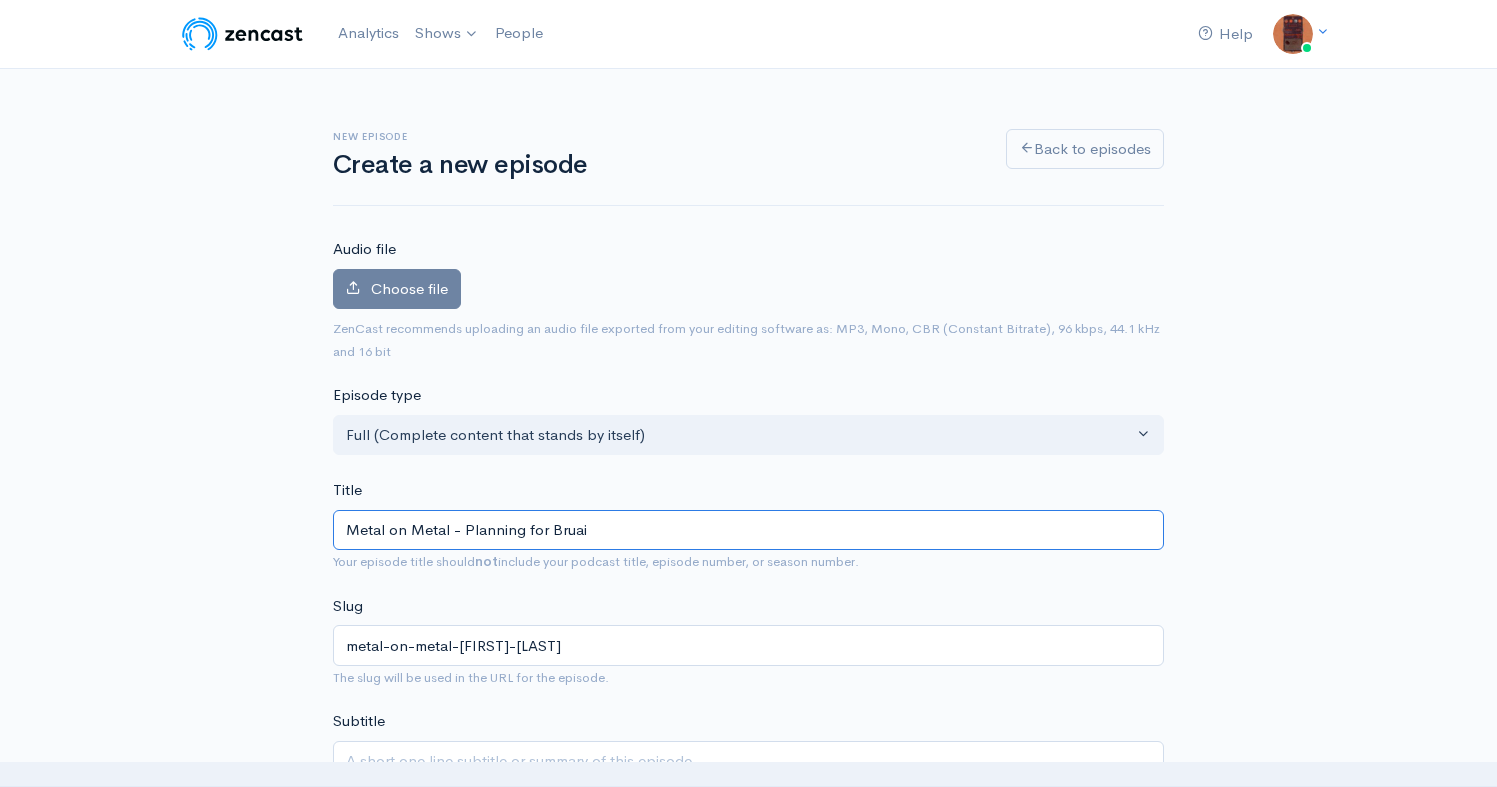 type on "metal-on-metal-planning-for-bruai" 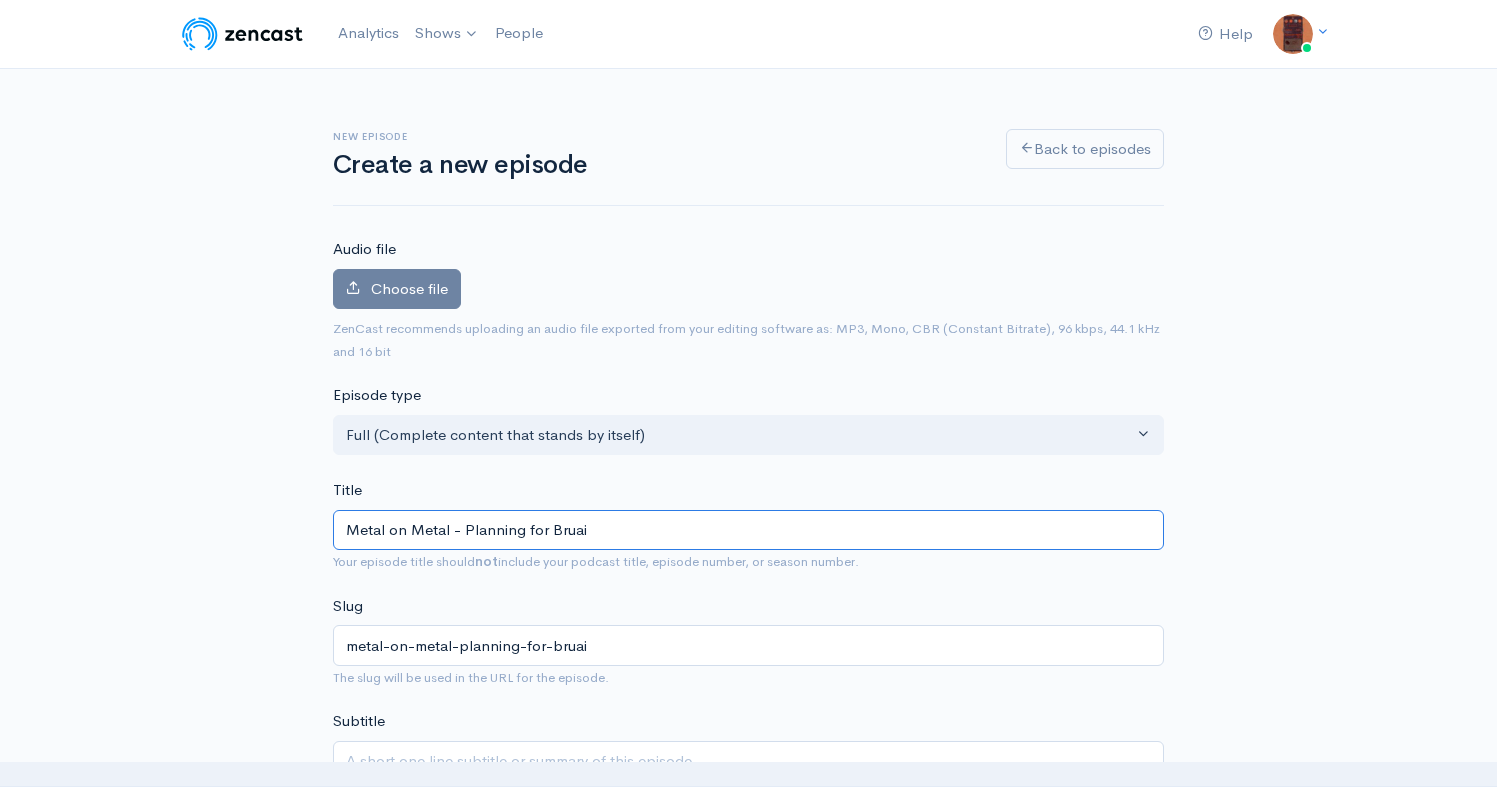type on "Metal on Metal - Planning for Brua" 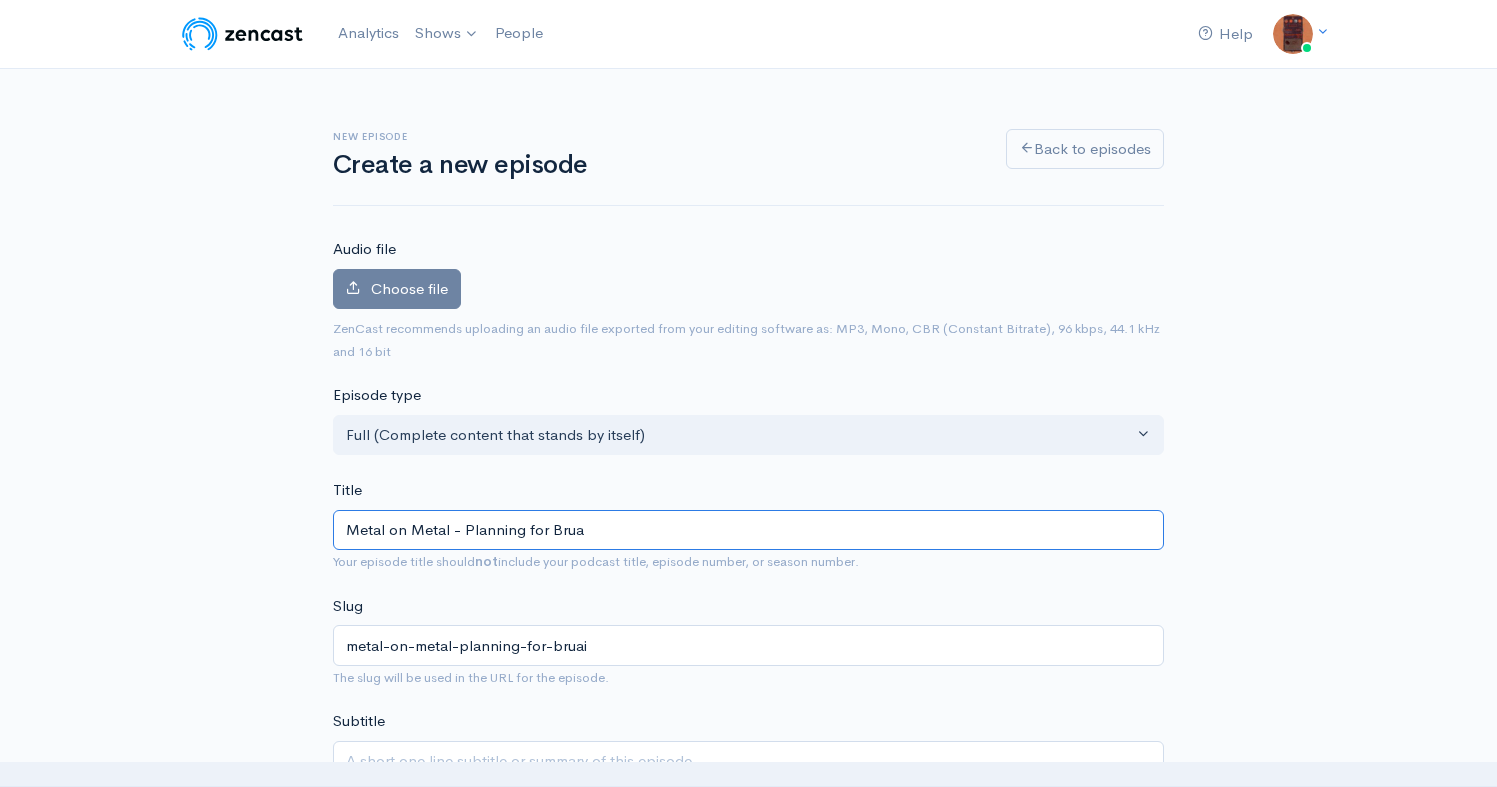 type on "metal-on-metal-[FIRST]-[LAST]" 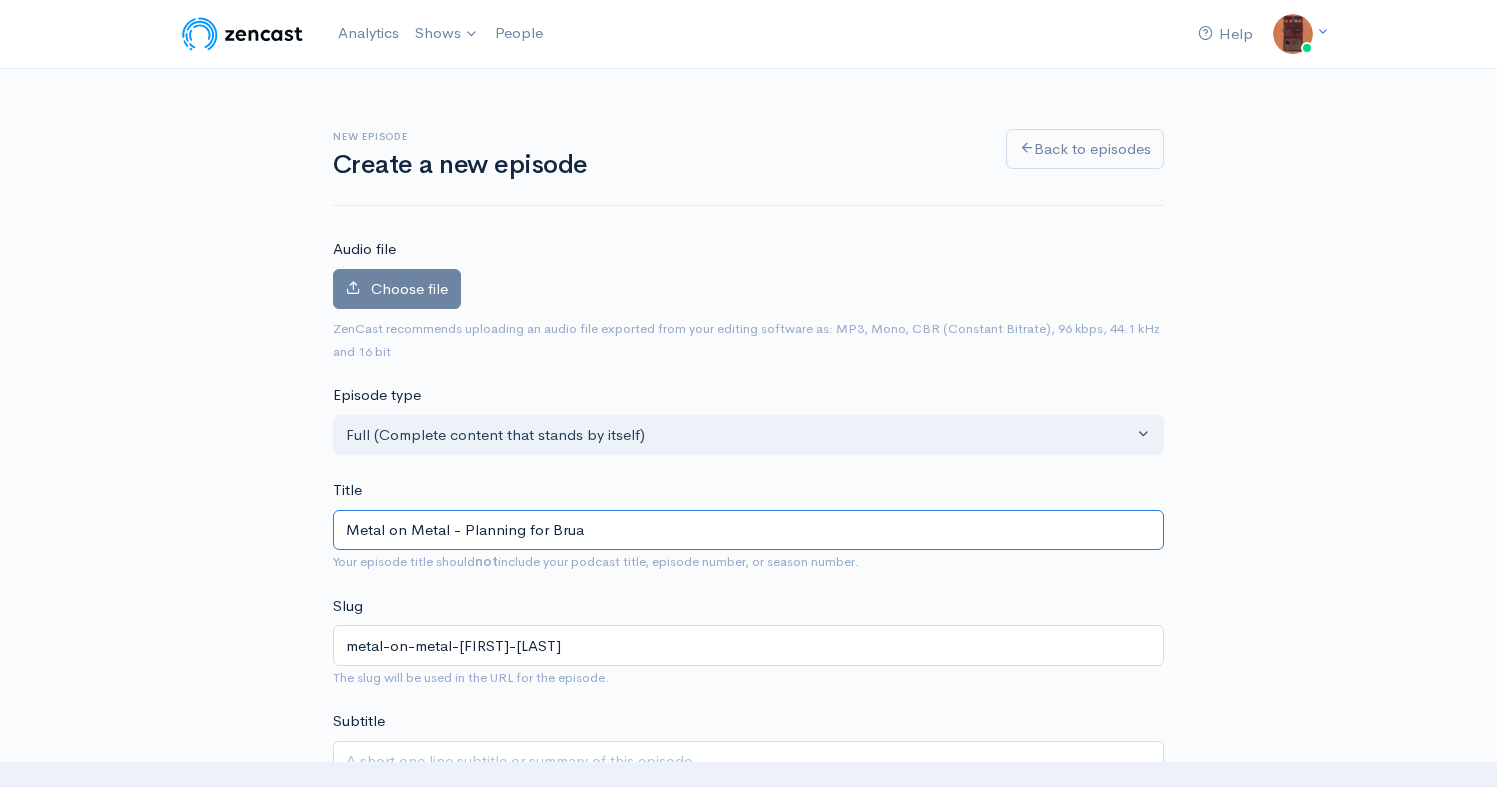 type on "Metal on Metal - Planning for Bru" 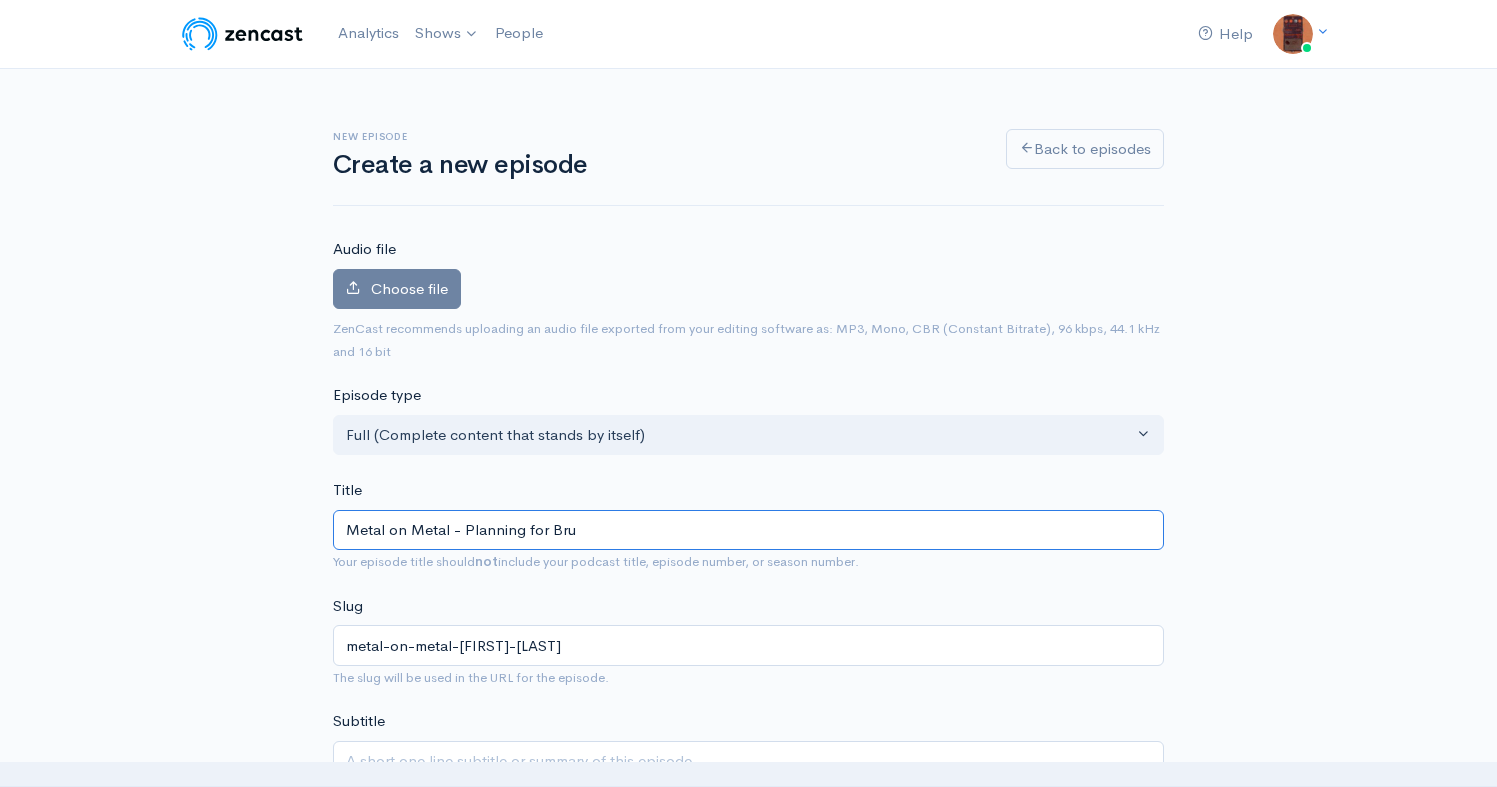 type on "metal-on-metal-planning-for-bru" 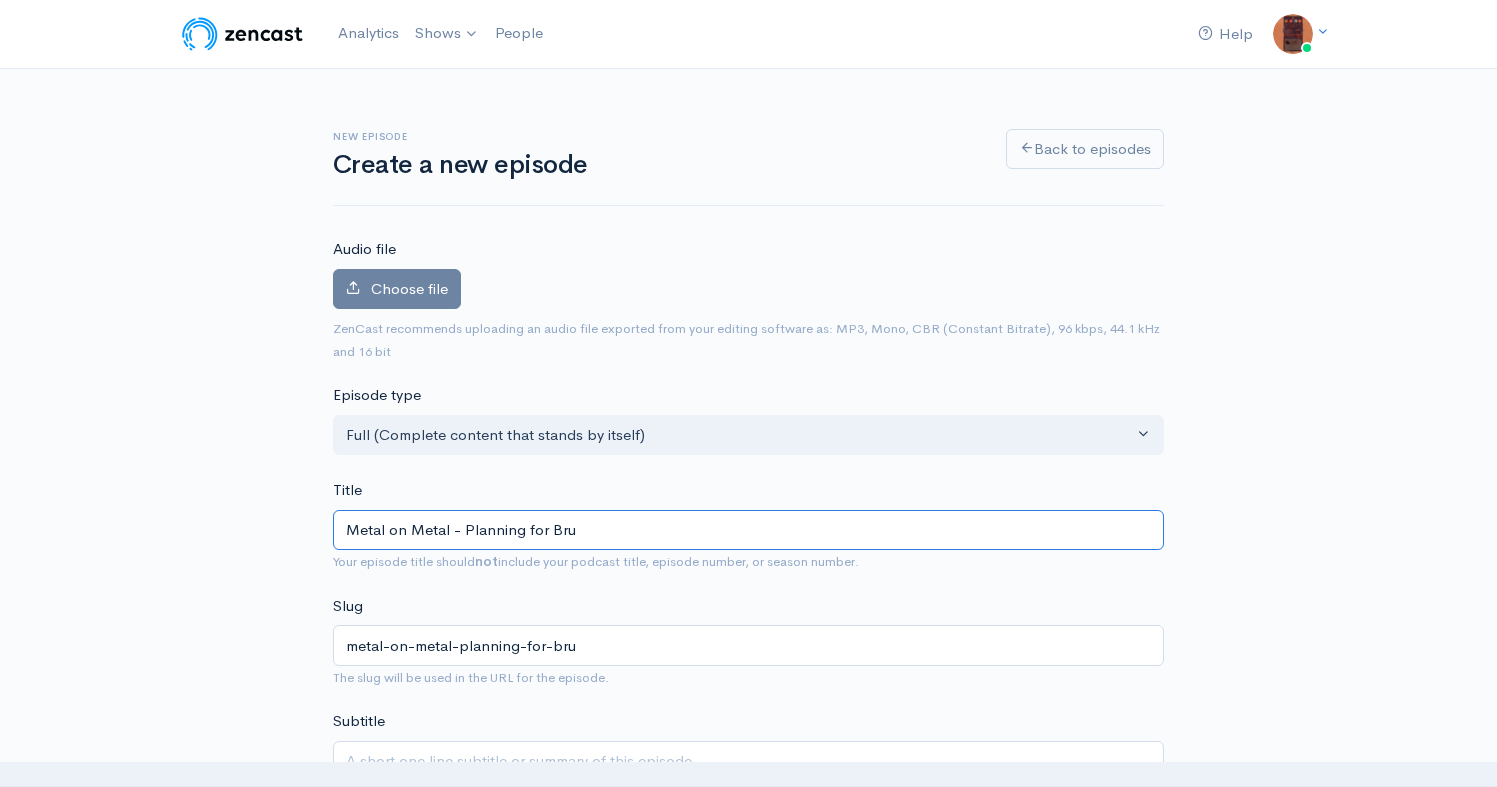 type on "Metal on Metal - Planning for Br" 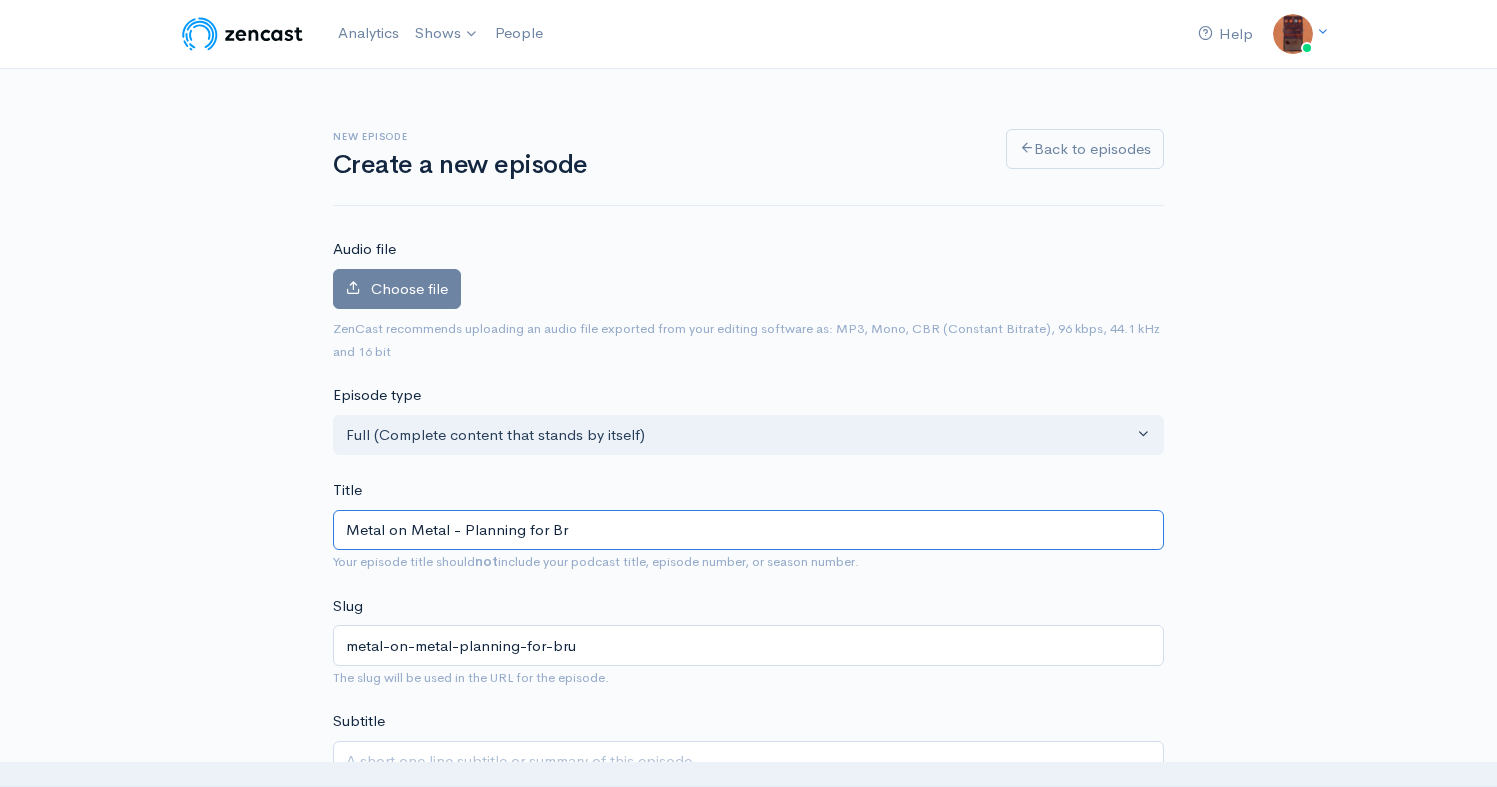 type on "metal-on-metal-planning-for-br" 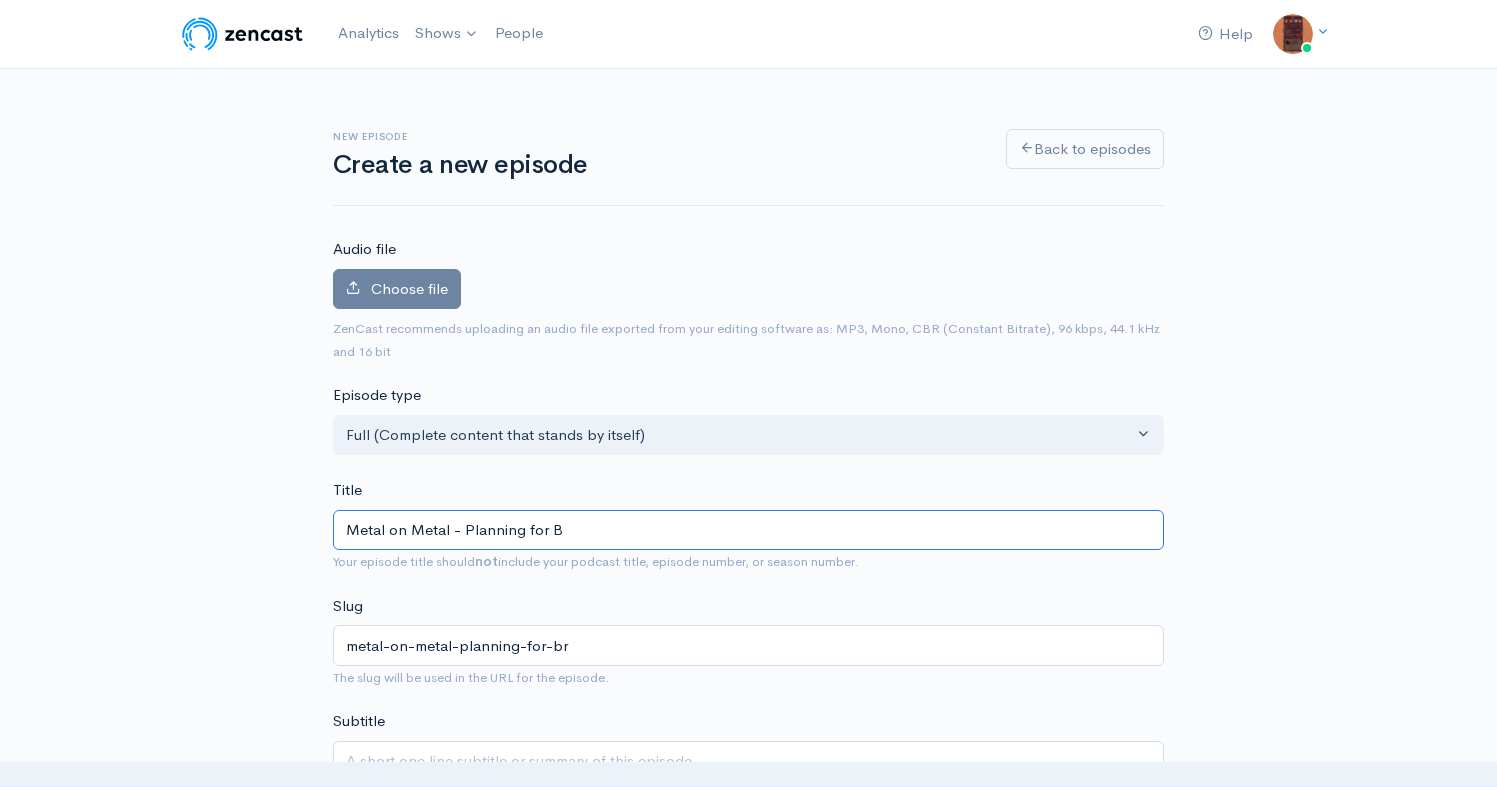 type on "Metal on Metal - Planning for Bu" 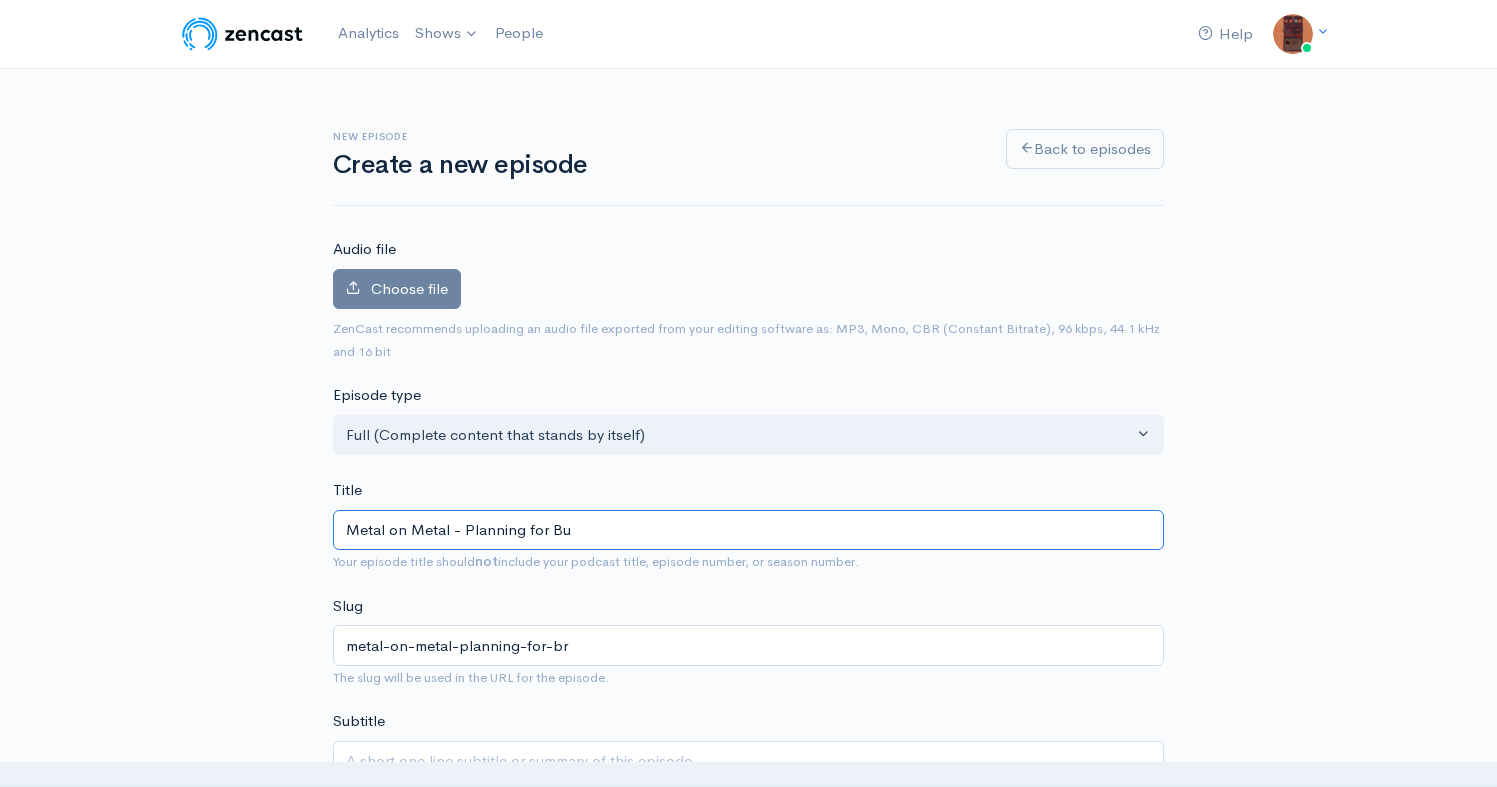 type on "metal-on-metal-planning-for-bu" 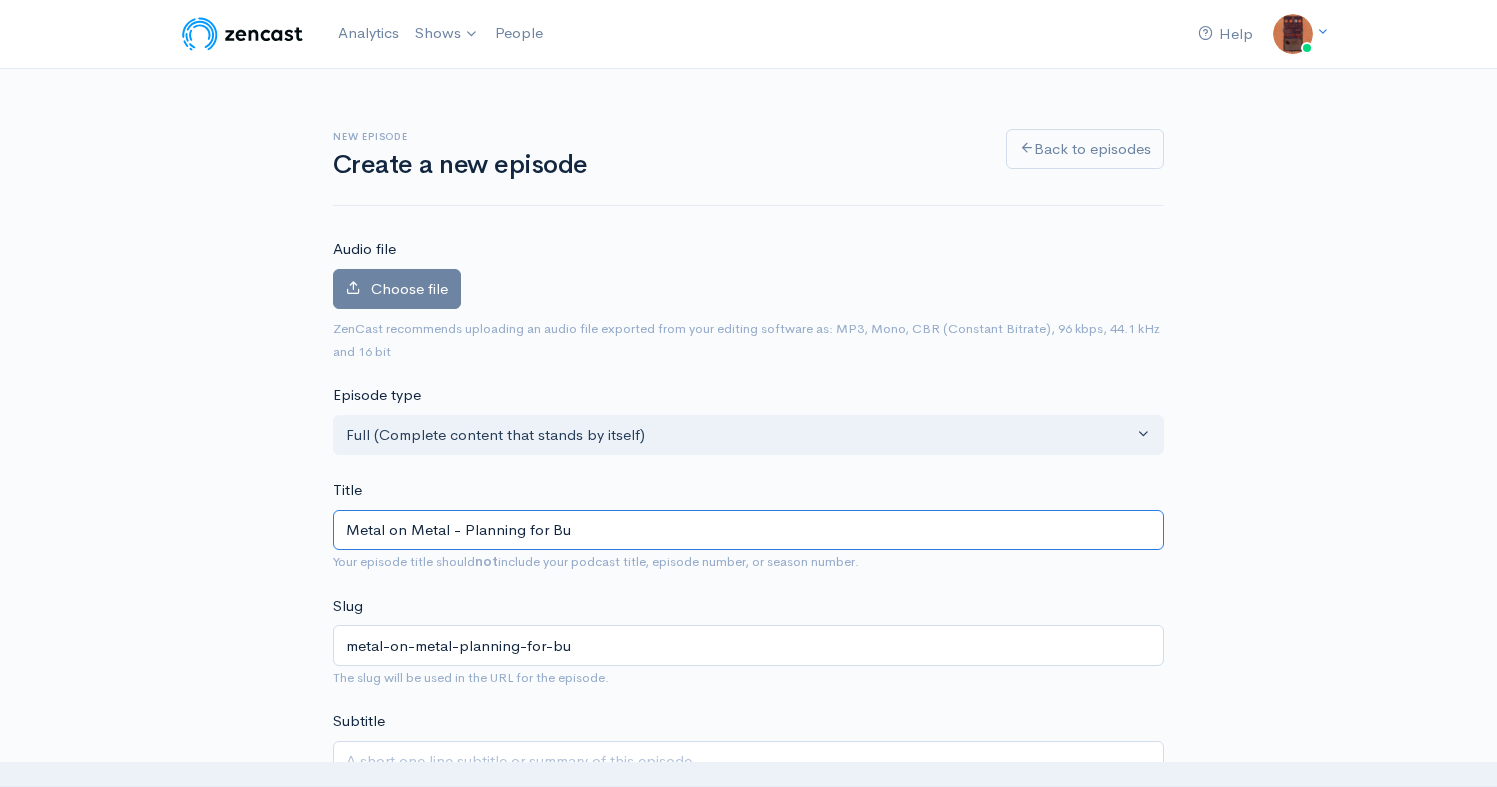 type on "Metal on Metal - Planning for [LAST]" 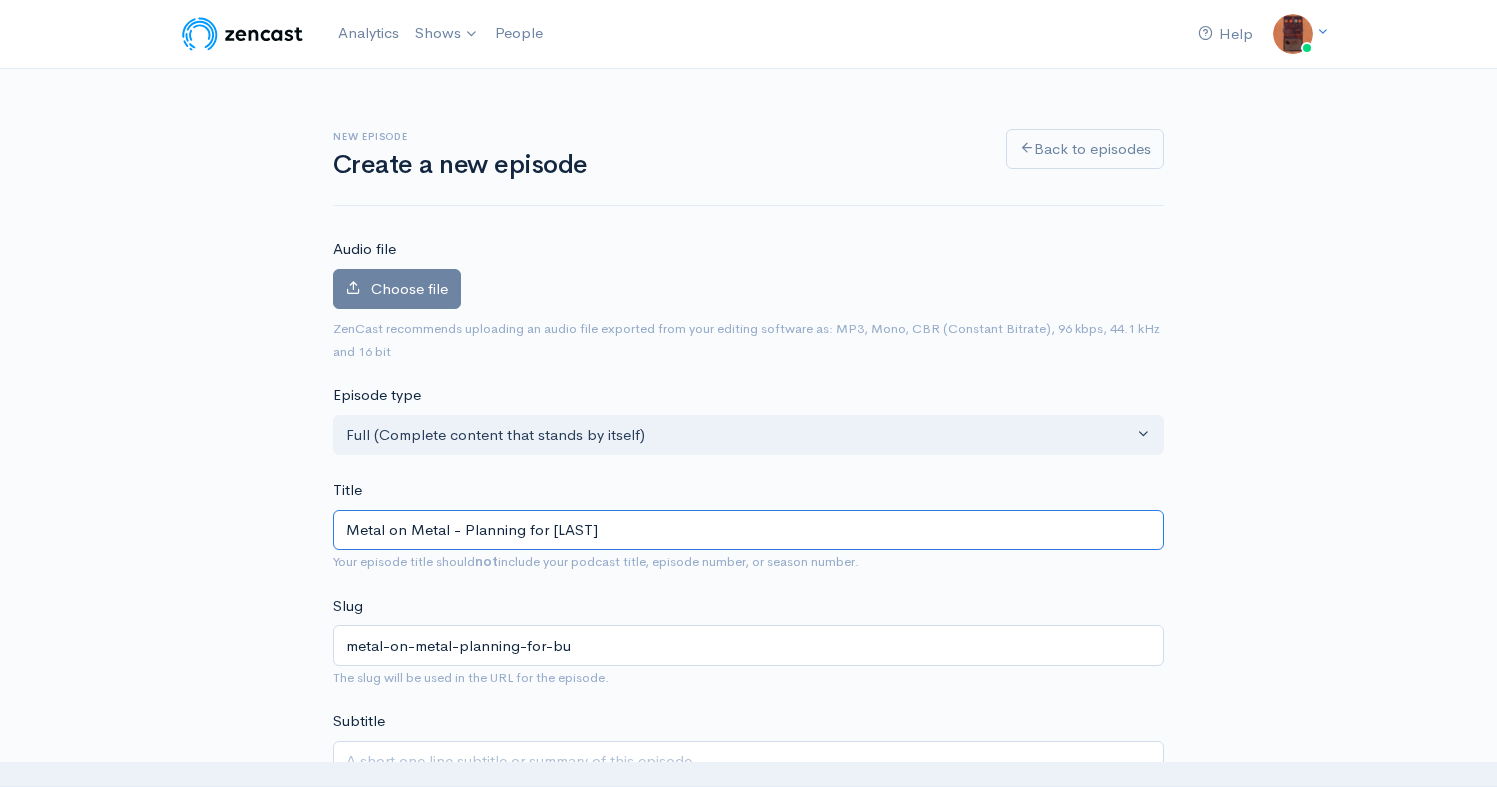 type on "metal-on-metal-planning-for-bur" 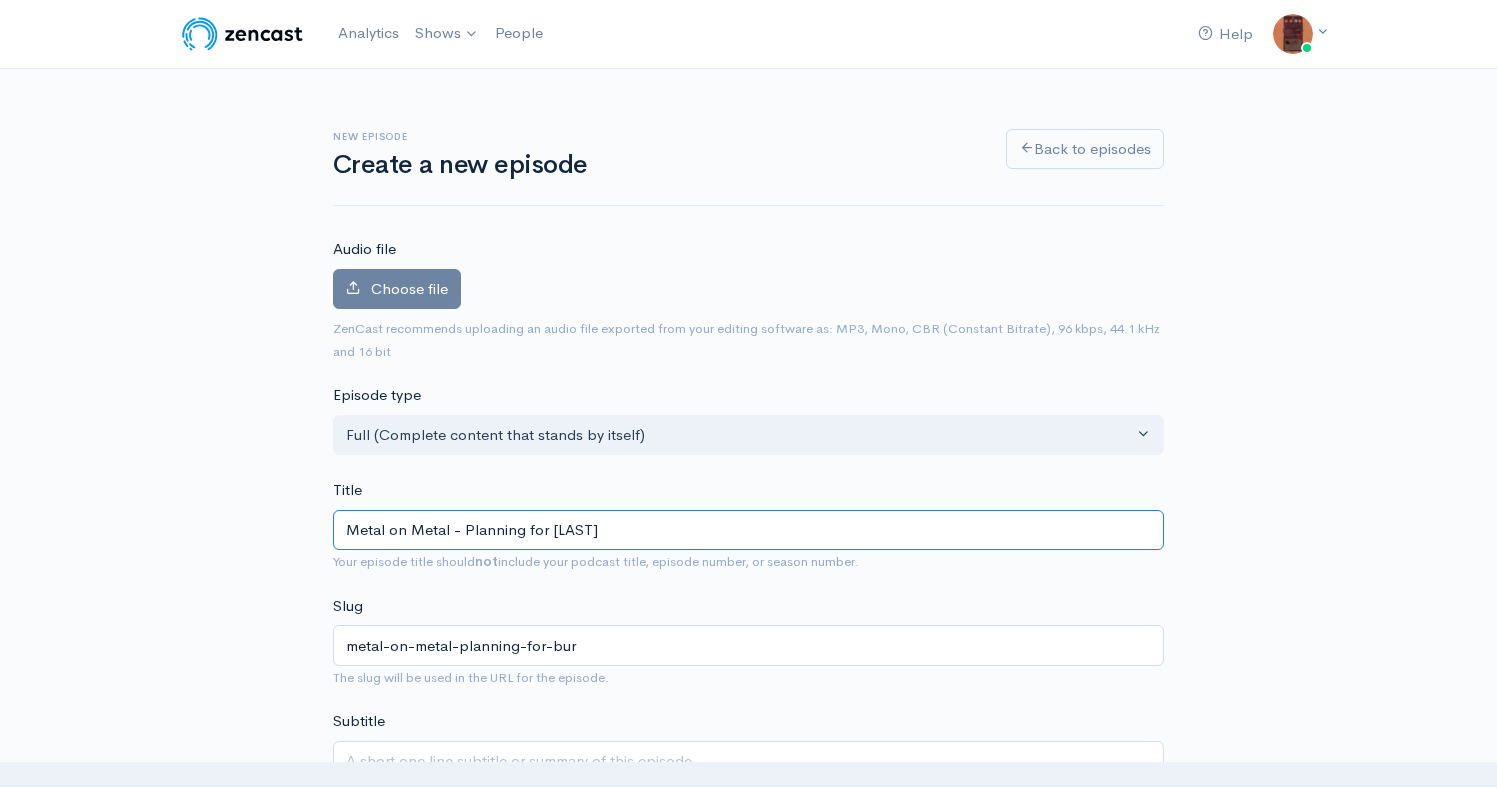 type on "Metal on Metal - Planning for Buri" 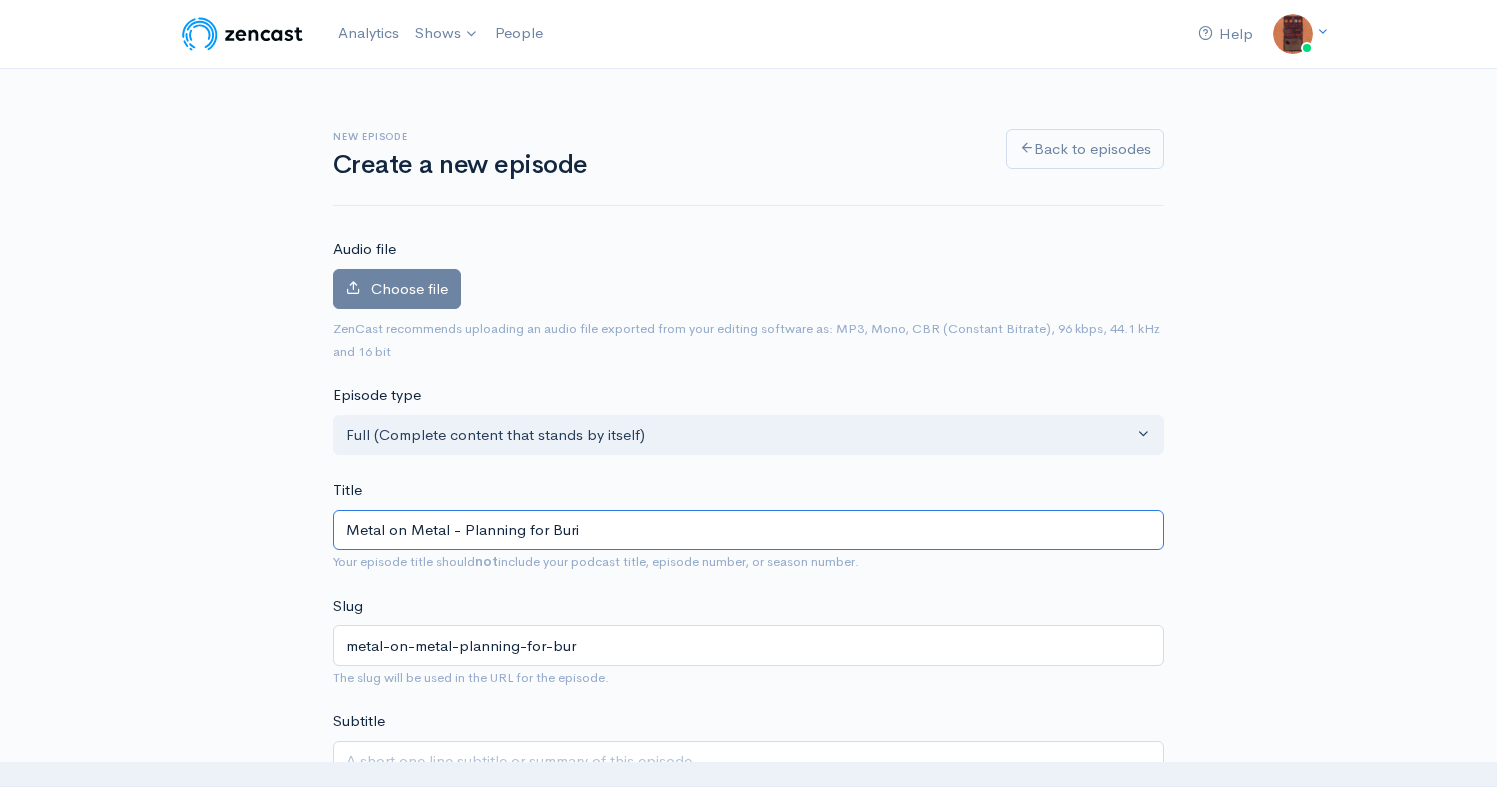 type on "metal-on-metal-planning-for-buri" 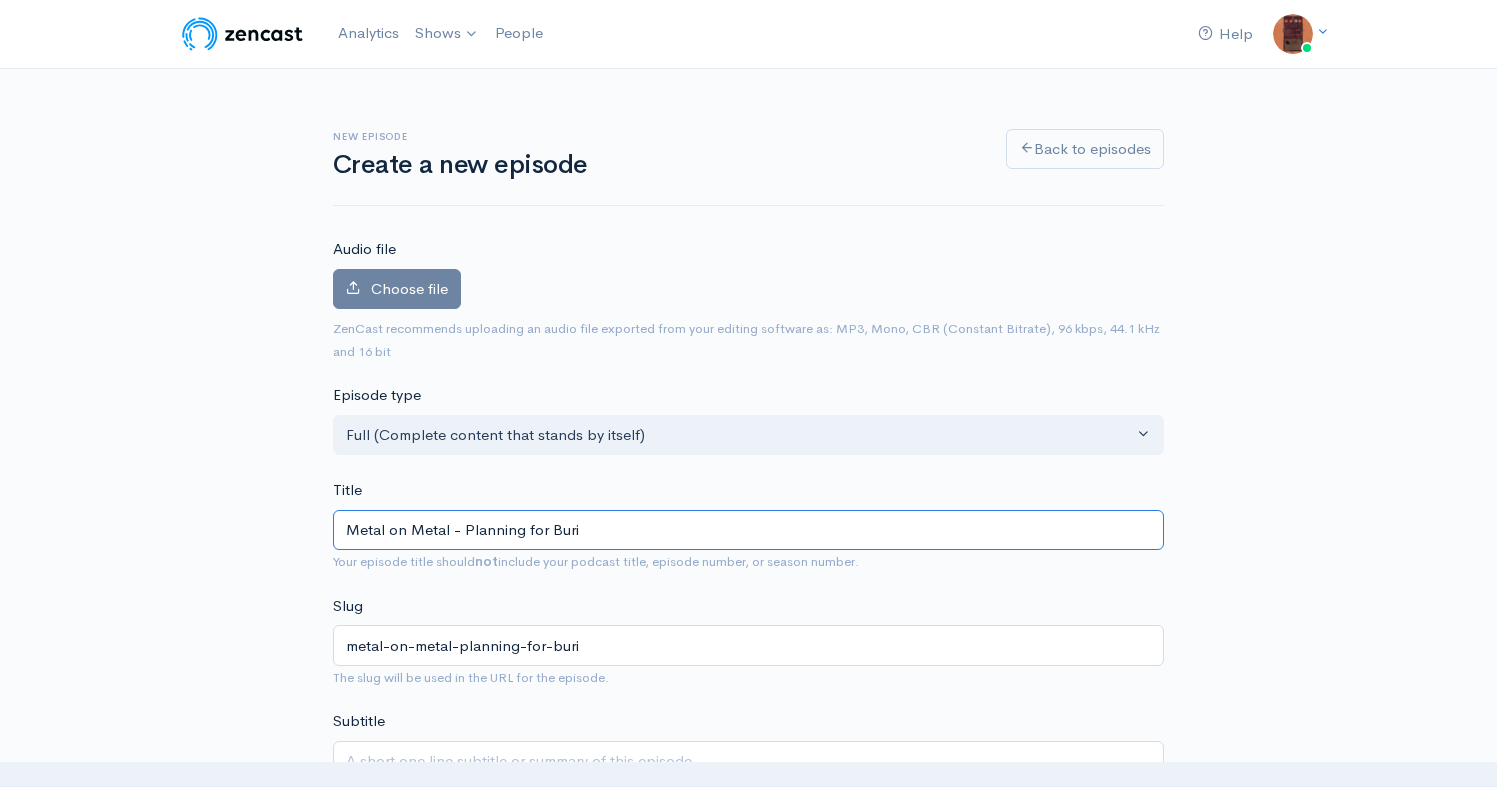 type on "Metal on Metal - Planning for Buria" 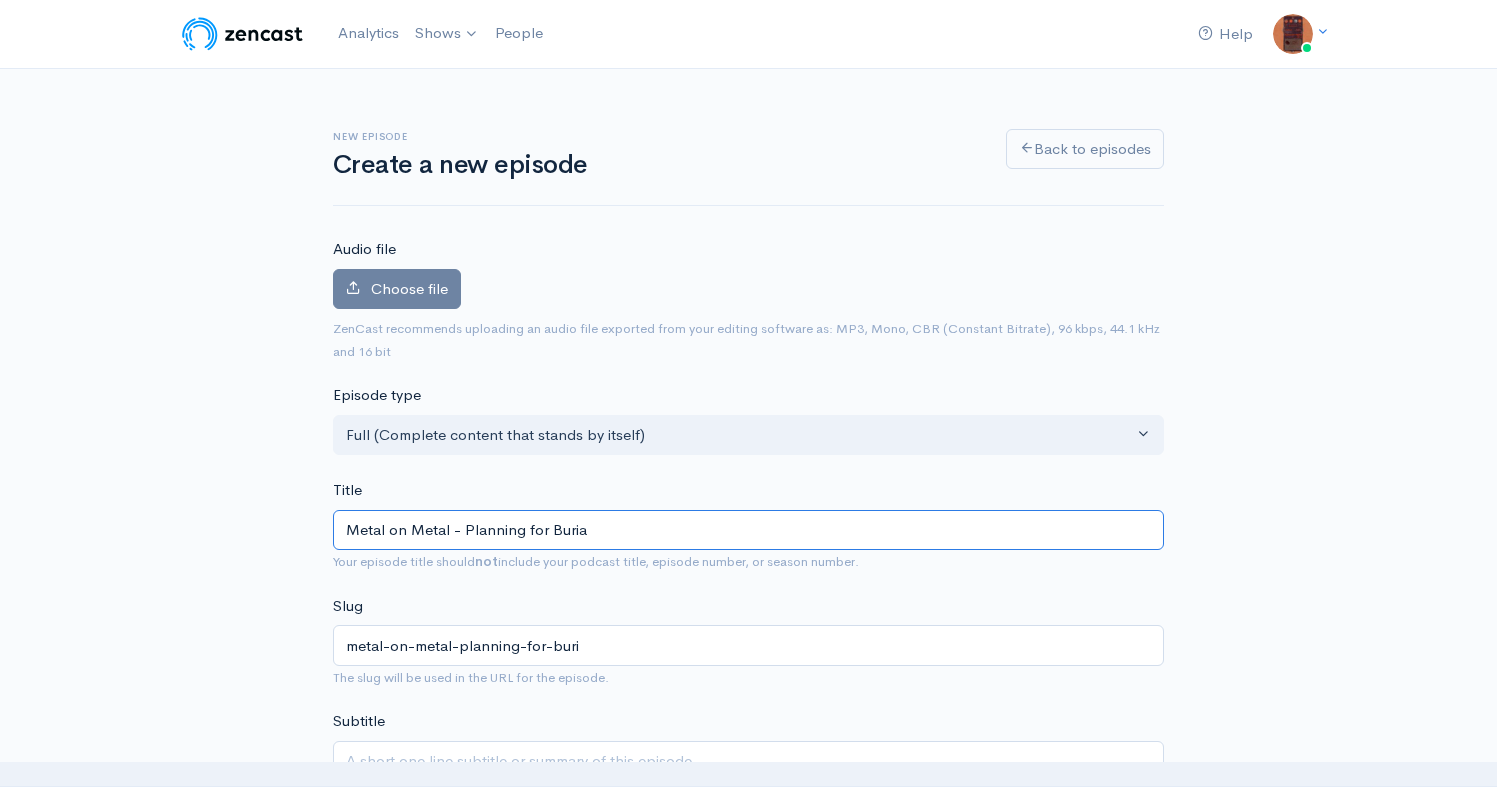 type on "metal-on-metal-planning-for-buria" 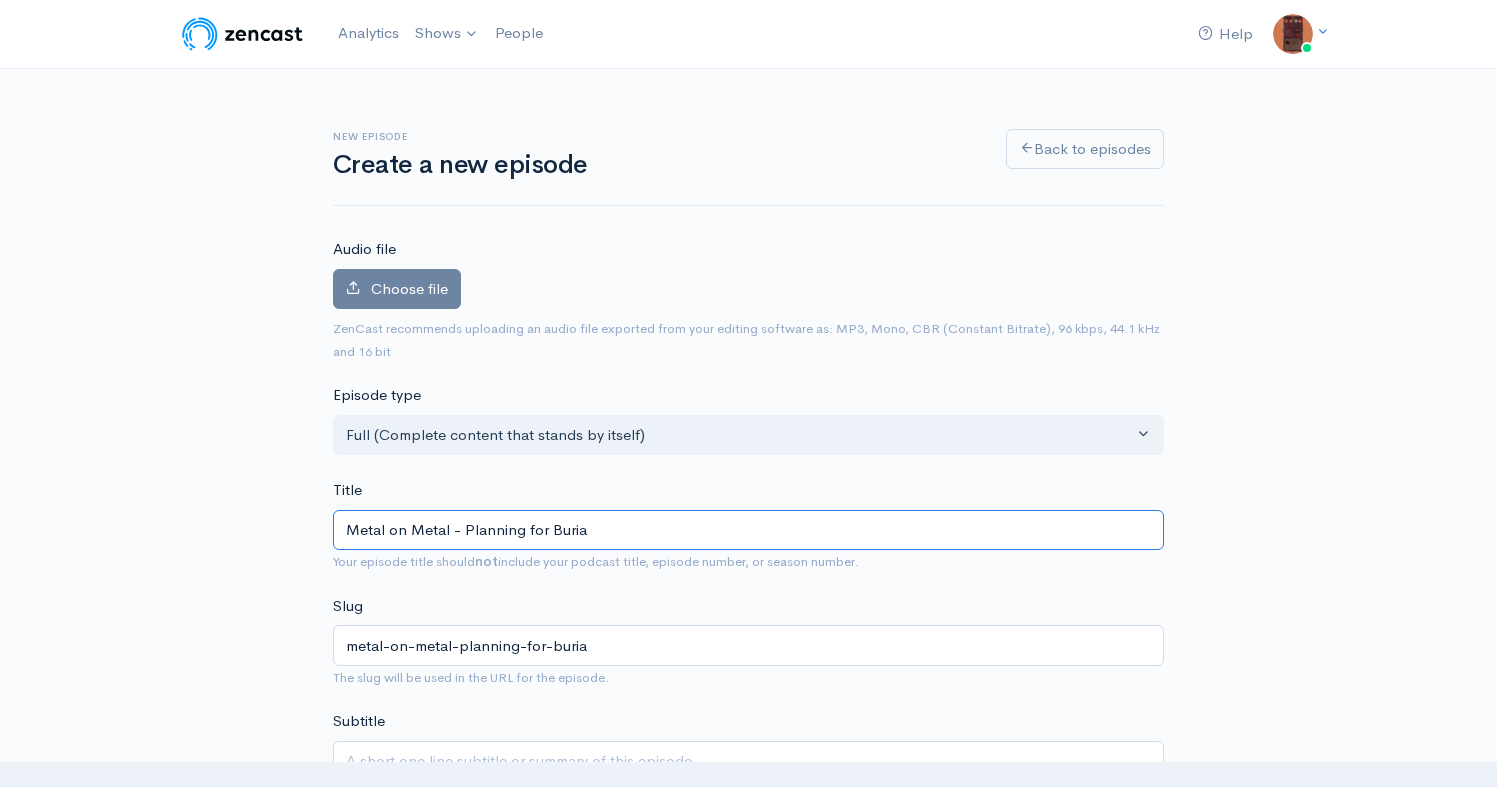 type on "Metal on Metal - Planning for Burial" 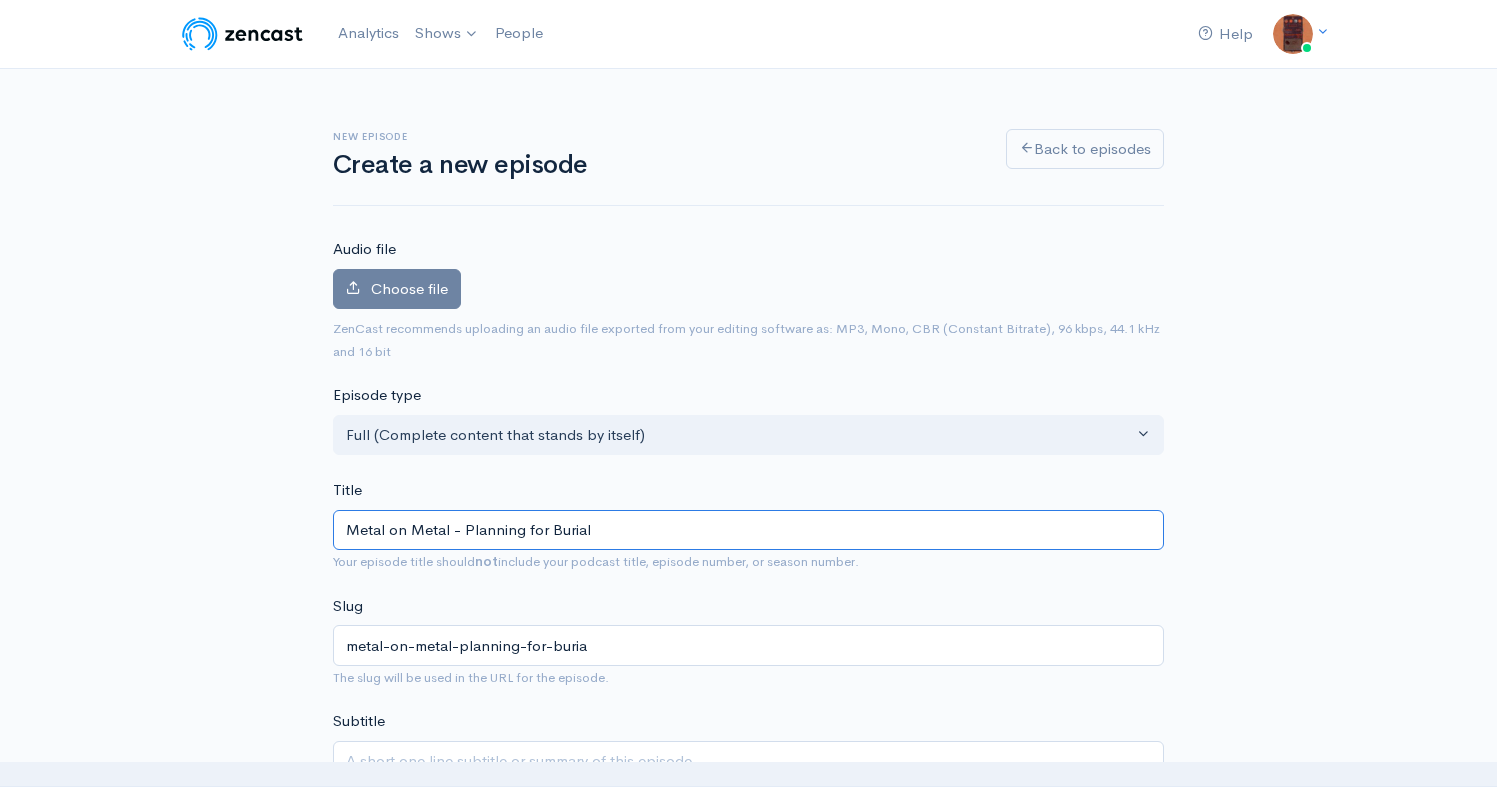 type on "metal-on-metal-planning-for-burial" 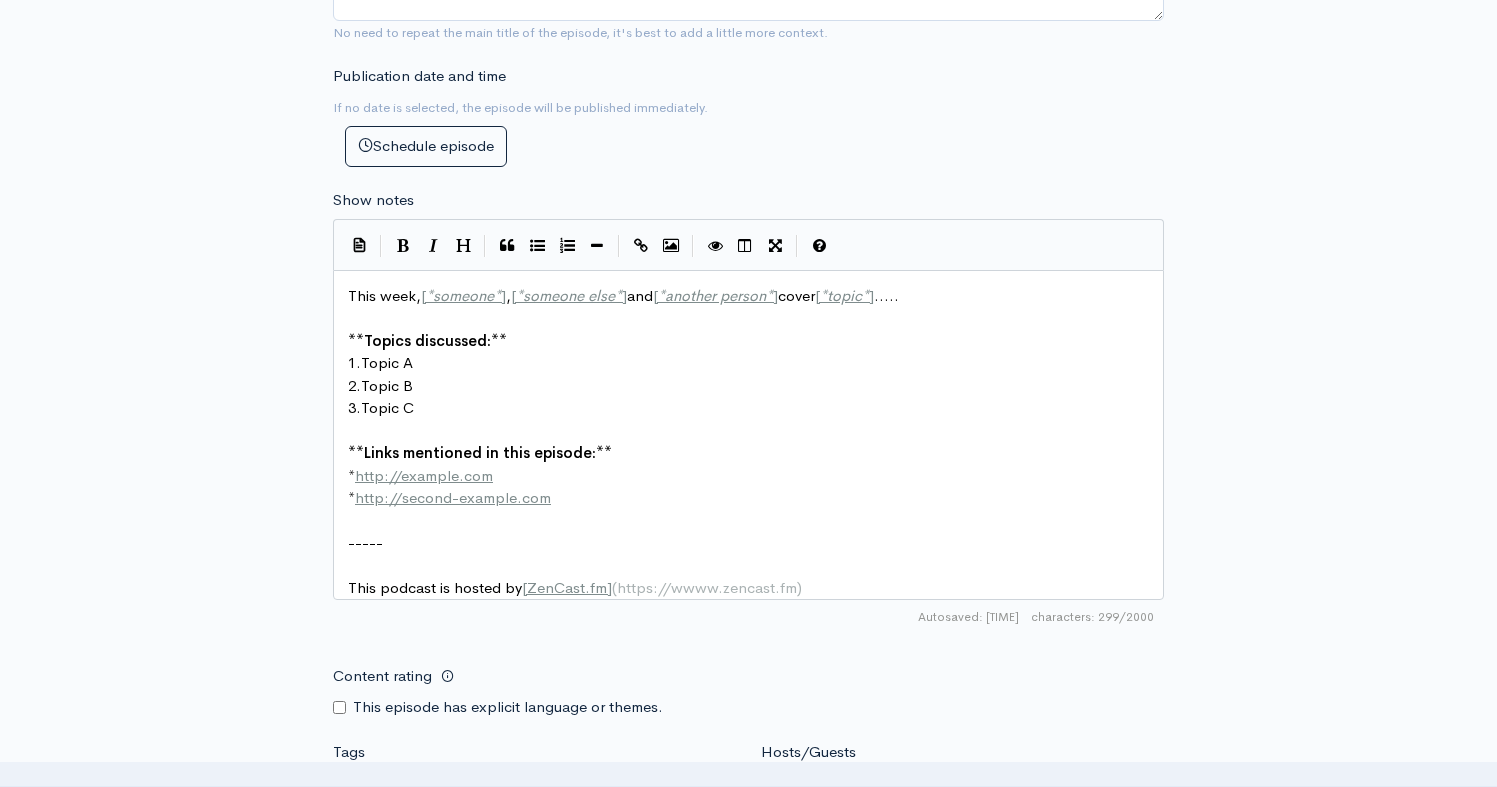 type on "Metal on Metal - Planning for Burial" 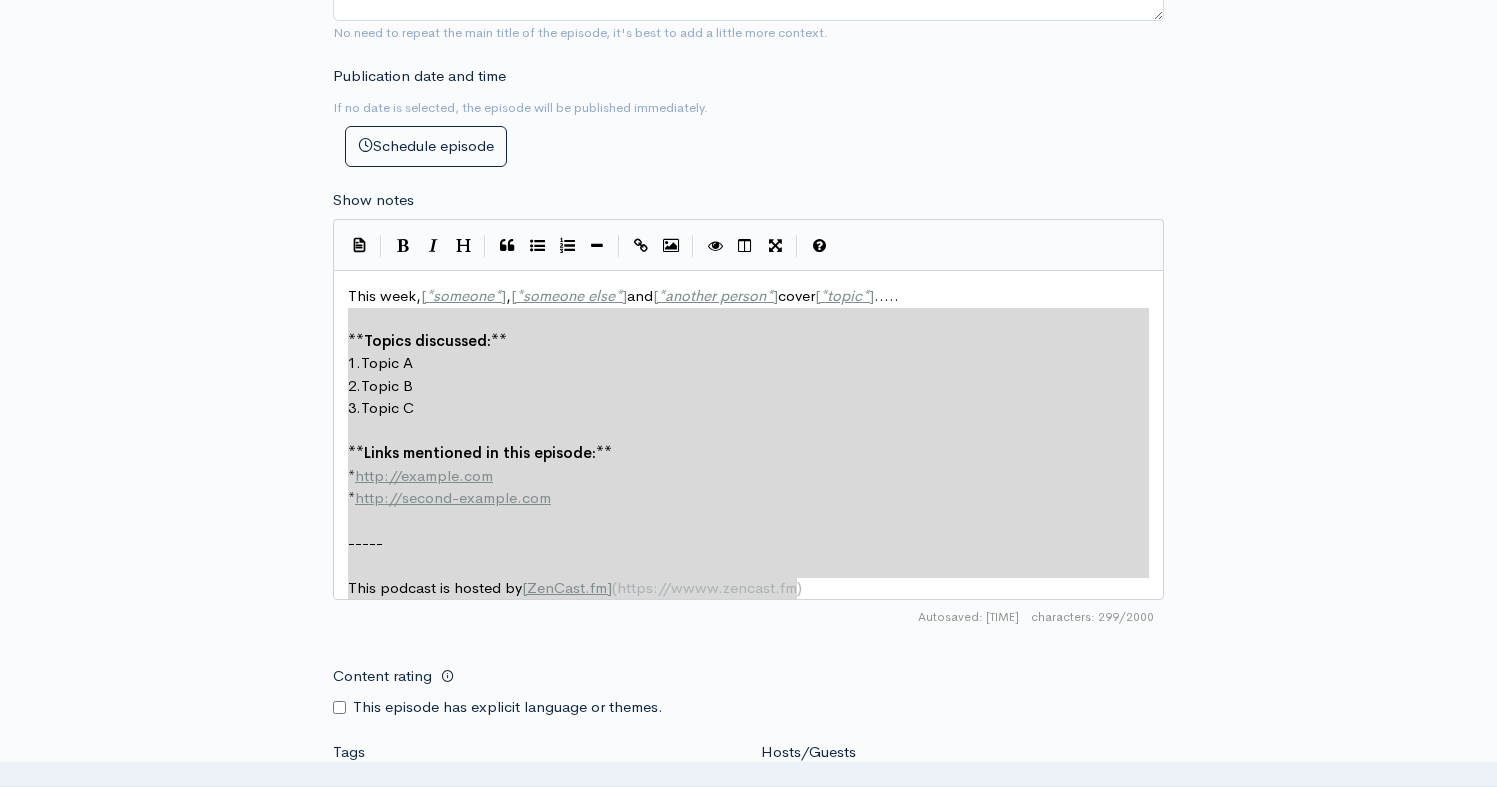 type on "This week, [*someone*], [*someone else*] and [*another person*] cover [*topic*].....
**Topics discussed:**
1. Topic A
2. Topic B
3. Topic C
**Links mentioned in this episode:**
* http://example.com
* http://second-example.com
-----
This podcast is hosted by [ZenCast.fm](https://wwww.zencast.fm)" 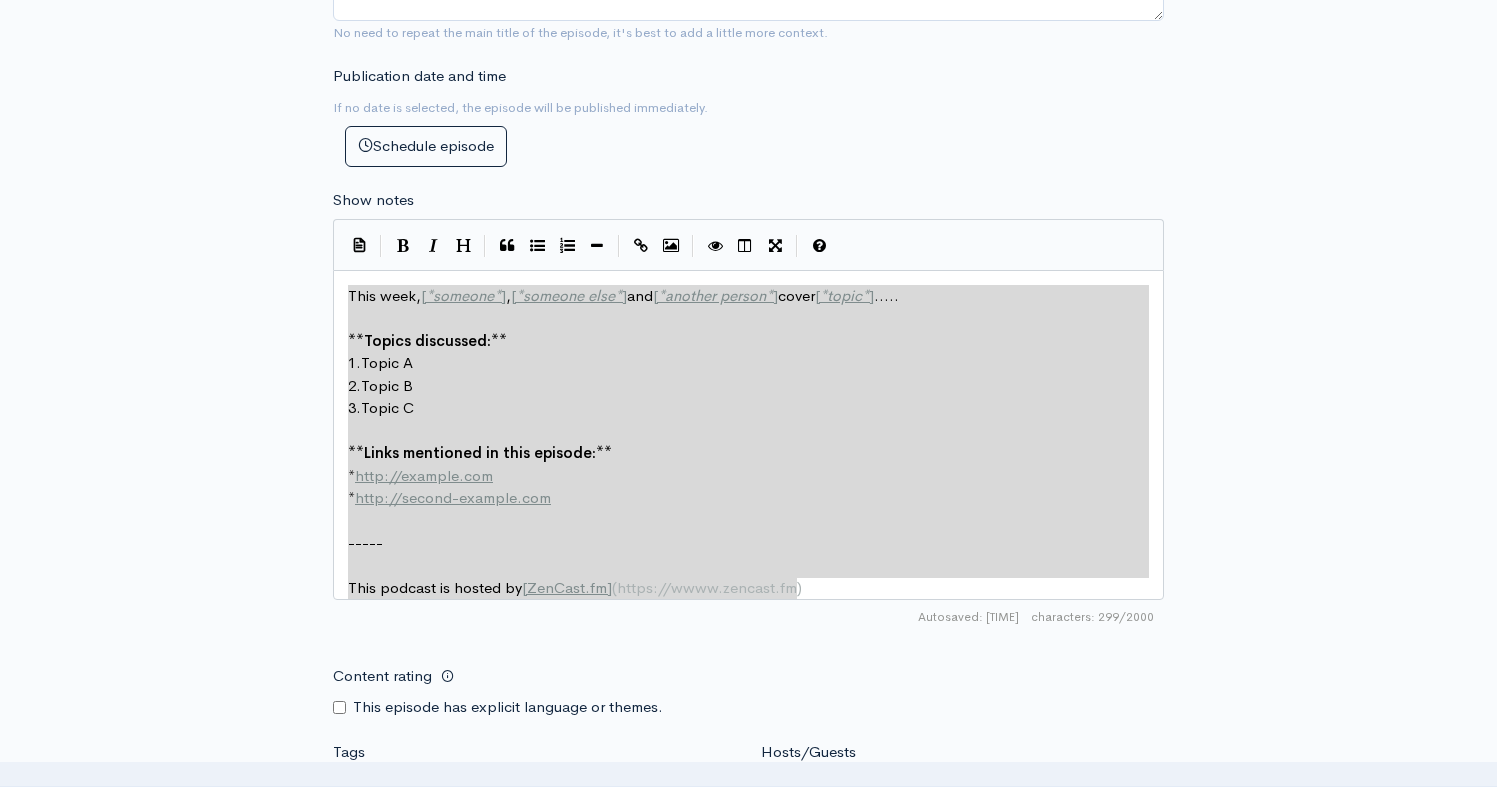 drag, startPoint x: 808, startPoint y: 584, endPoint x: 329, endPoint y: 301, distance: 556.3542 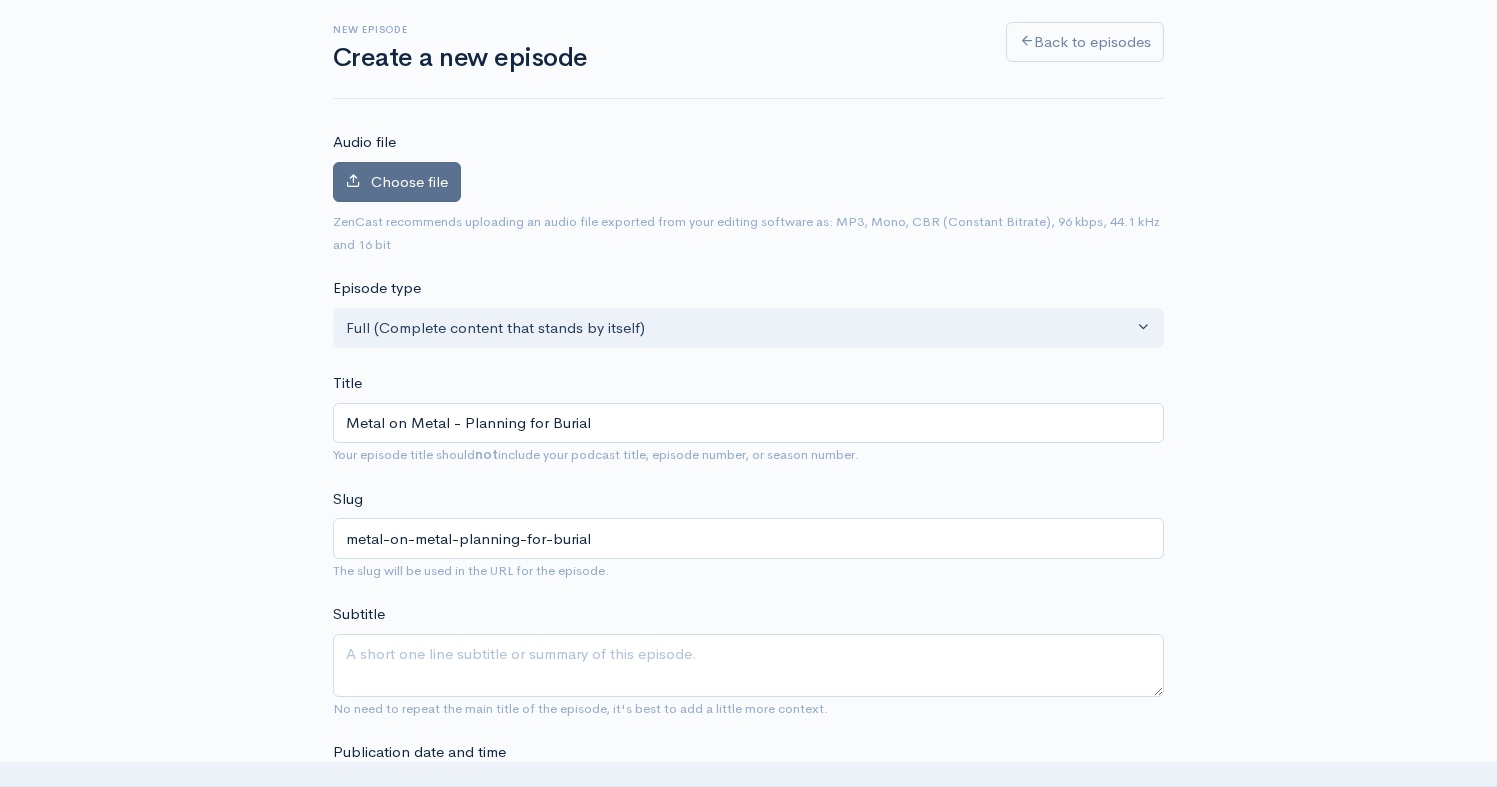 click on "Choose file" at bounding box center (397, 182) 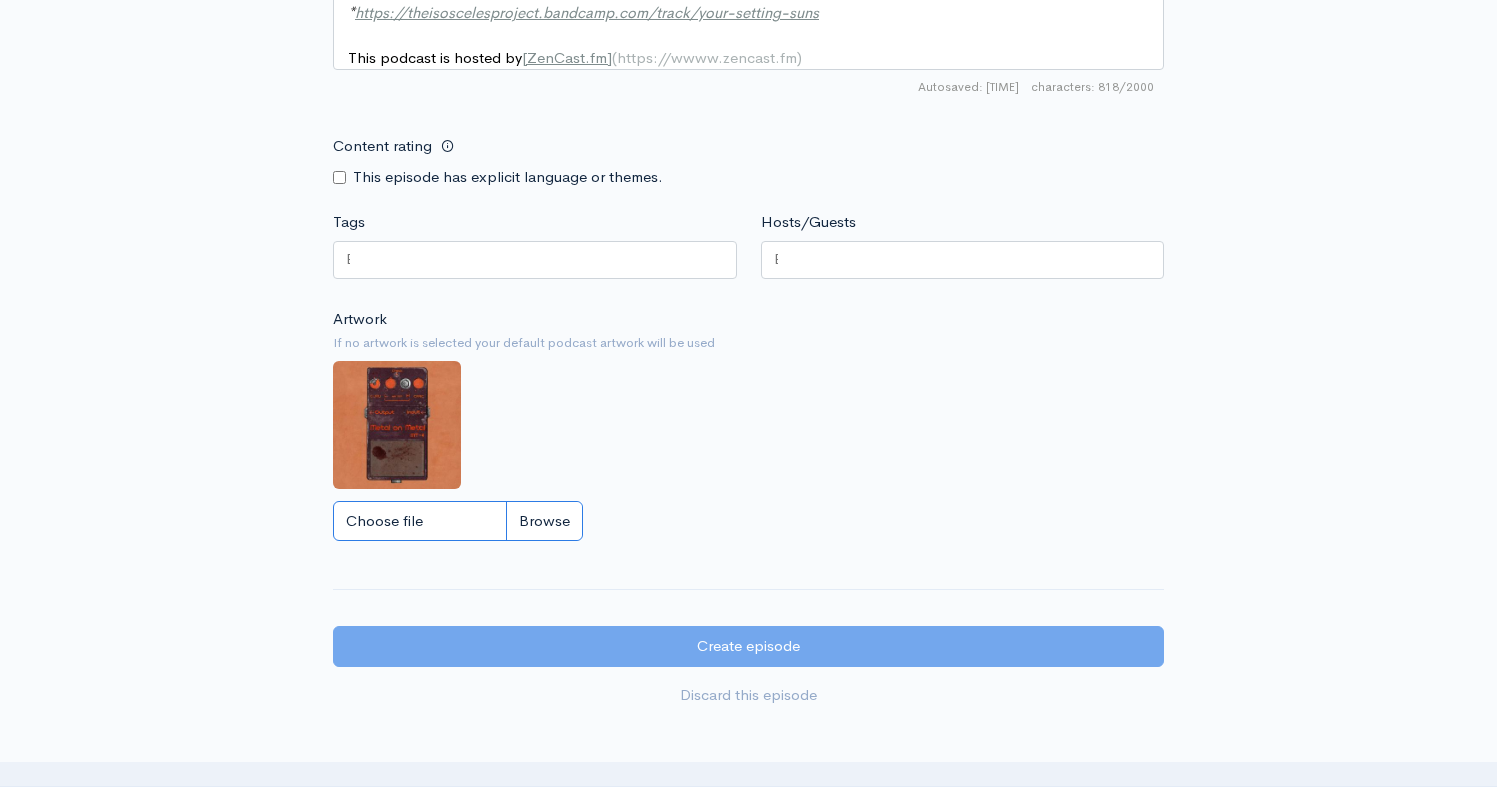 click on "Choose file" at bounding box center [458, 521] 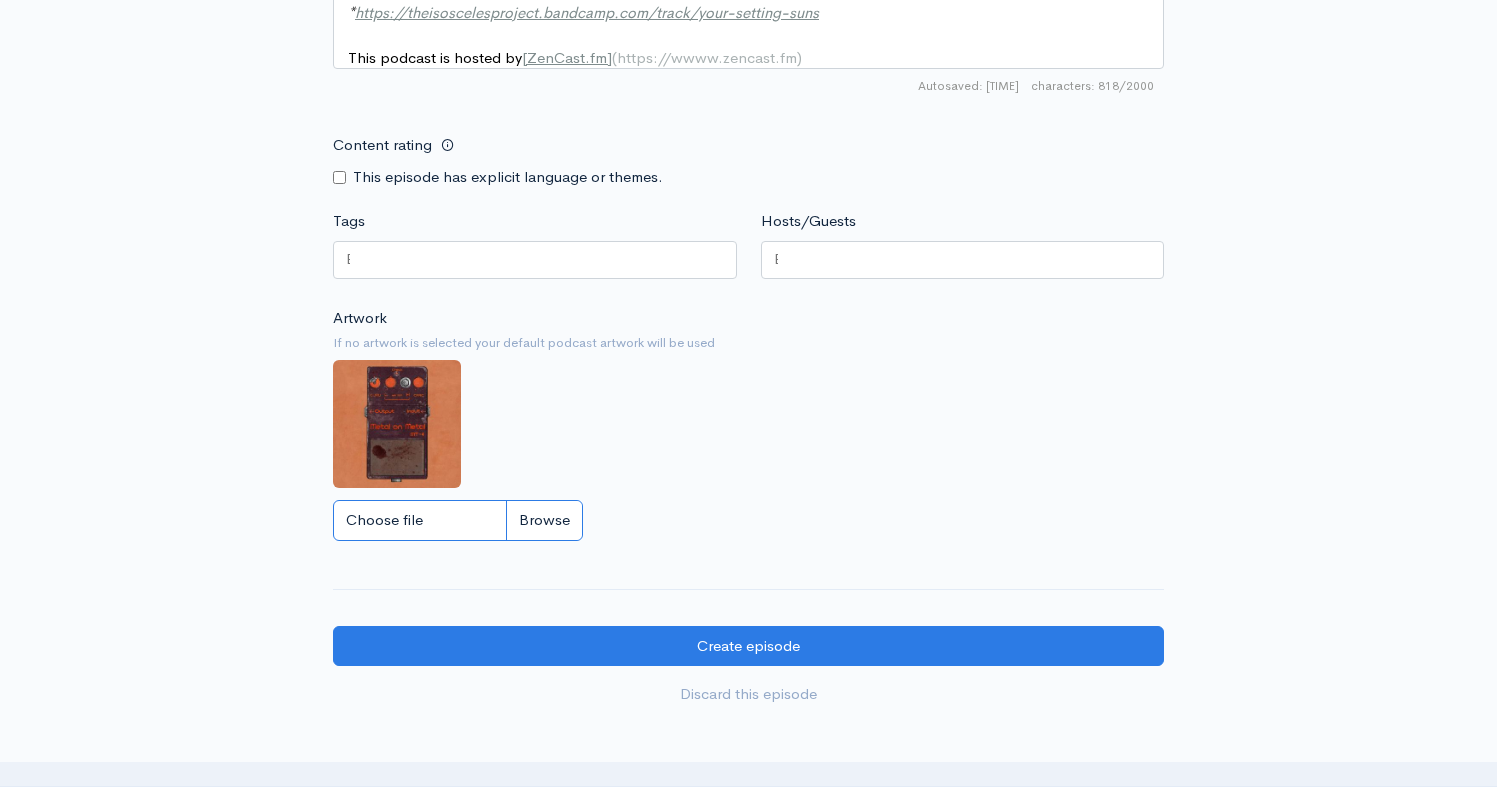 type on "C:\fakepath\Planning for Burial - [NAME].jpg" 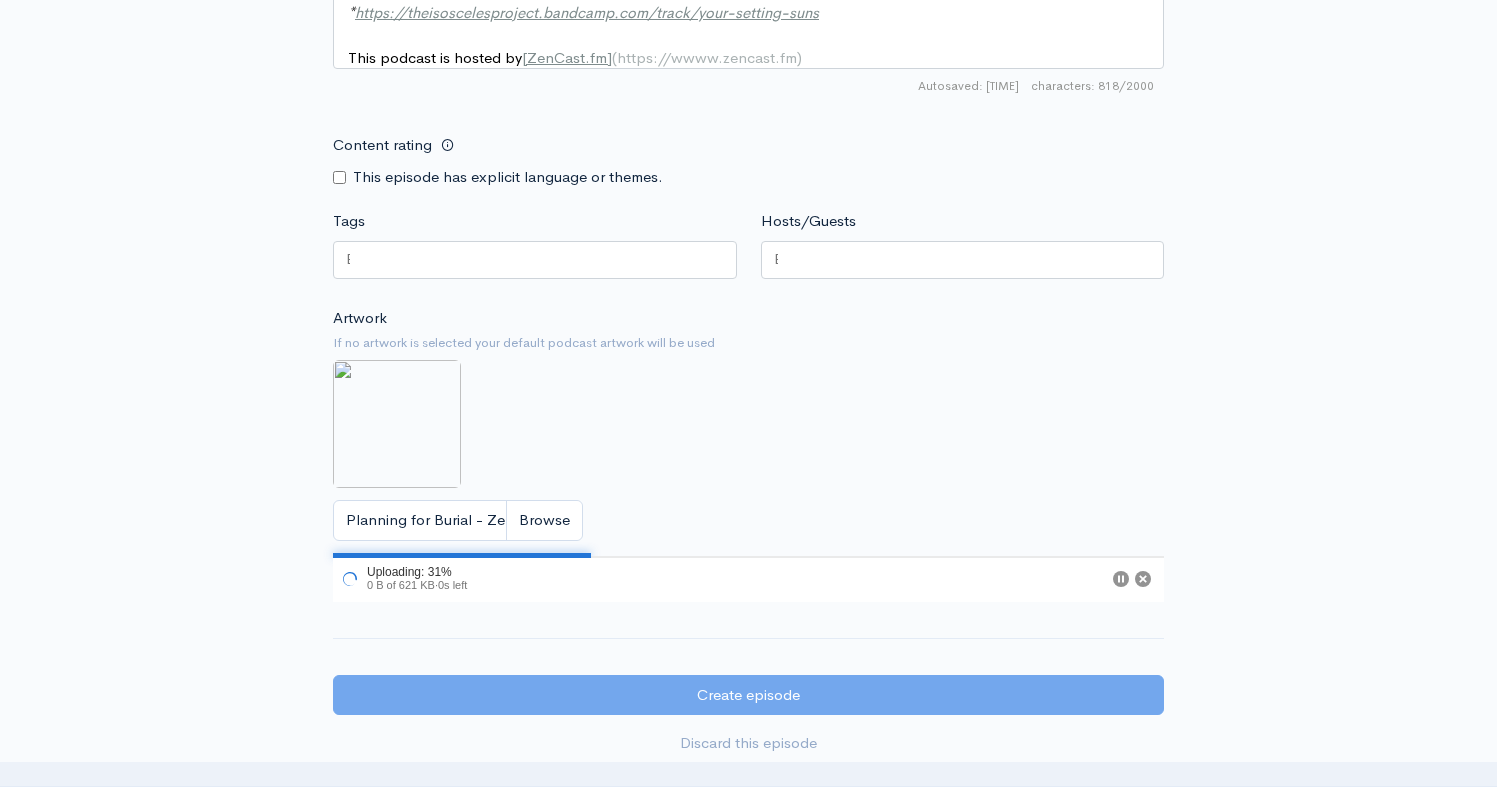 click at bounding box center (535, 260) 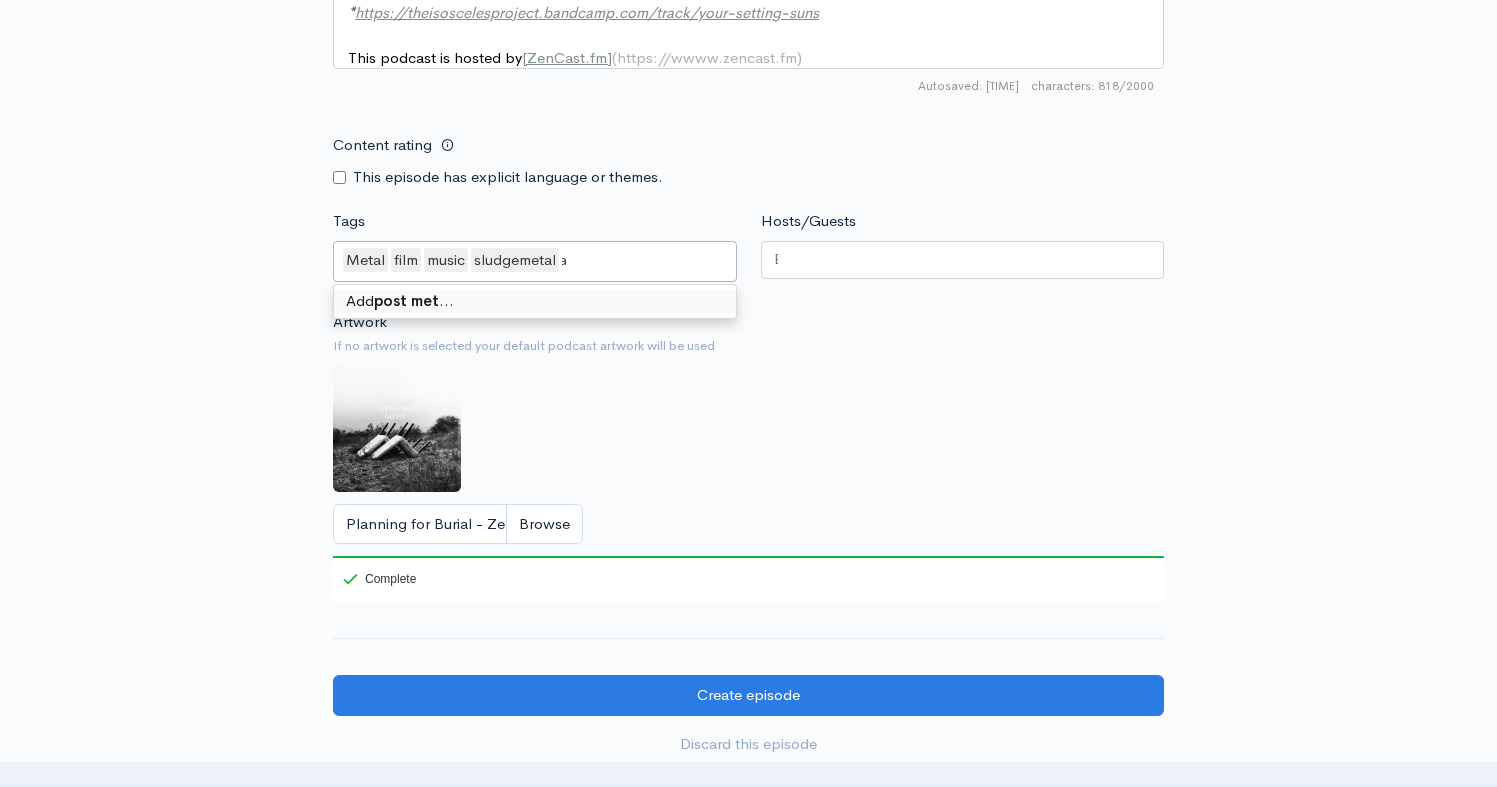 type on "post metal" 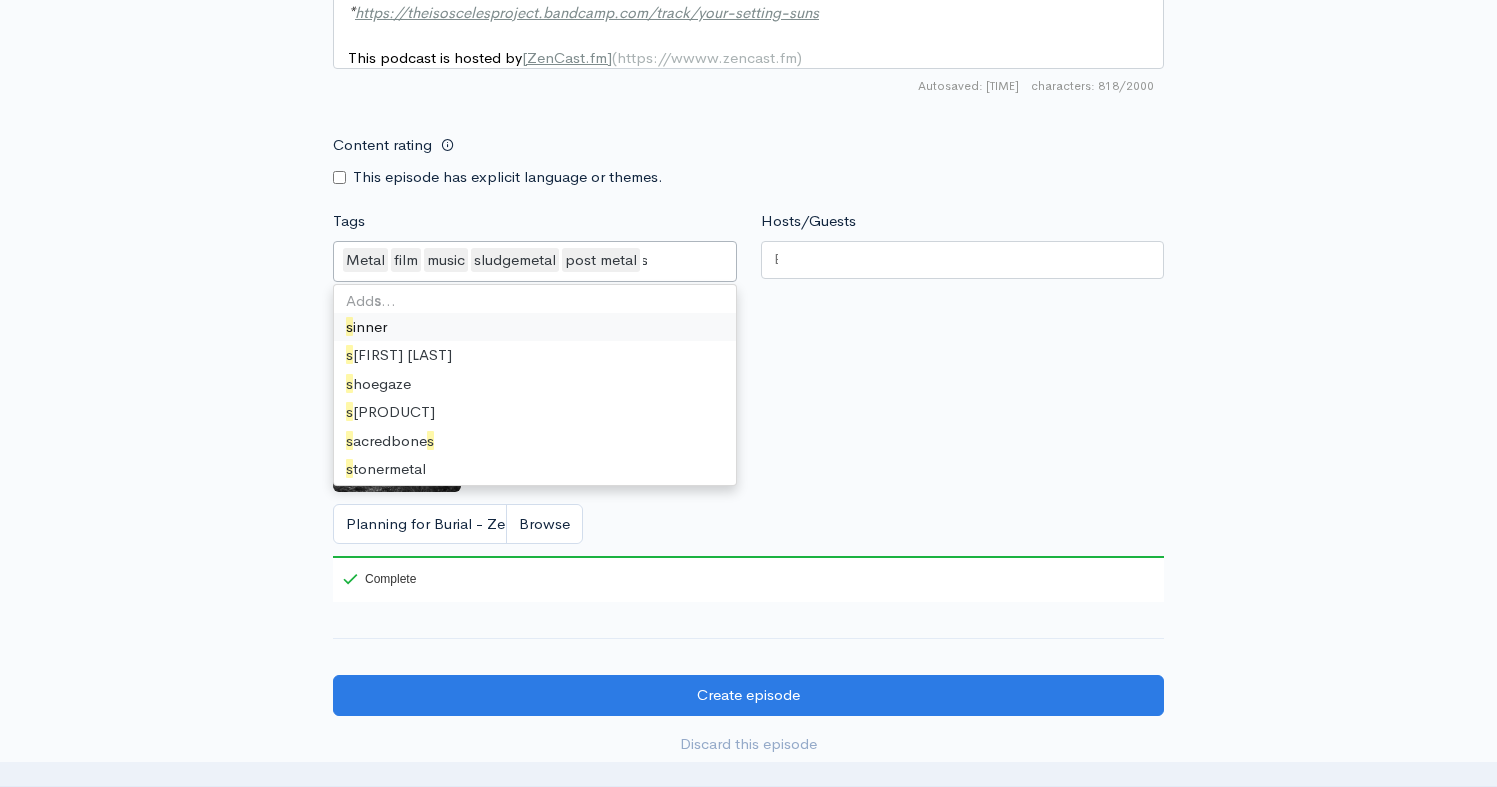 scroll, scrollTop: 0, scrollLeft: 28, axis: horizontal 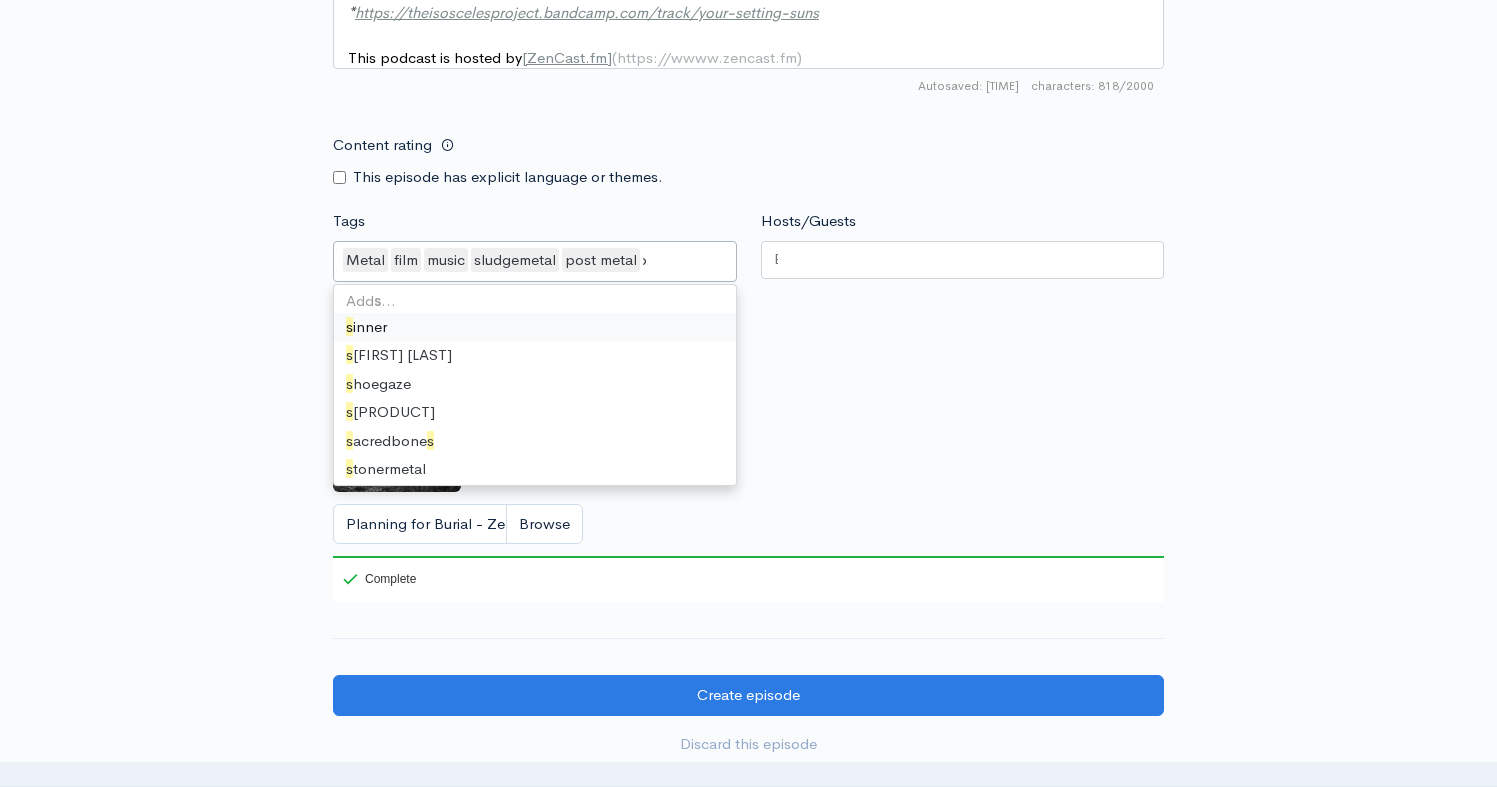 type on "shoe" 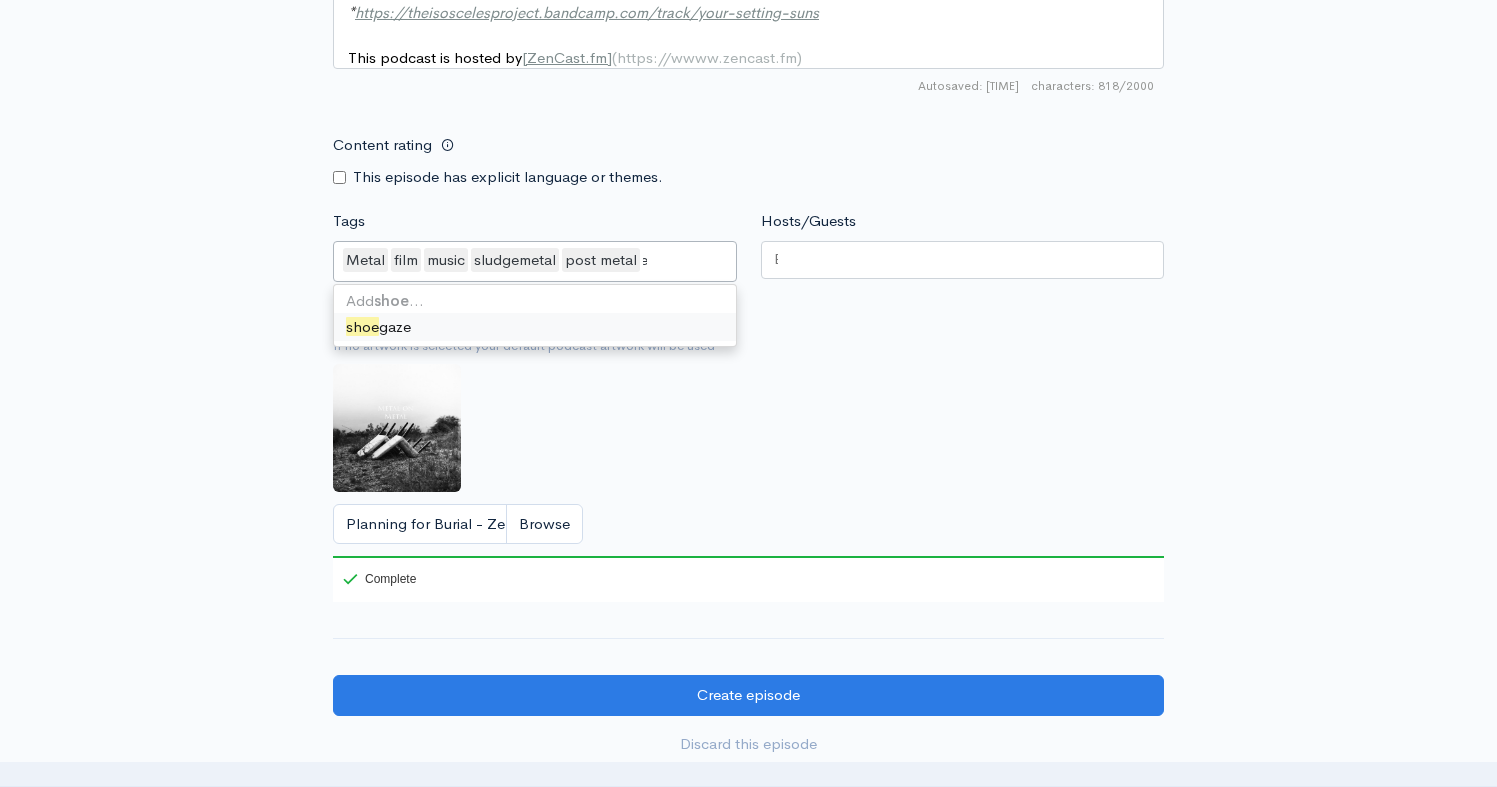 type 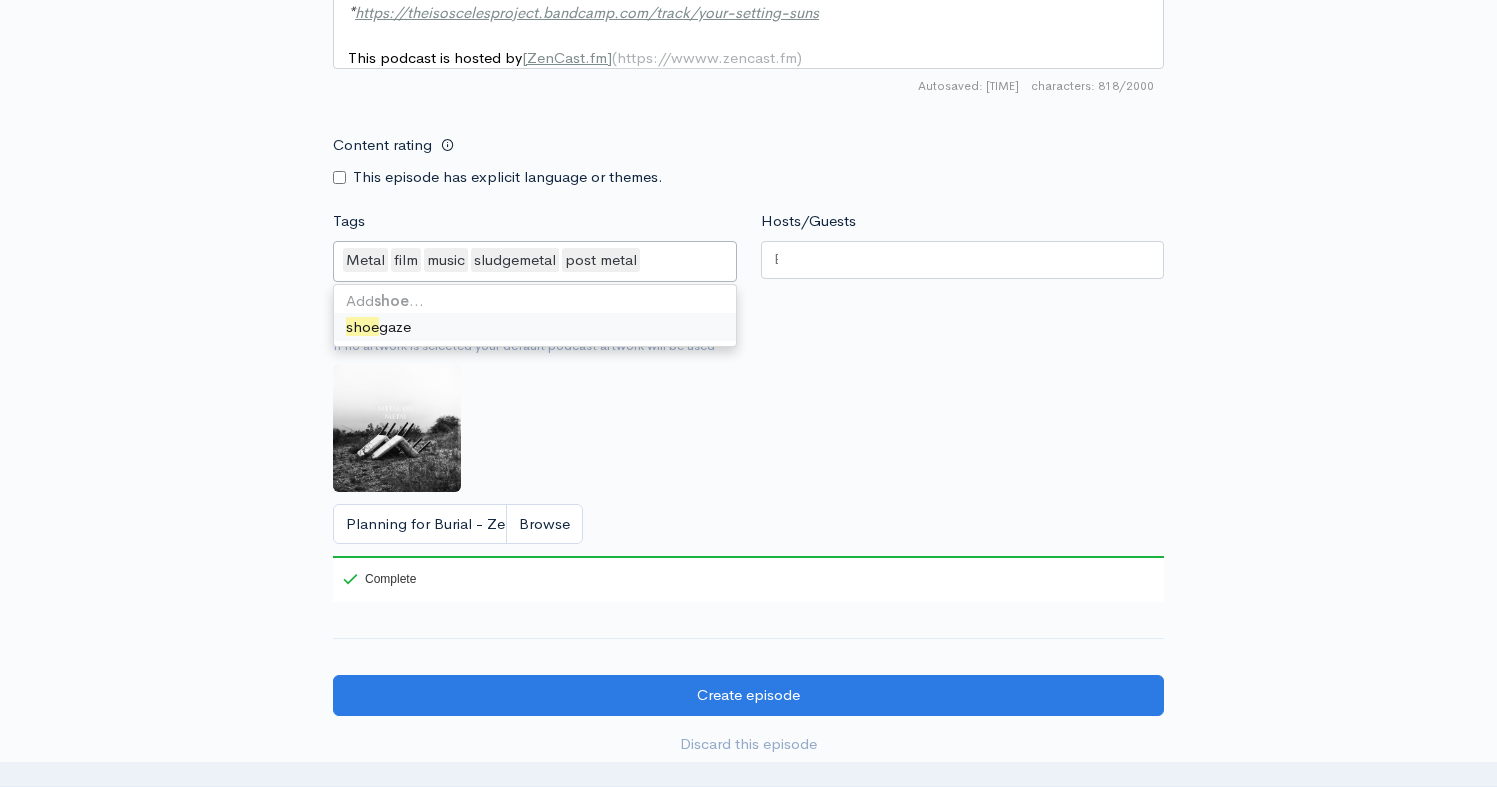 scroll, scrollTop: 0, scrollLeft: 0, axis: both 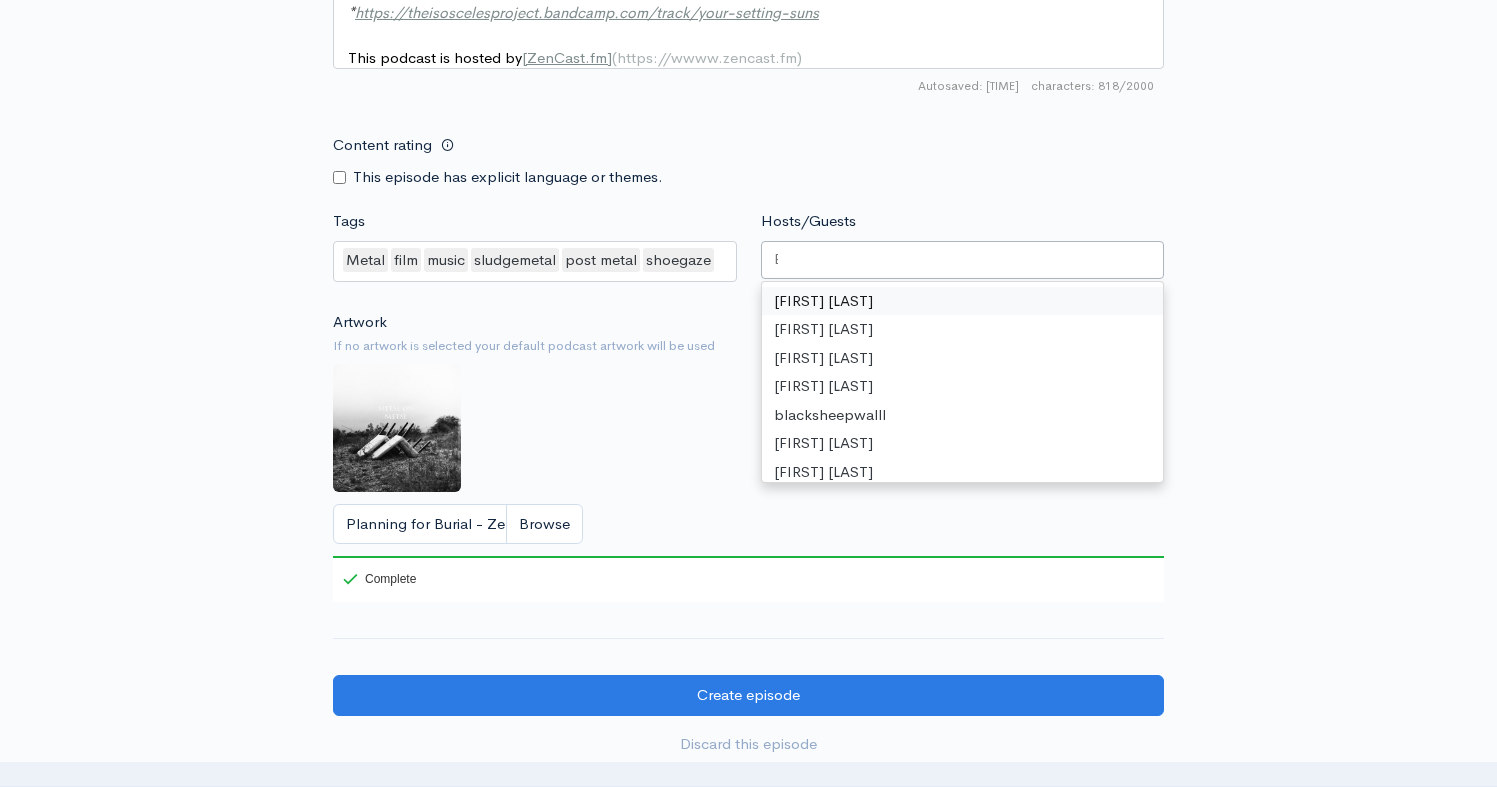 click at bounding box center [963, 260] 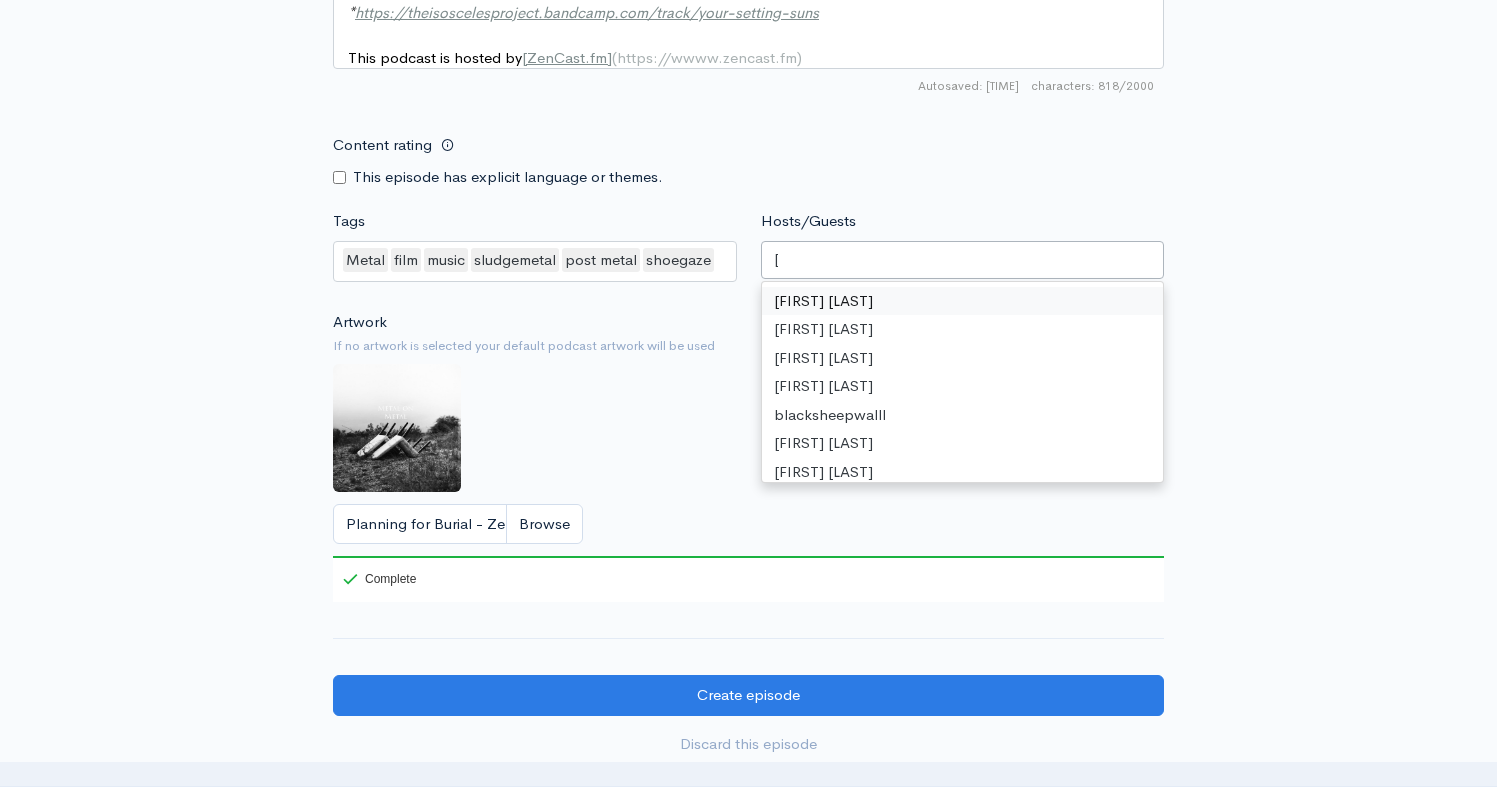 scroll, scrollTop: 0, scrollLeft: 93, axis: horizontal 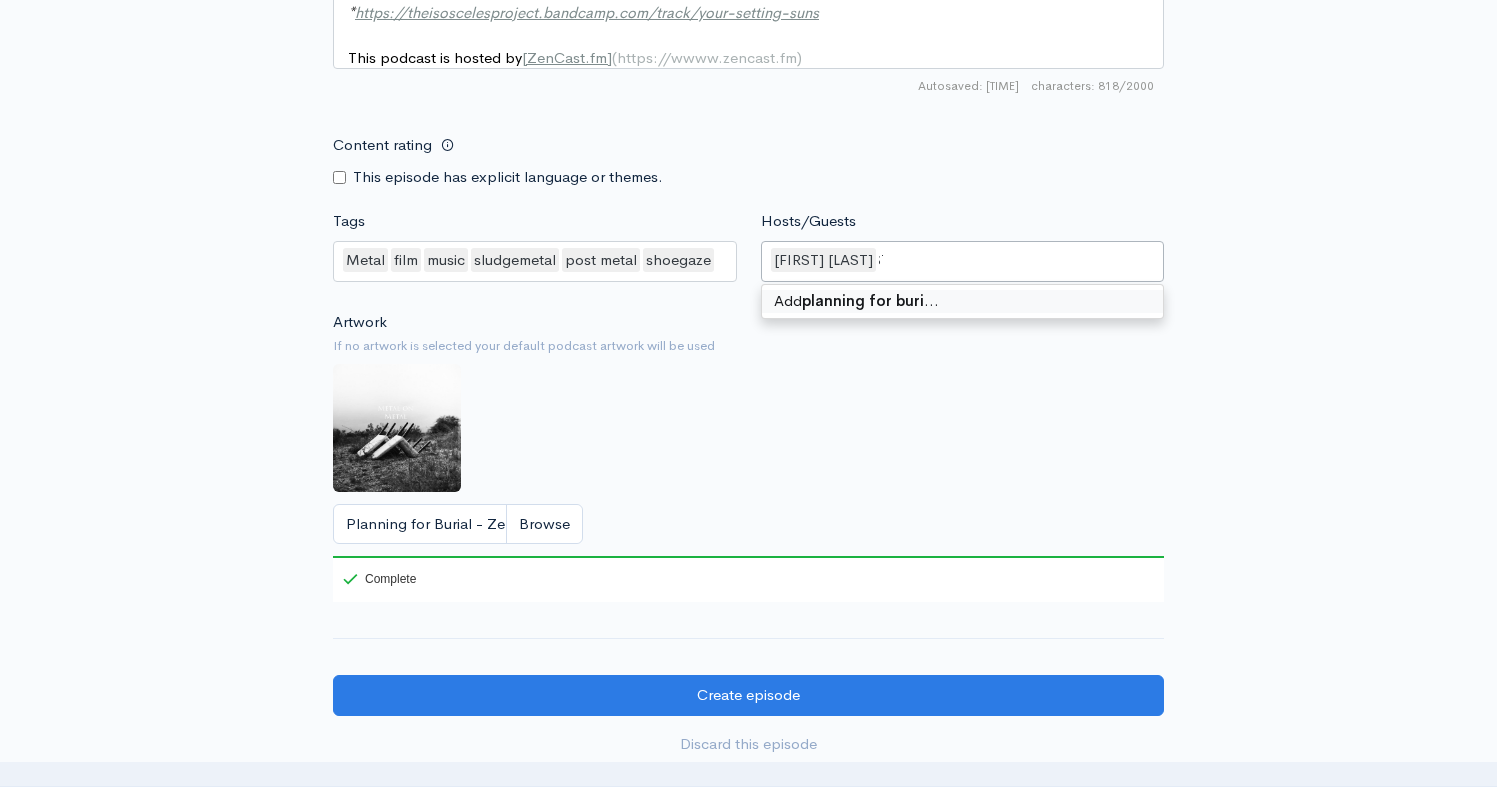 type on "planning for [PERSON]" 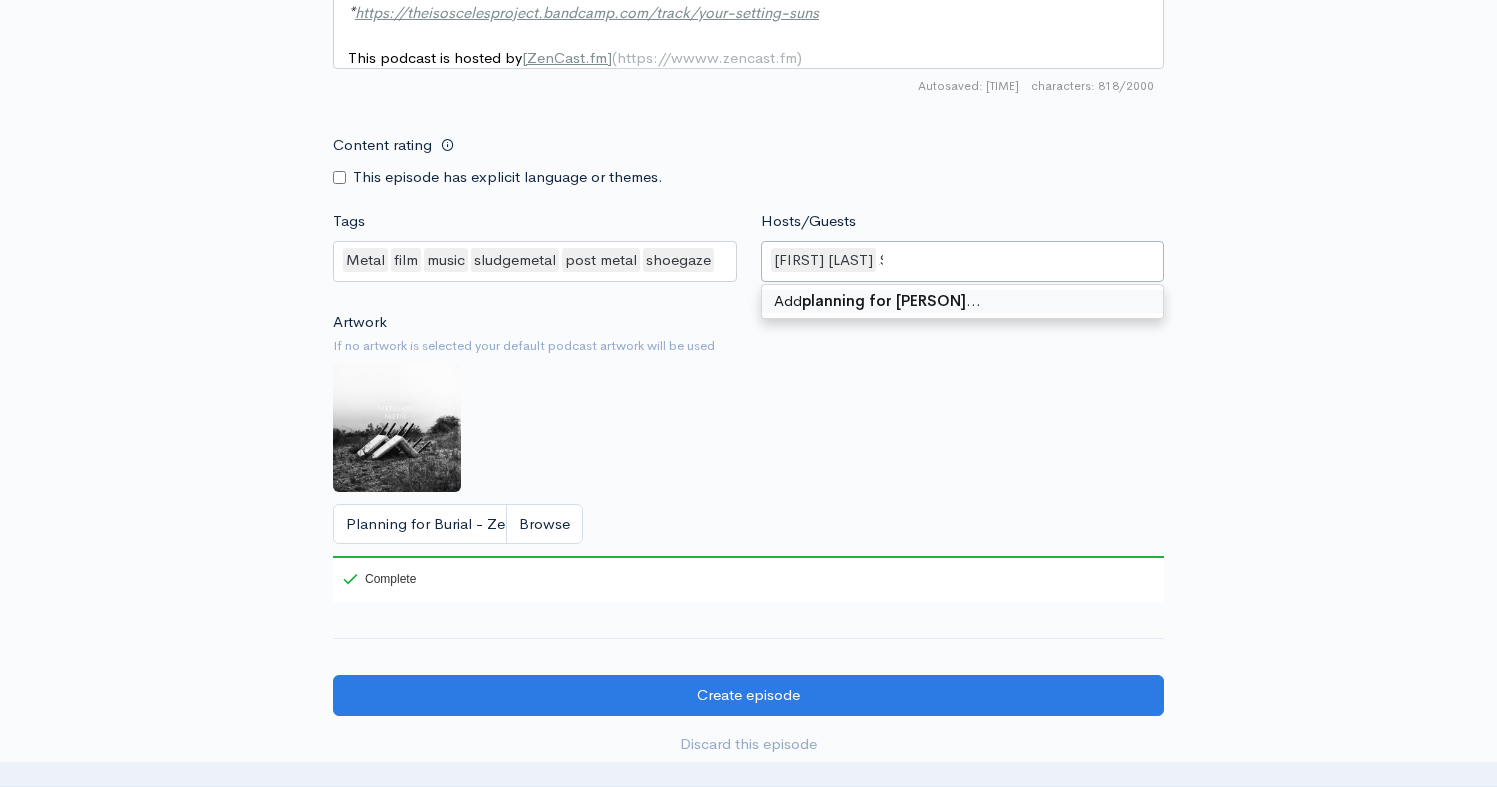 type 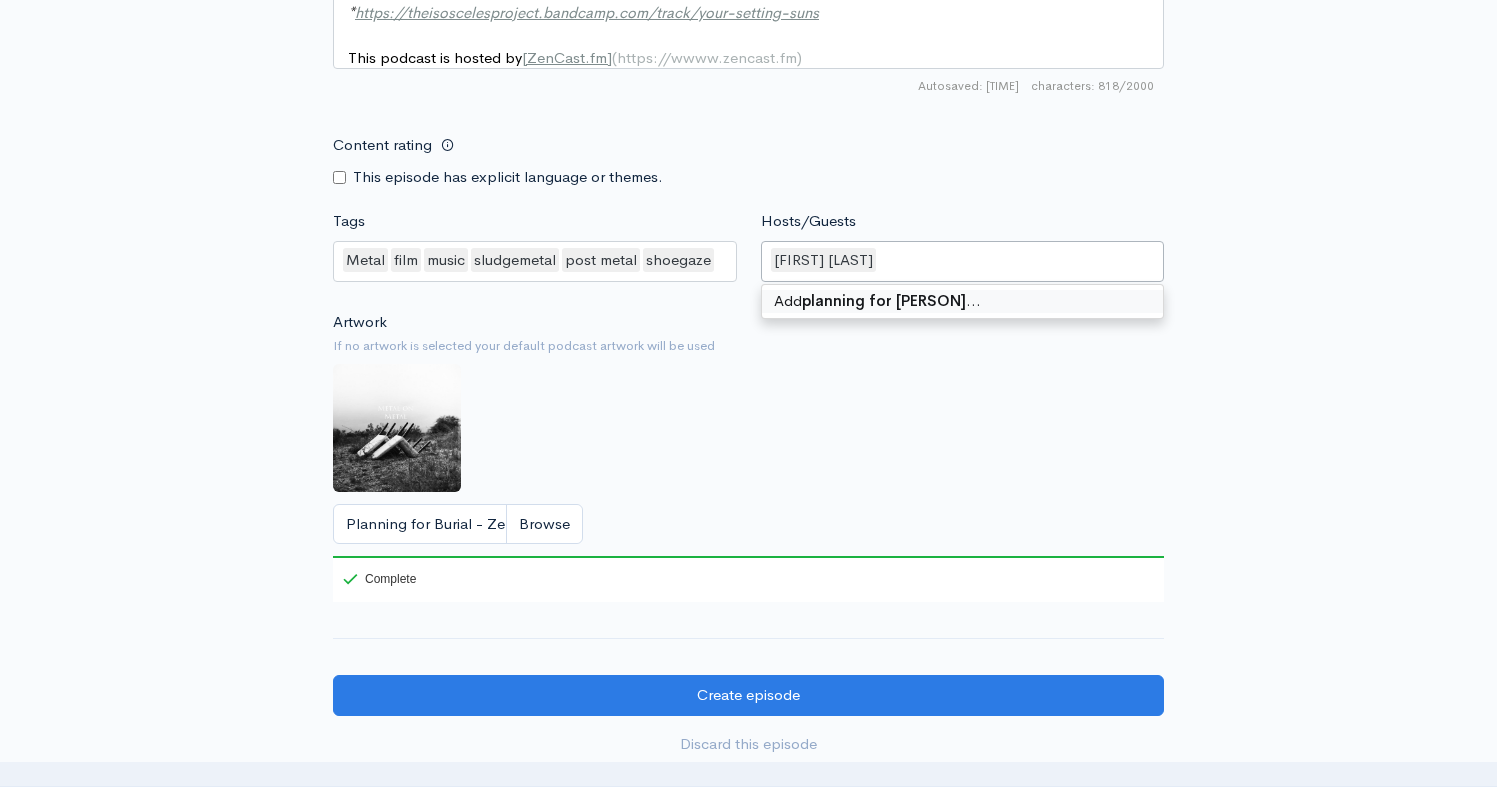 scroll, scrollTop: 0, scrollLeft: 0, axis: both 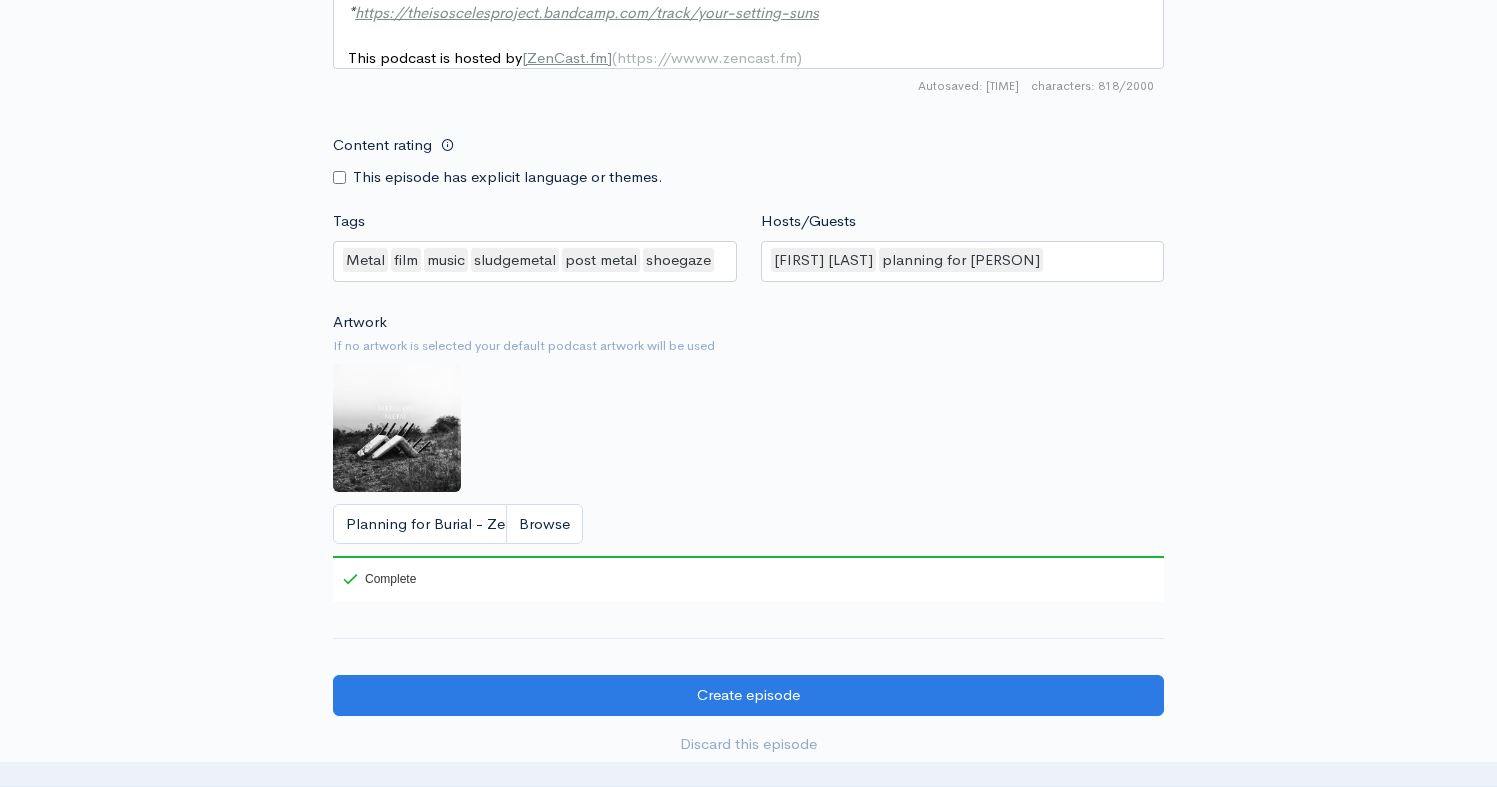 click on "New episode
Create a new episode
Back to episodes
Audio file       Choose file     PlanningforBurialFULL.mp3                 100   Complete   ZenCast recommends uploading an audio file exported from your editing
software as: MP3, Mono, CBR (Constant Bitrate), 96 kbps, 44.1 kHz and 16 bit   Episode type   Full (Complete content that stands by itself) Trailer (a short, promotional piece of content that represents a preview for a show) Bonus (extra content for a show (for example, behind the scenes information or interviews with the cast) Full (Complete content that stands by itself)     Title   Metal on Metal - Planning for Burial   Your episode title should  not  include your podcast
title, episode number, or season number.   Slug   metal-on-metal-planning-for-burial   The slug will be used in the URL for the episode.     Subtitle       Publication date and time      Schedule episode
×" at bounding box center (748, -329) 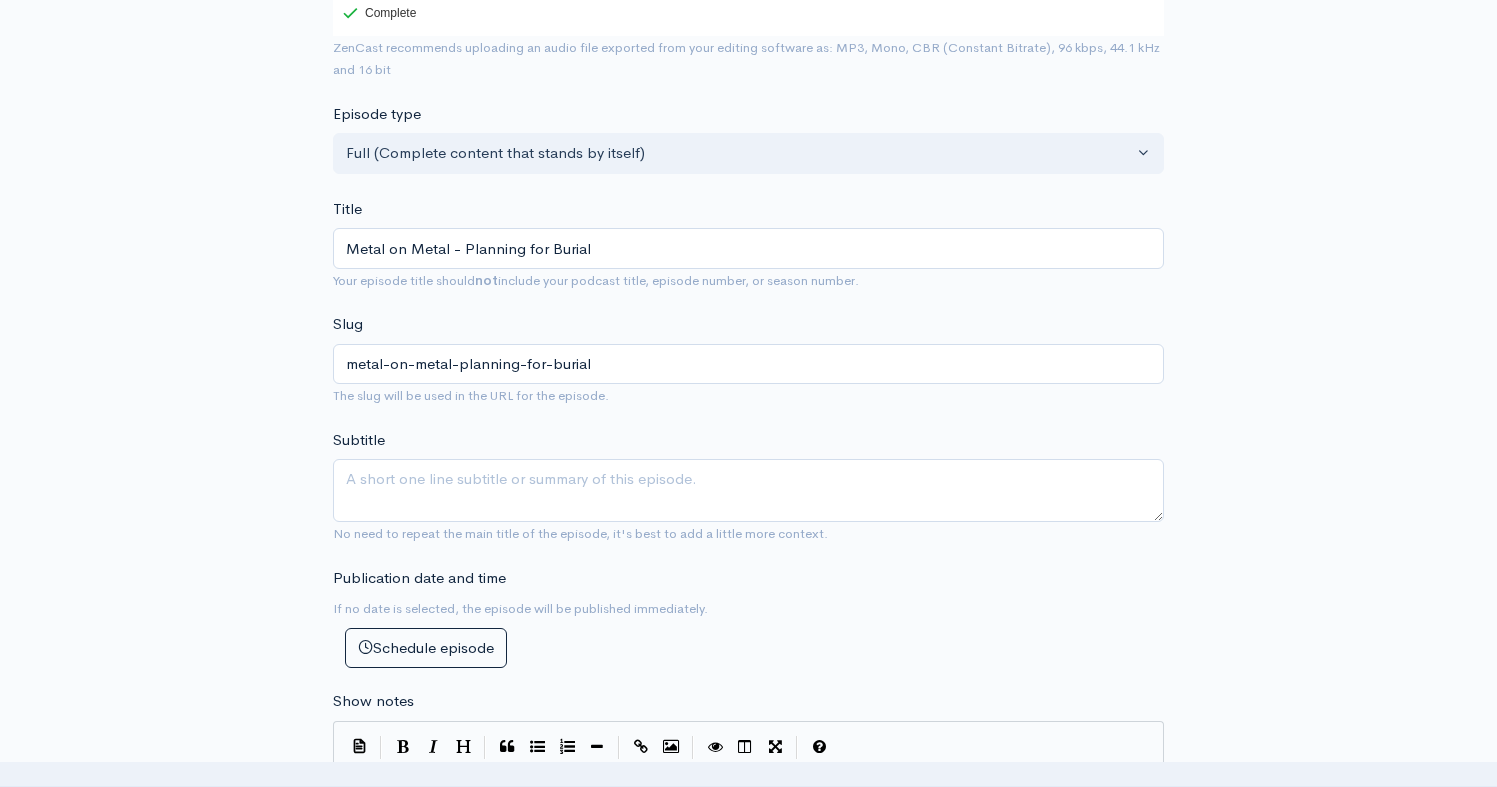 scroll, scrollTop: 0, scrollLeft: 0, axis: both 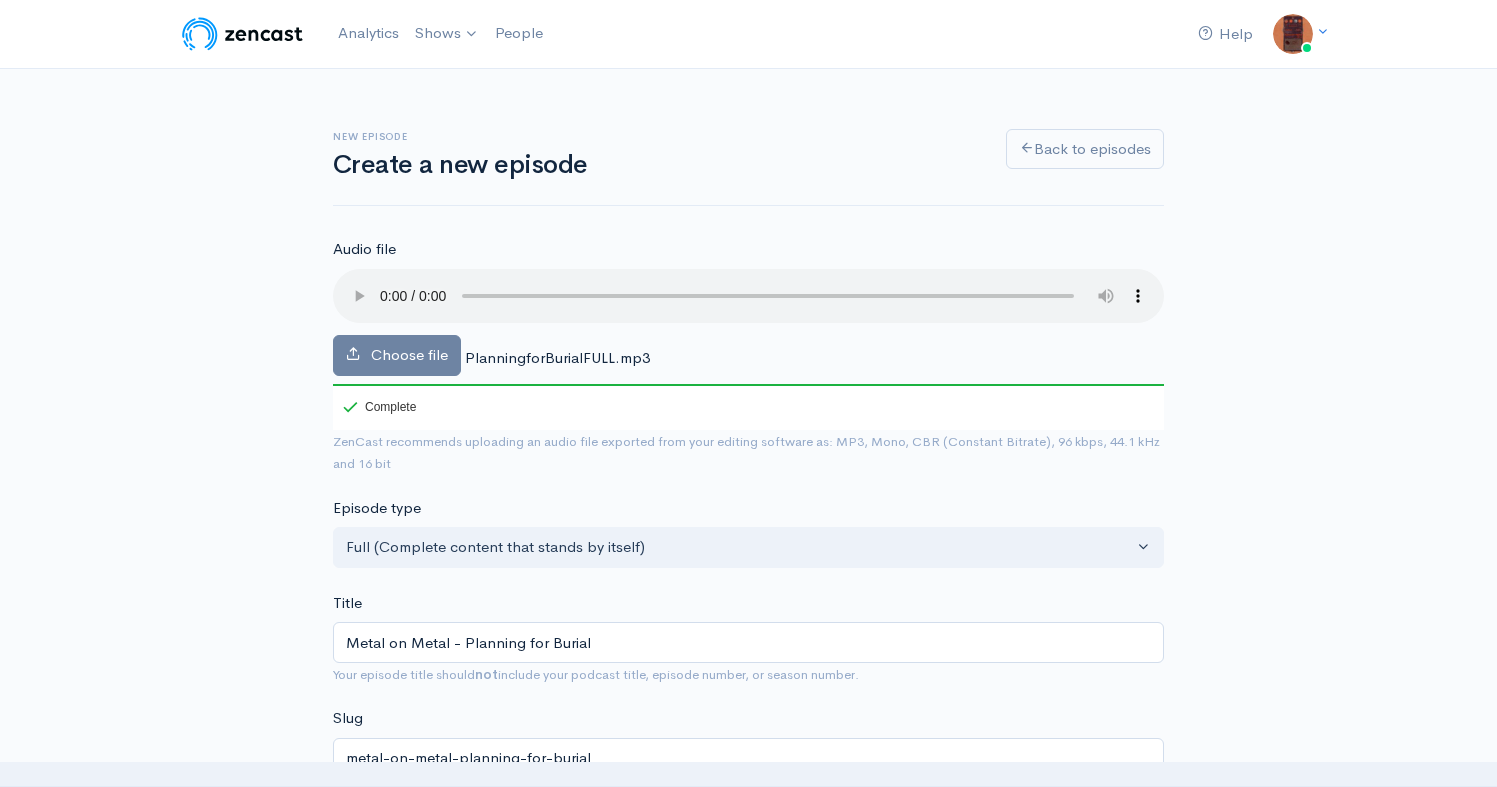 type 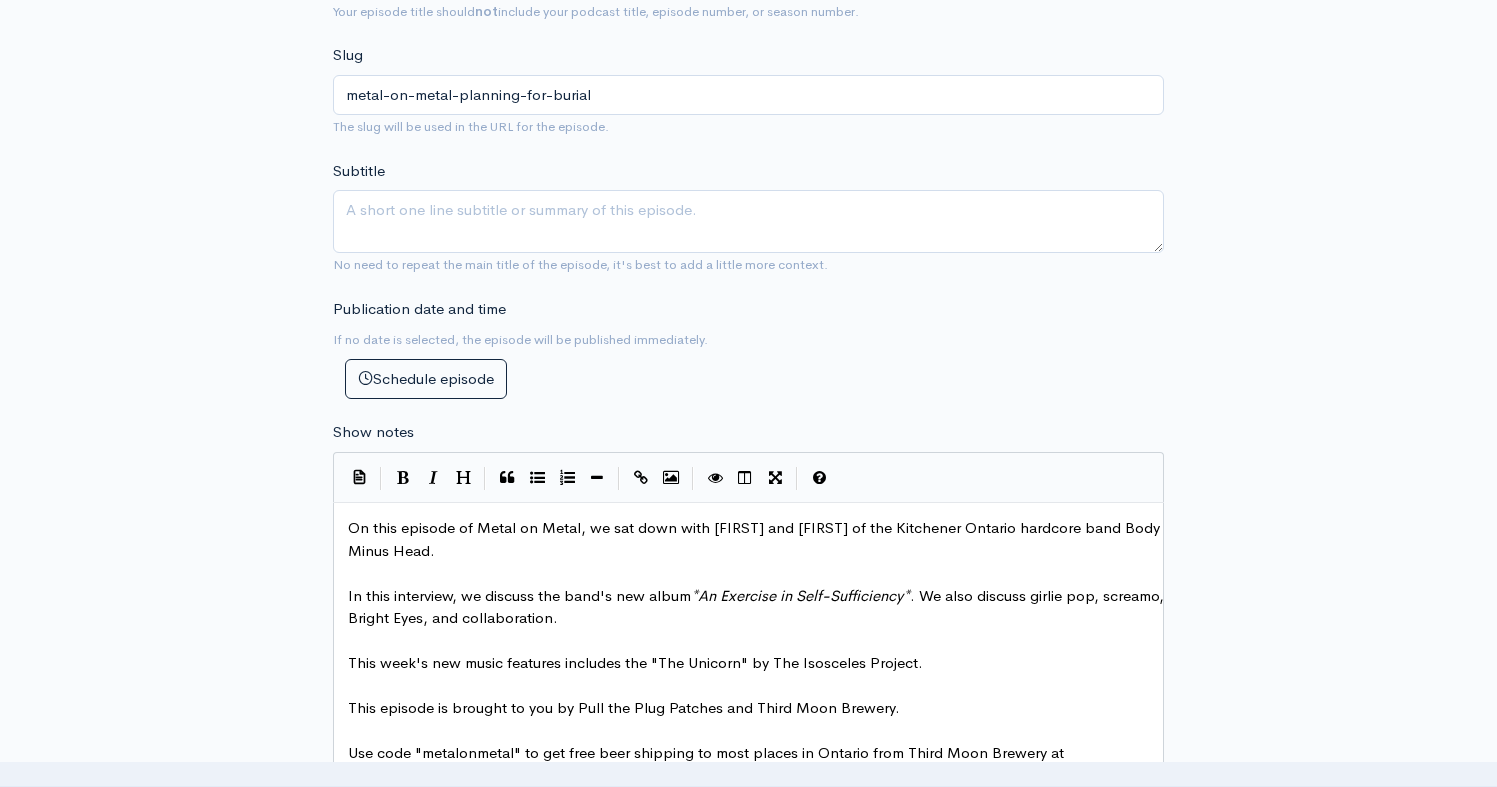scroll, scrollTop: 664, scrollLeft: 0, axis: vertical 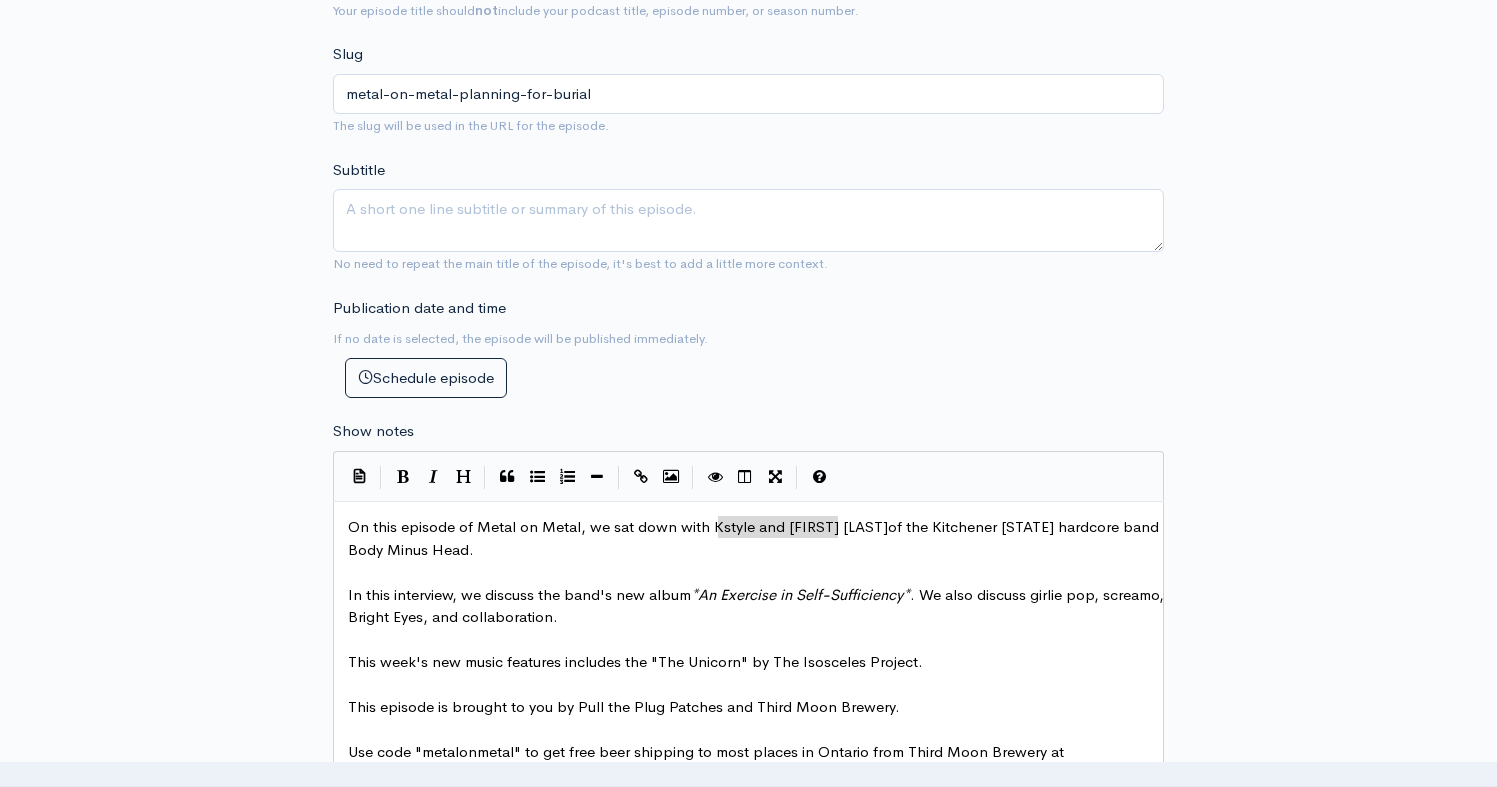 type on "[FIRST] and [FIRST]" 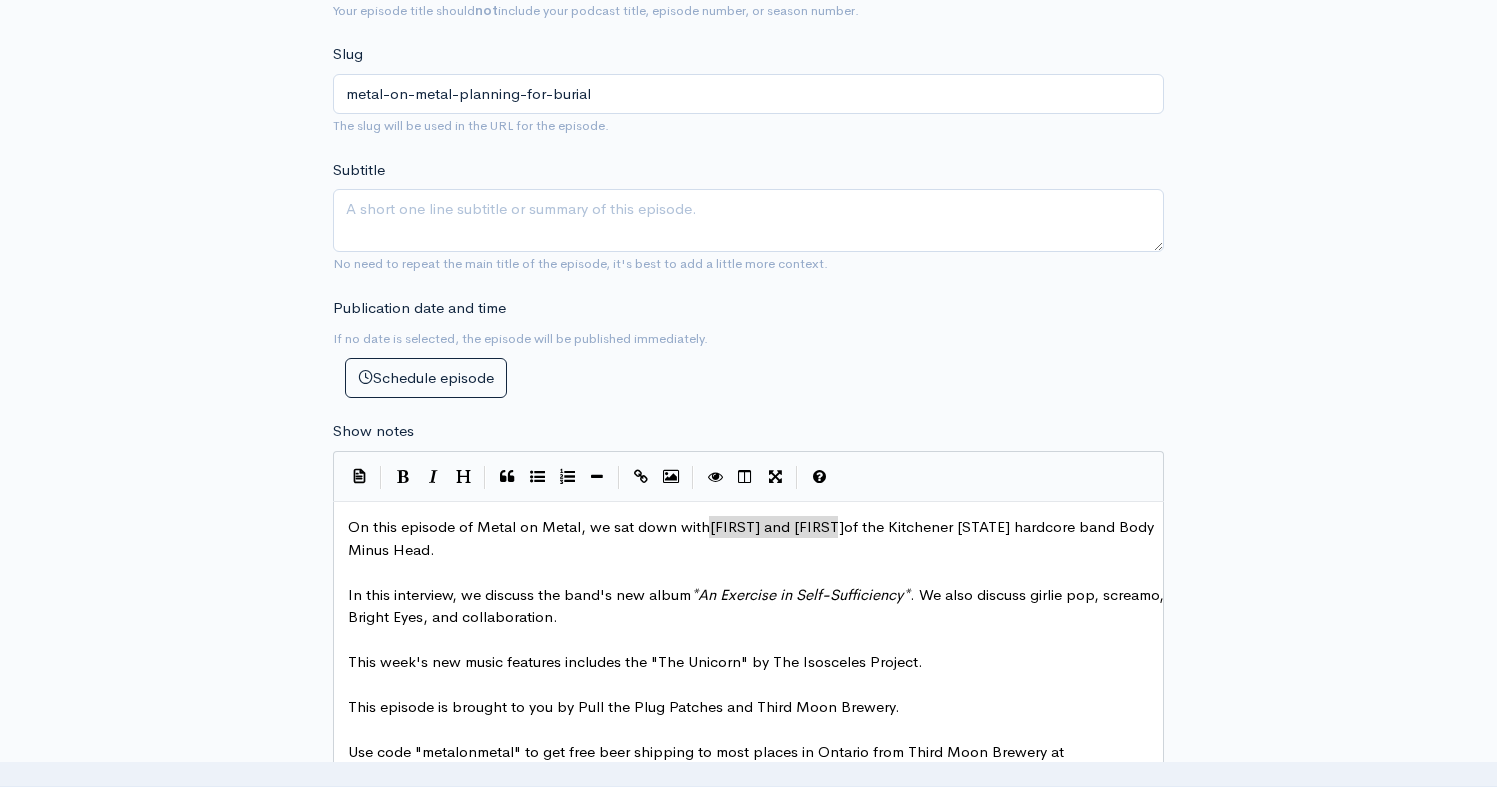 drag, startPoint x: 840, startPoint y: 525, endPoint x: 712, endPoint y: 526, distance: 128.0039 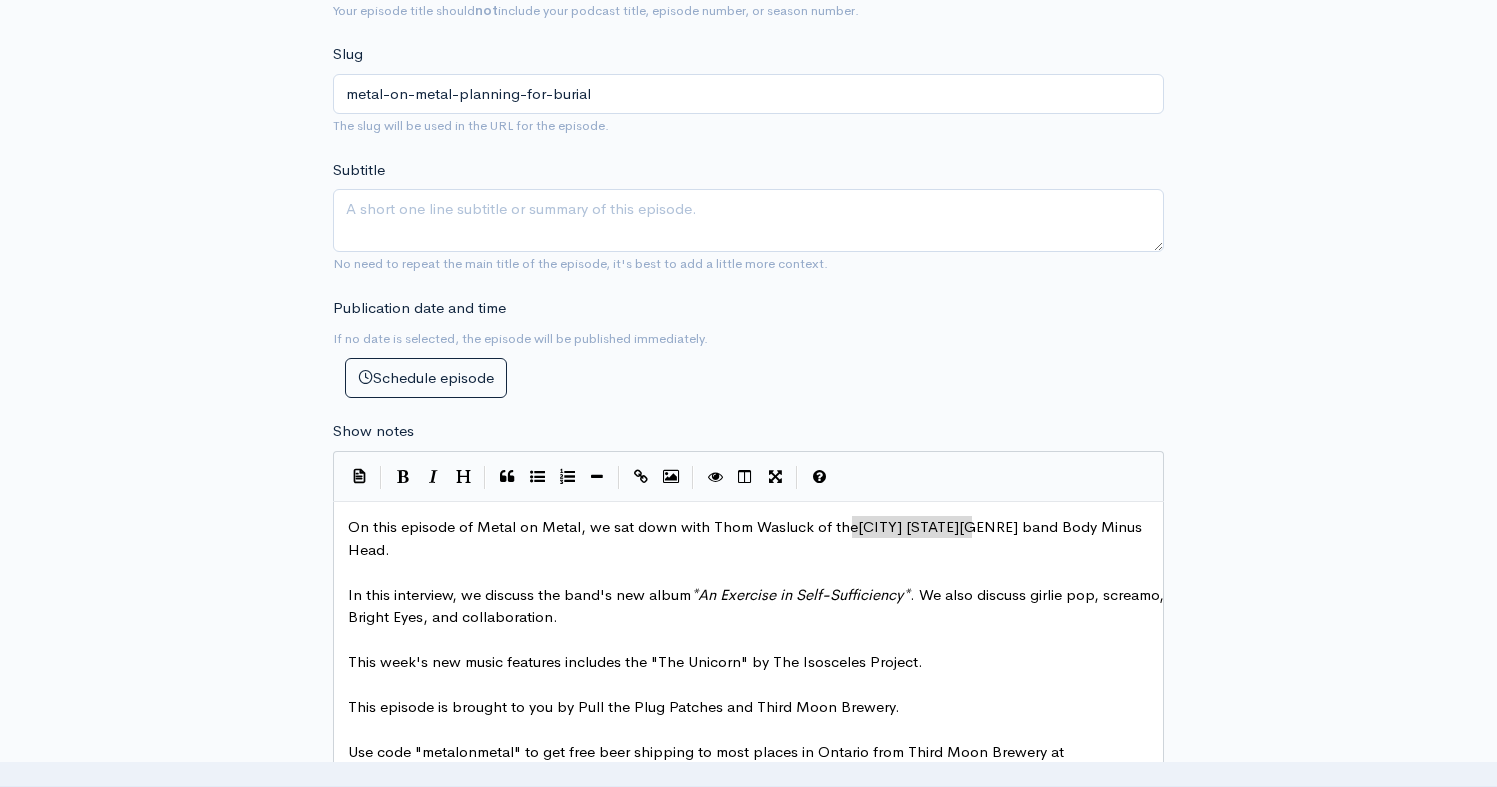 drag, startPoint x: 973, startPoint y: 526, endPoint x: 851, endPoint y: 526, distance: 122 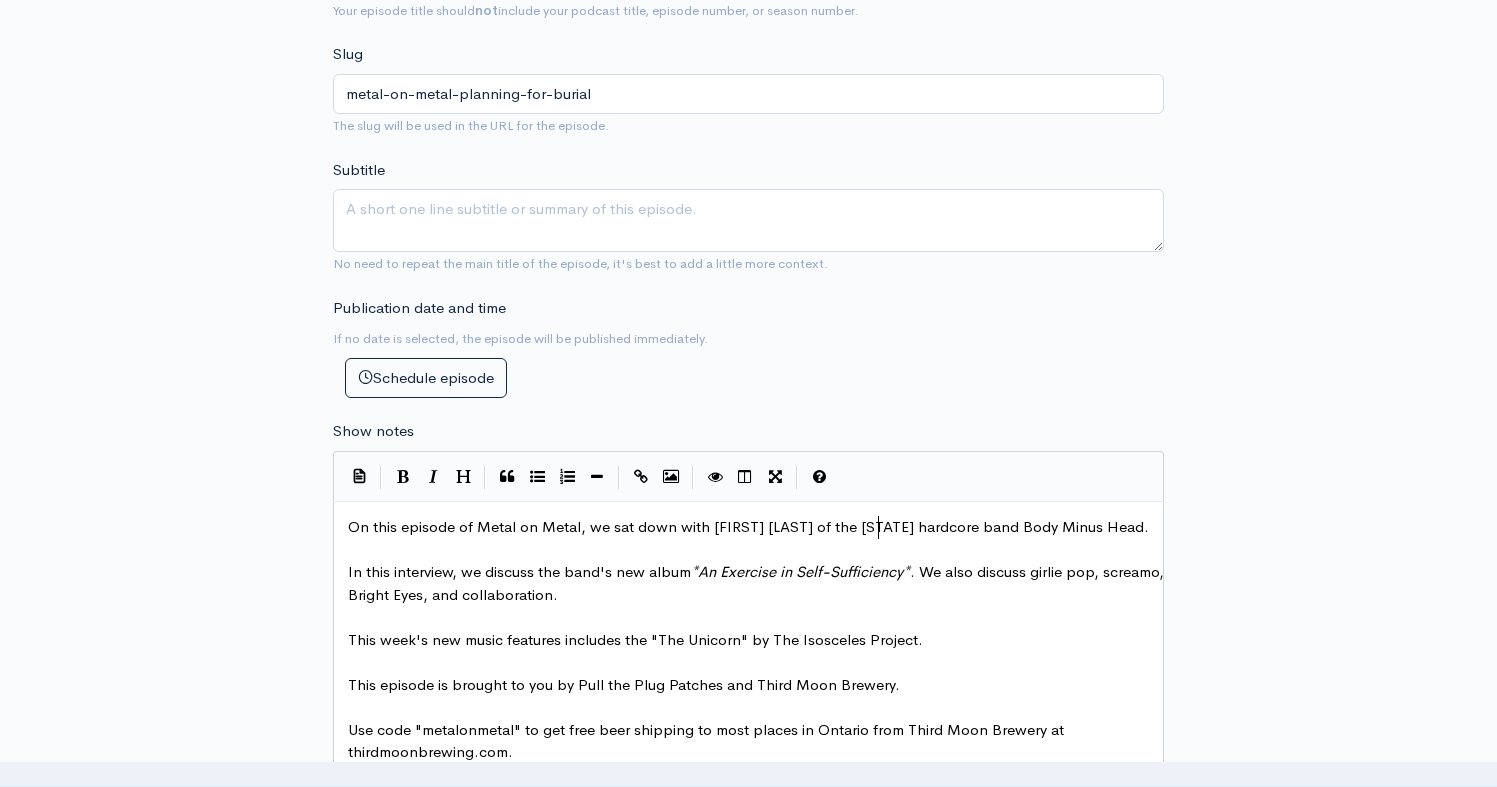 scroll, scrollTop: 7, scrollLeft: 32, axis: both 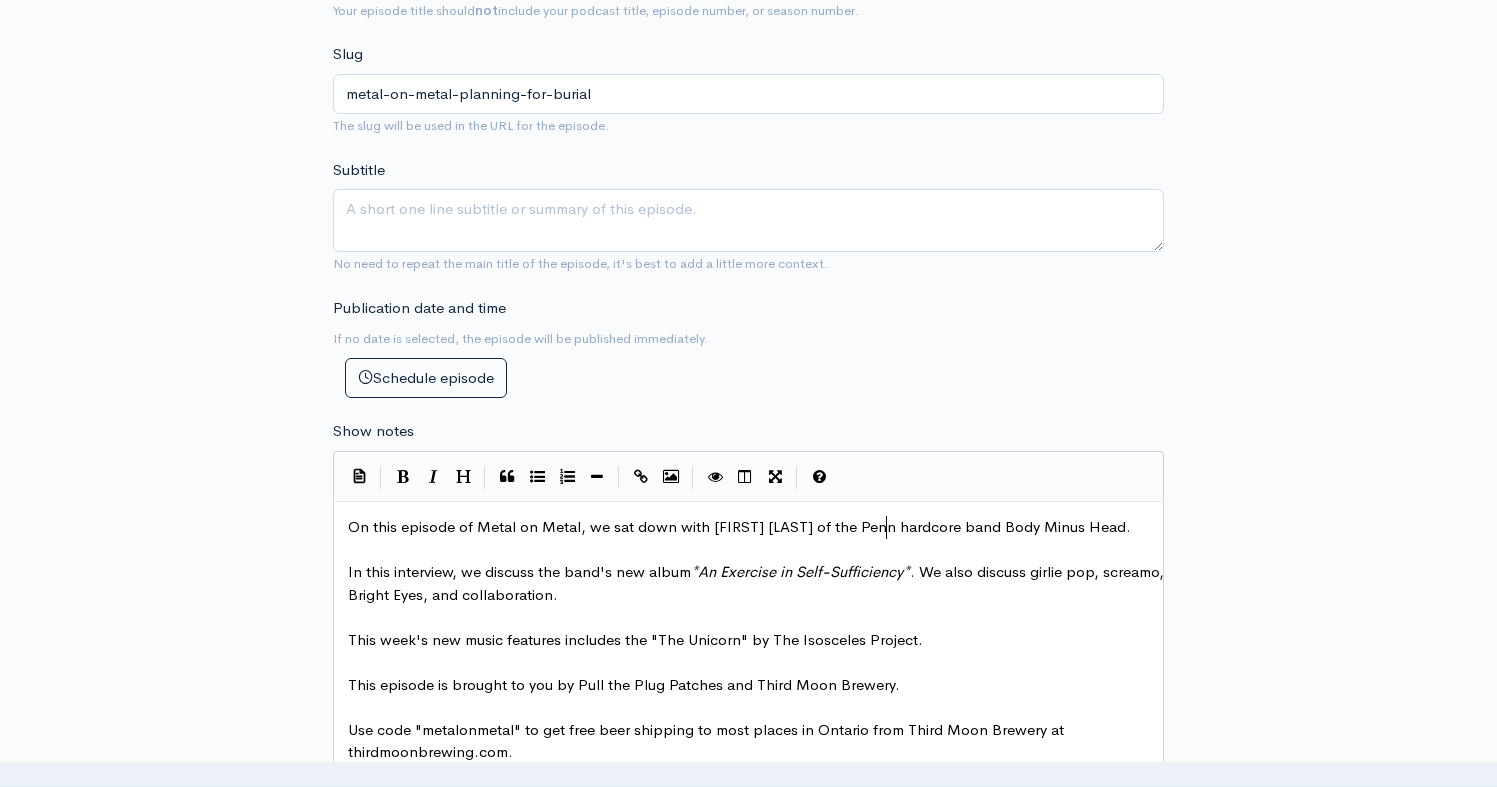 type on "[STATE]" 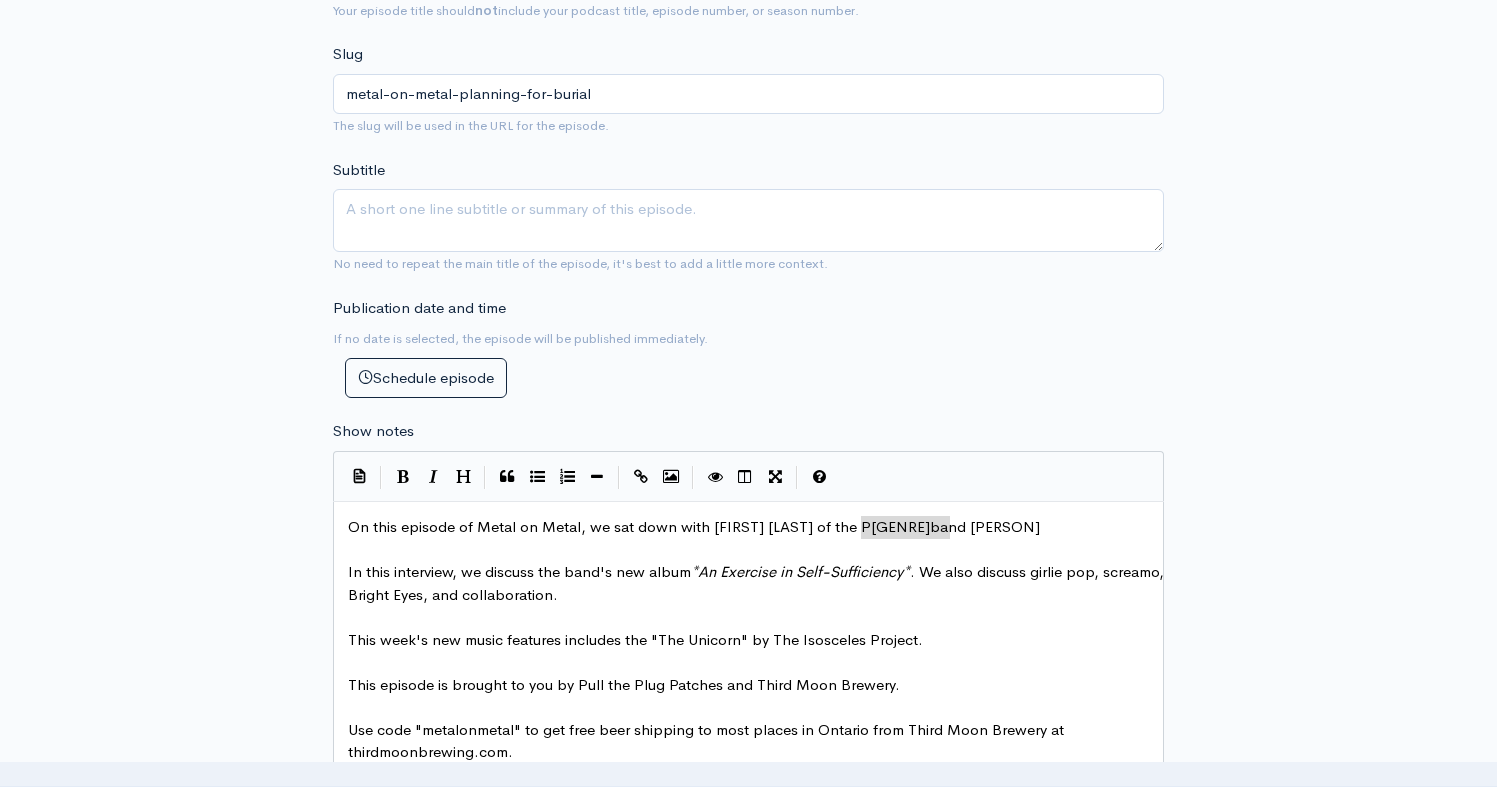 type on "Penn hardcore" 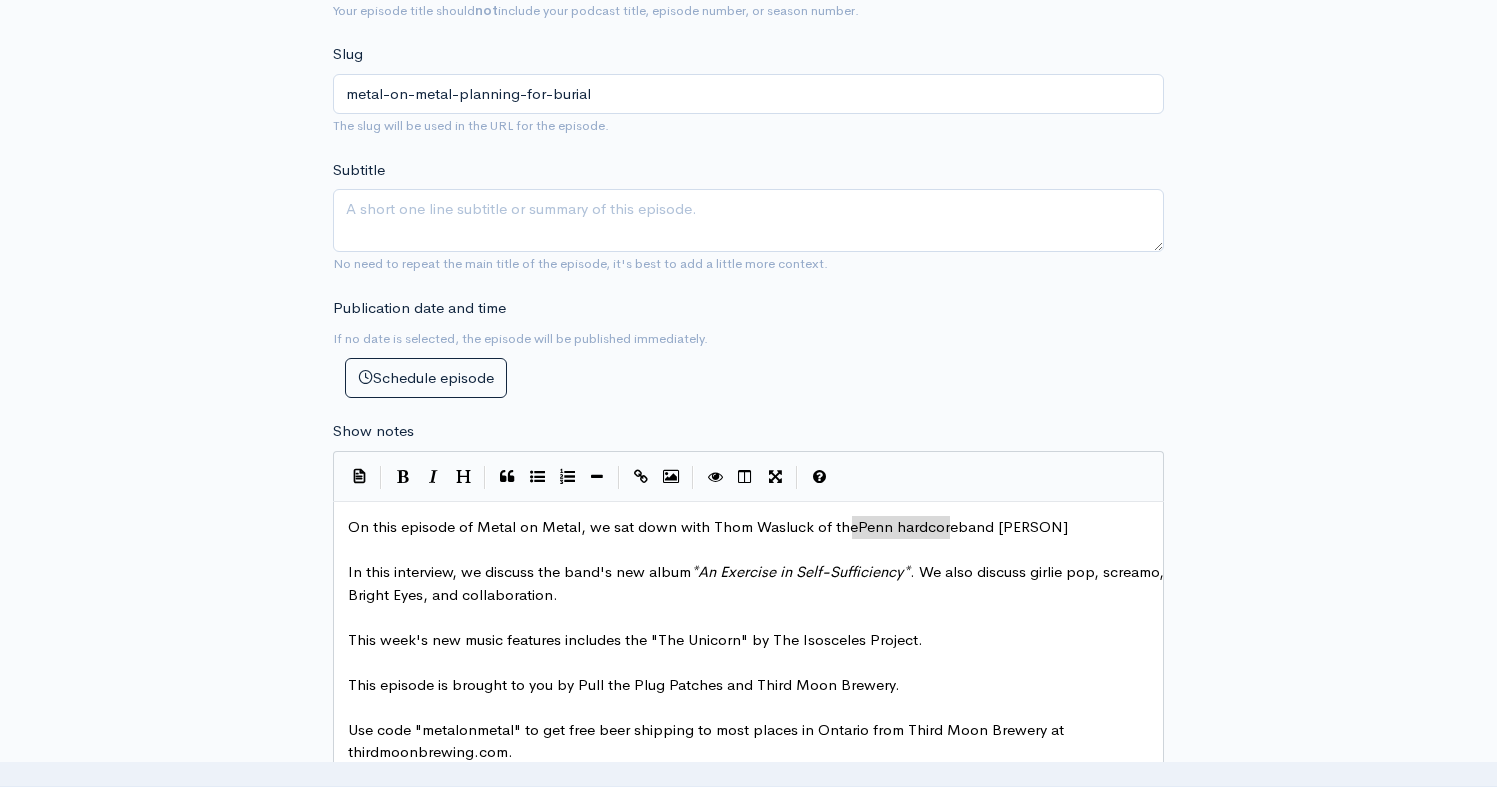 drag, startPoint x: 950, startPoint y: 529, endPoint x: 856, endPoint y: 528, distance: 94.00532 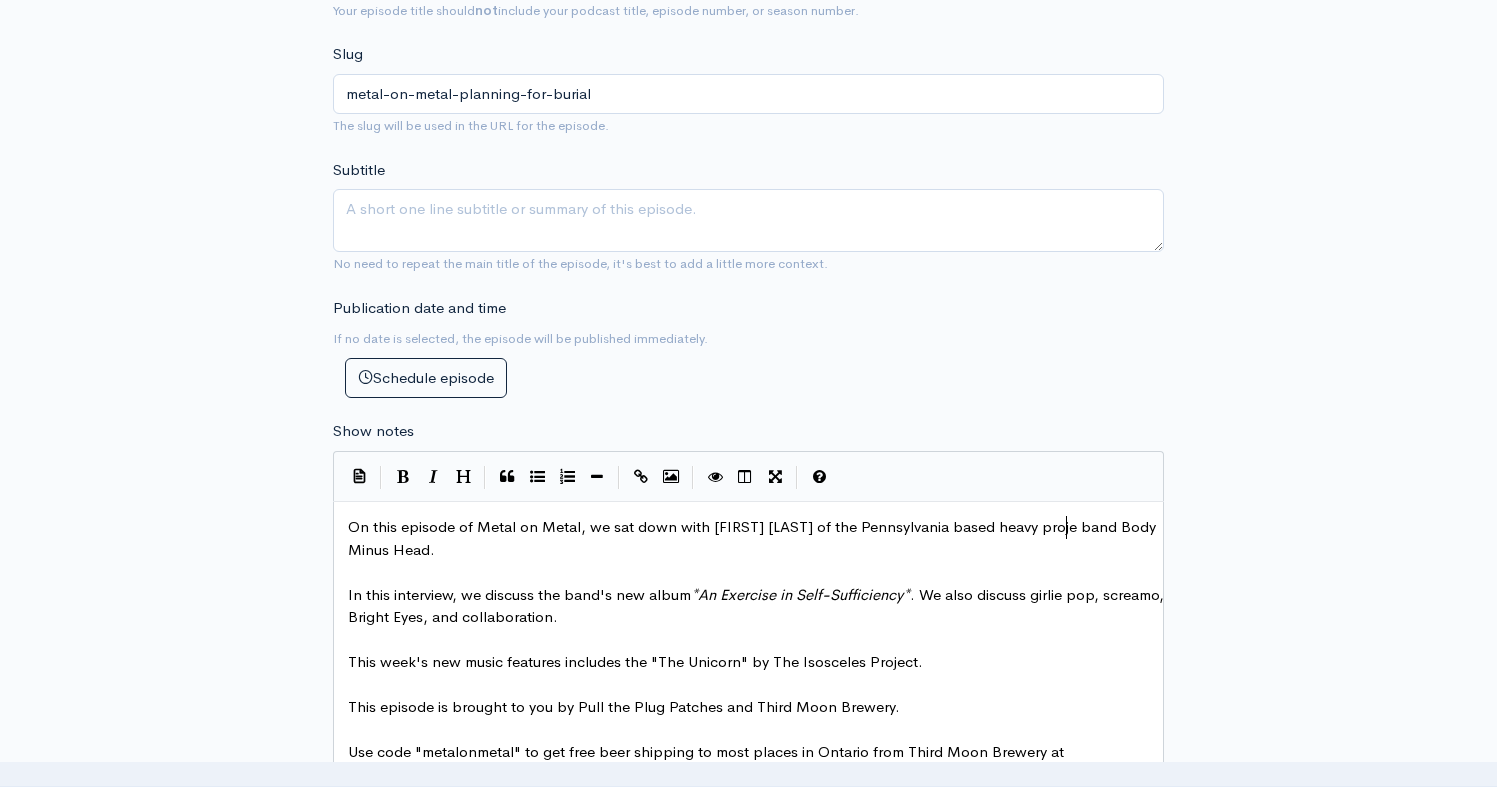 type on "based heavy projex" 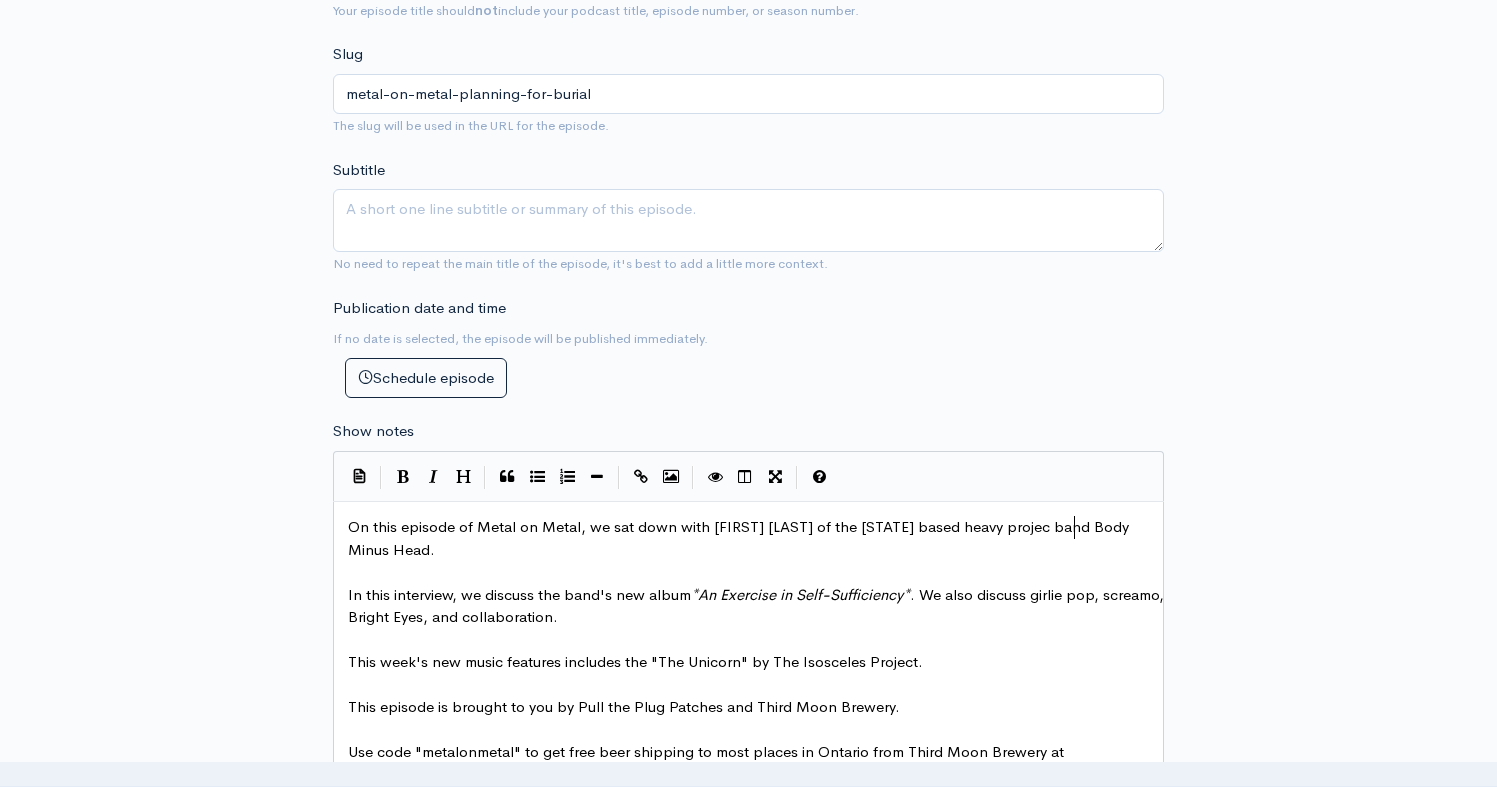 type on "ct" 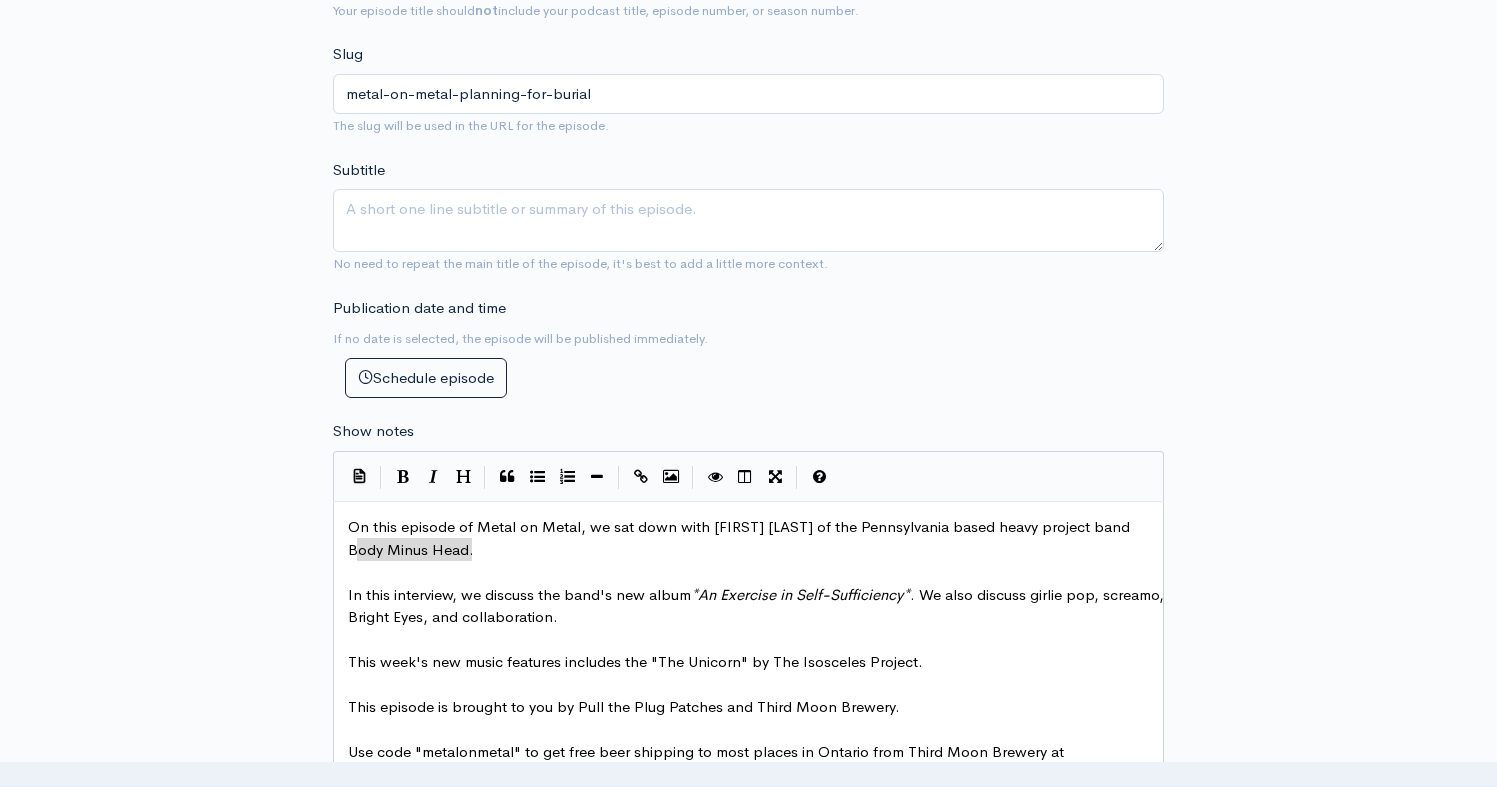 type on "Body Minus Head." 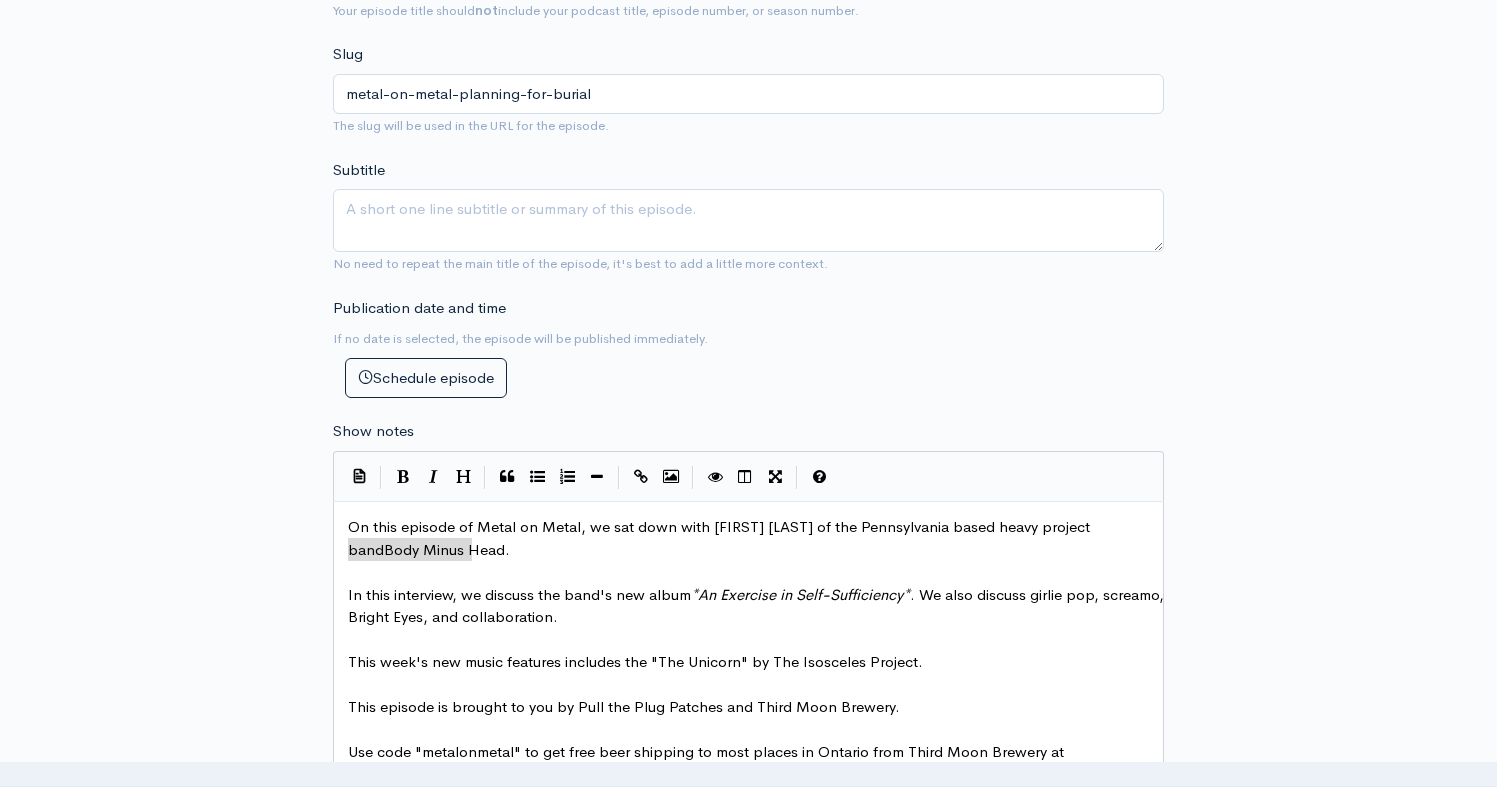 drag, startPoint x: 478, startPoint y: 548, endPoint x: 352, endPoint y: 546, distance: 126.01587 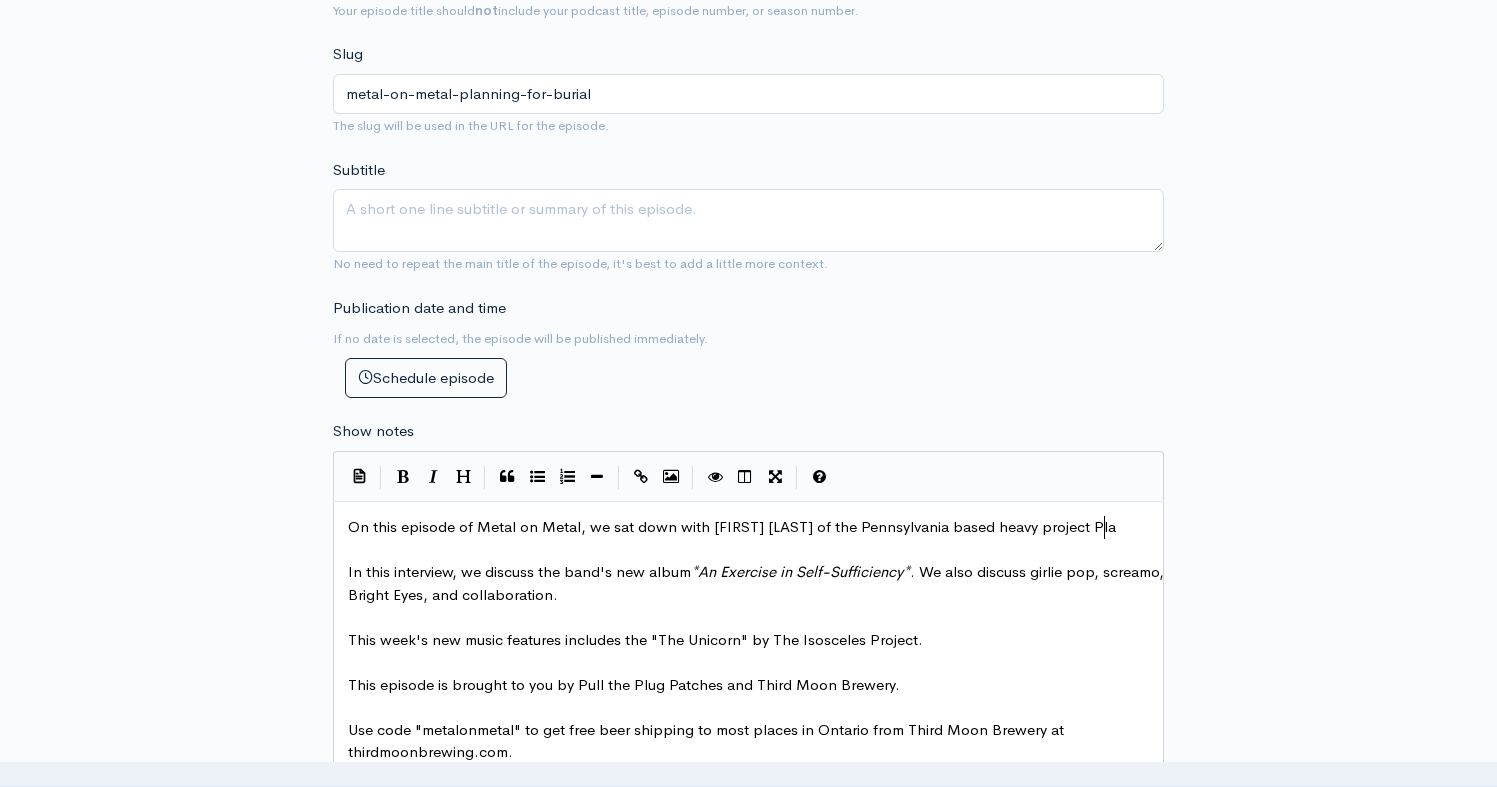 type on "Plaa" 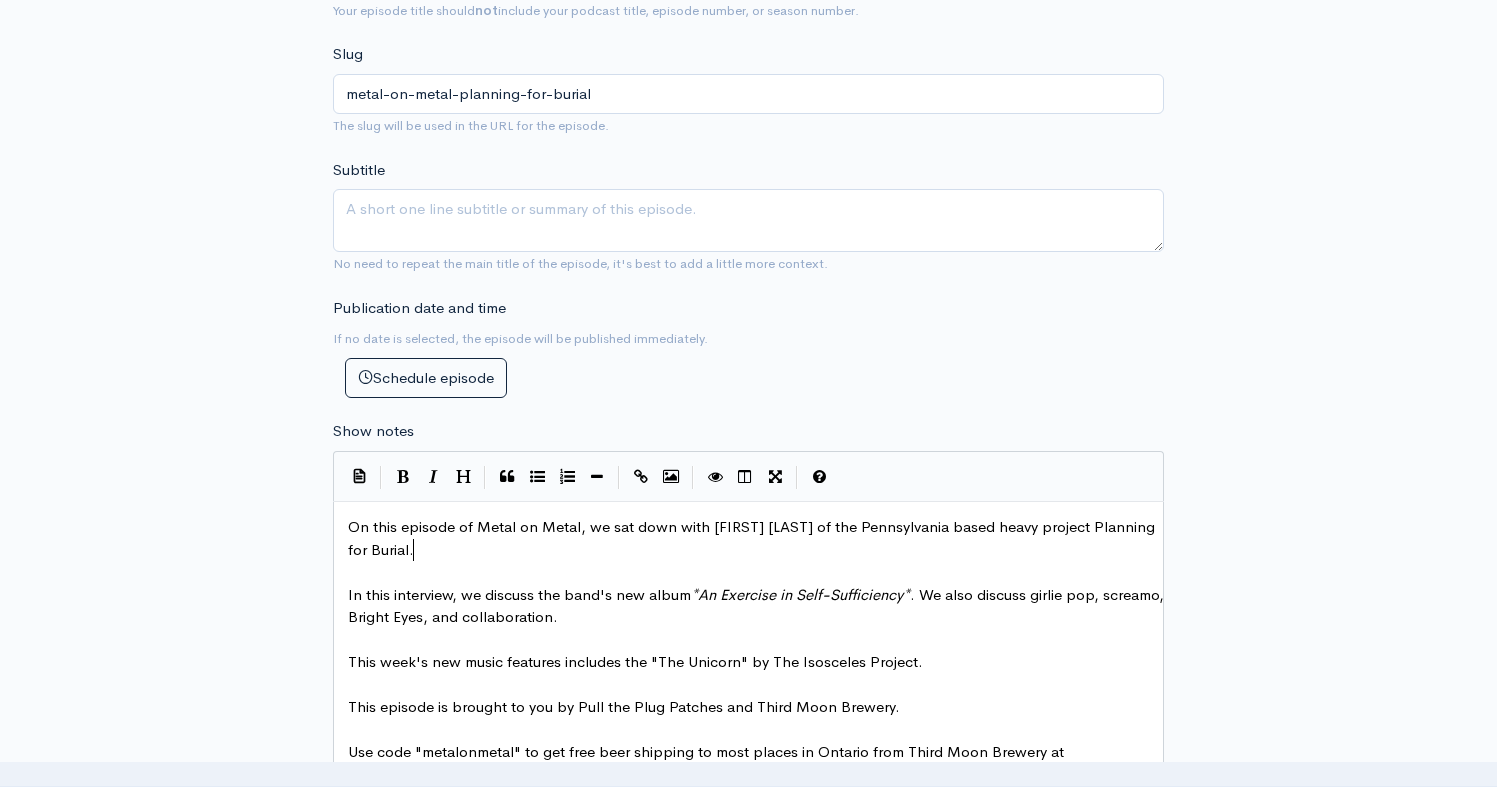type on "nning for Burial." 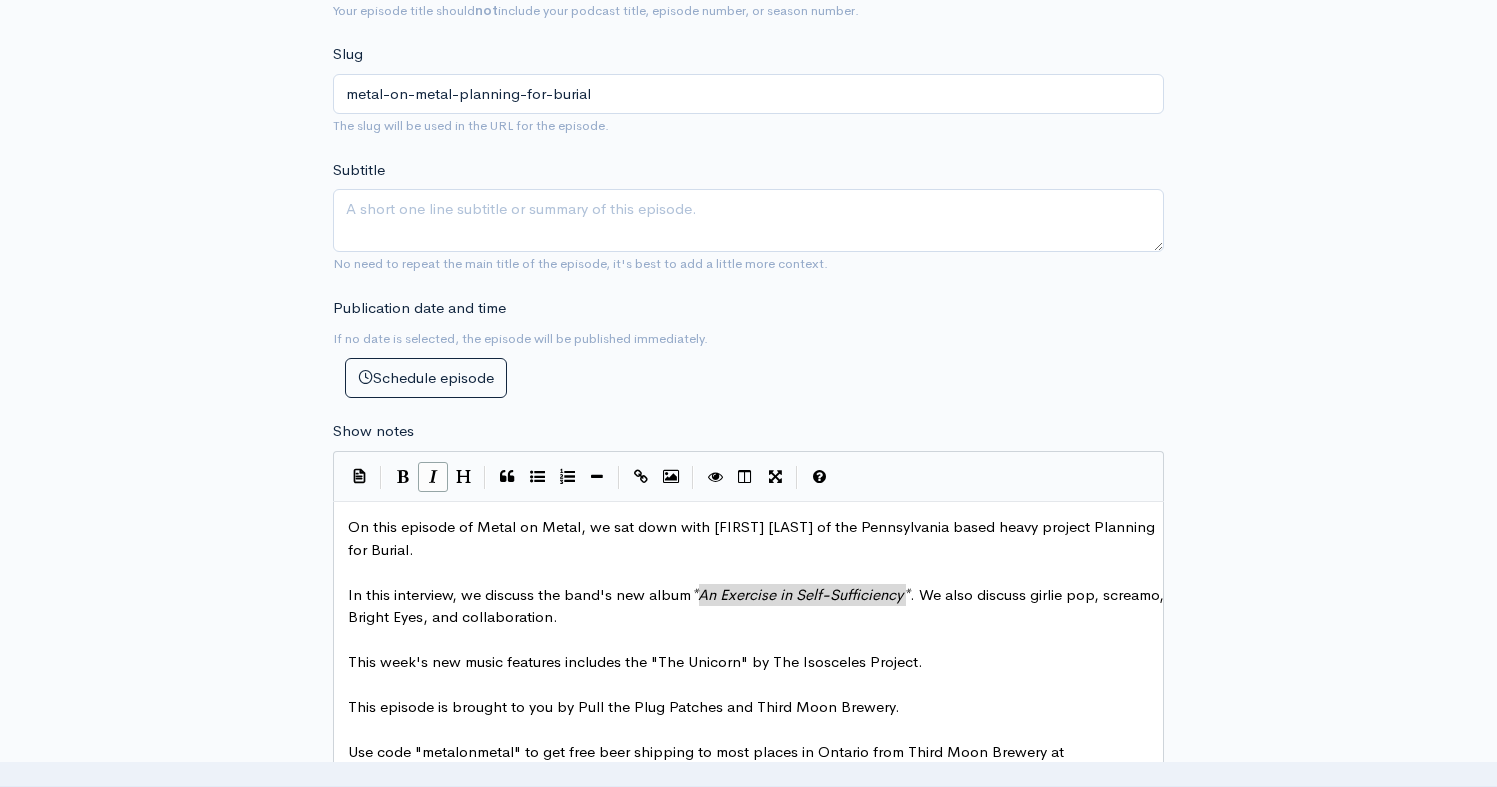 drag, startPoint x: 906, startPoint y: 595, endPoint x: 704, endPoint y: 598, distance: 202.02228 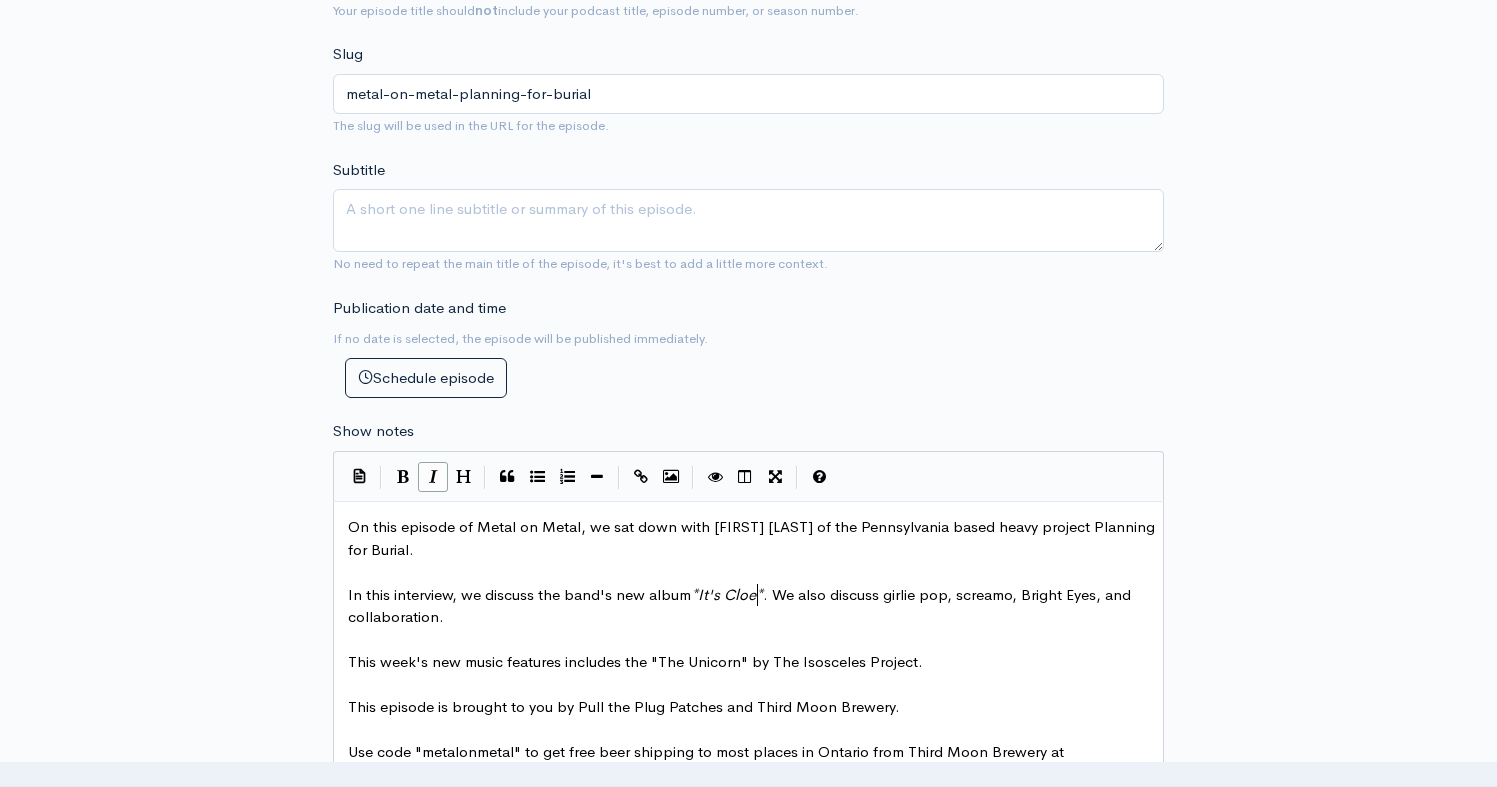 type on "It's Cloes" 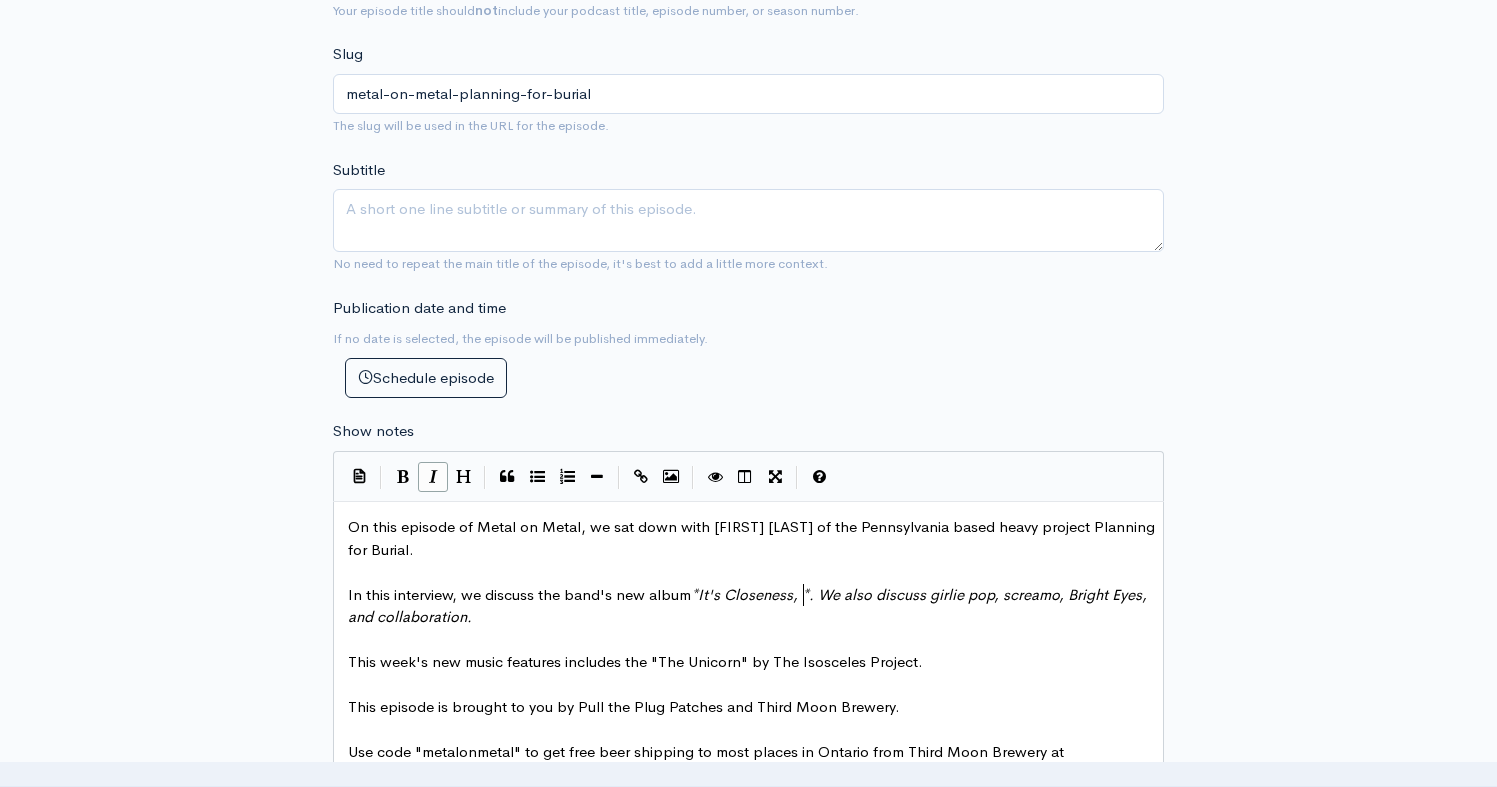 type on "seness, is" 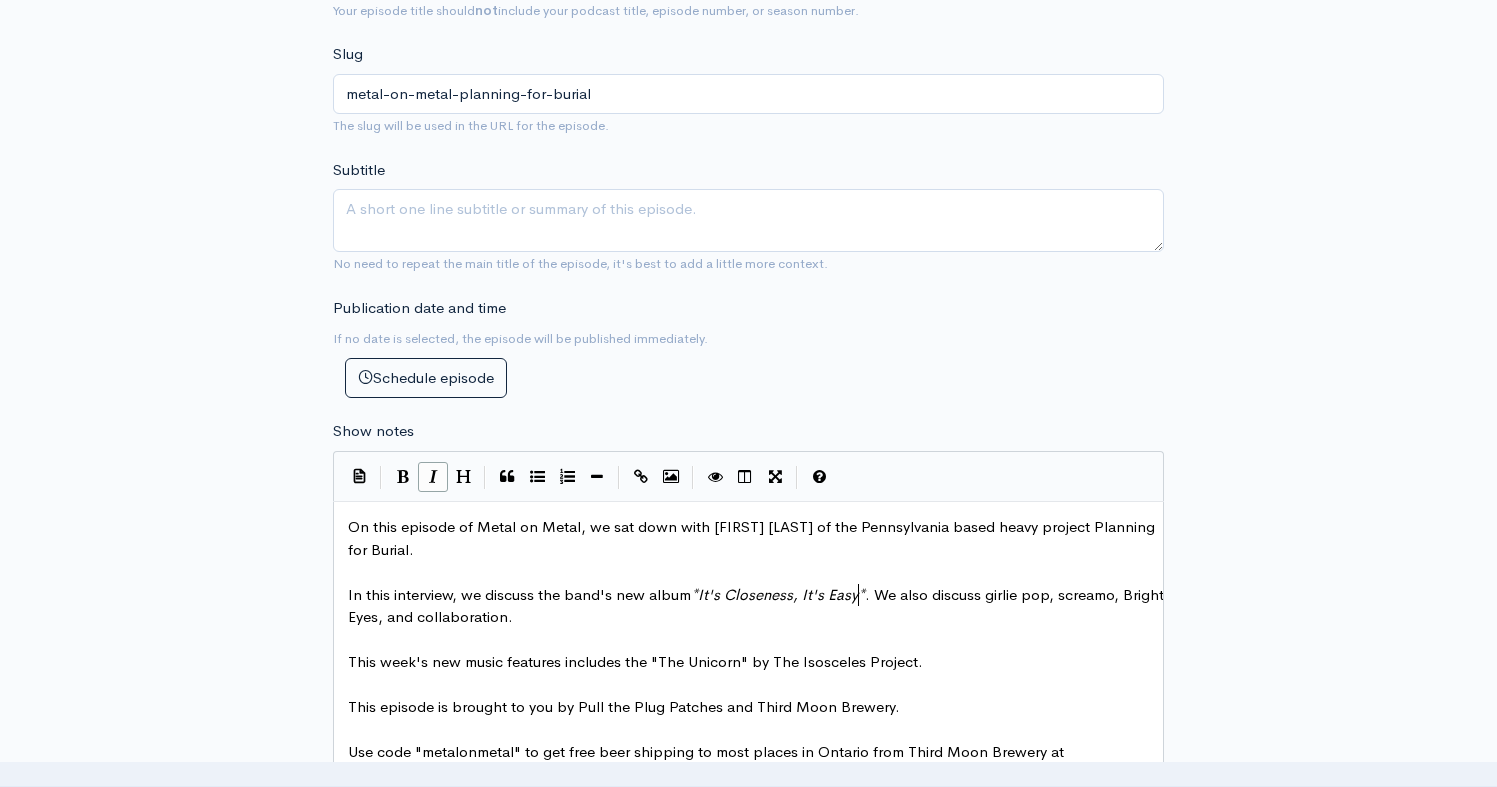 scroll, scrollTop: 7, scrollLeft: 54, axis: both 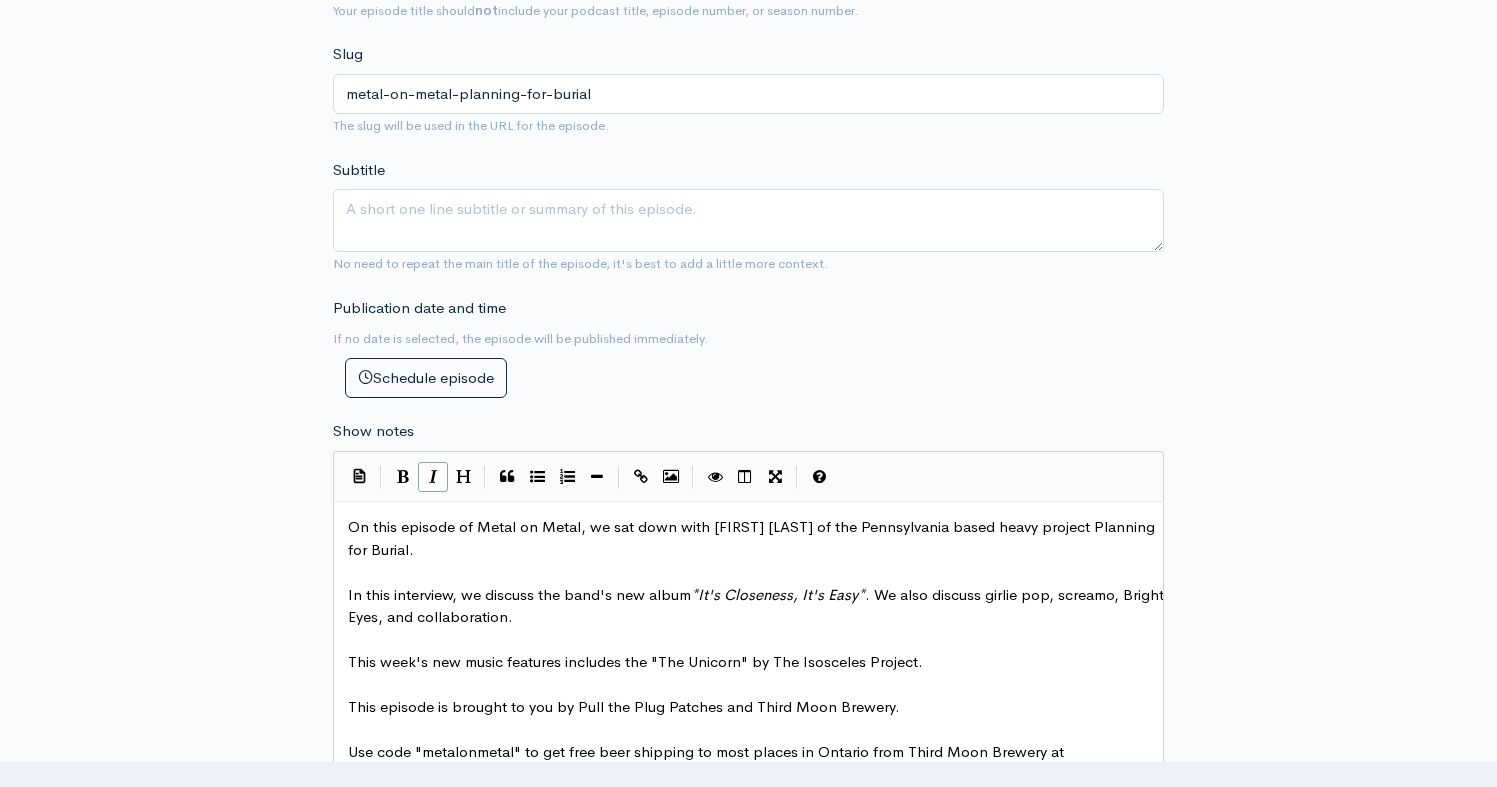 type on "It's Easy" 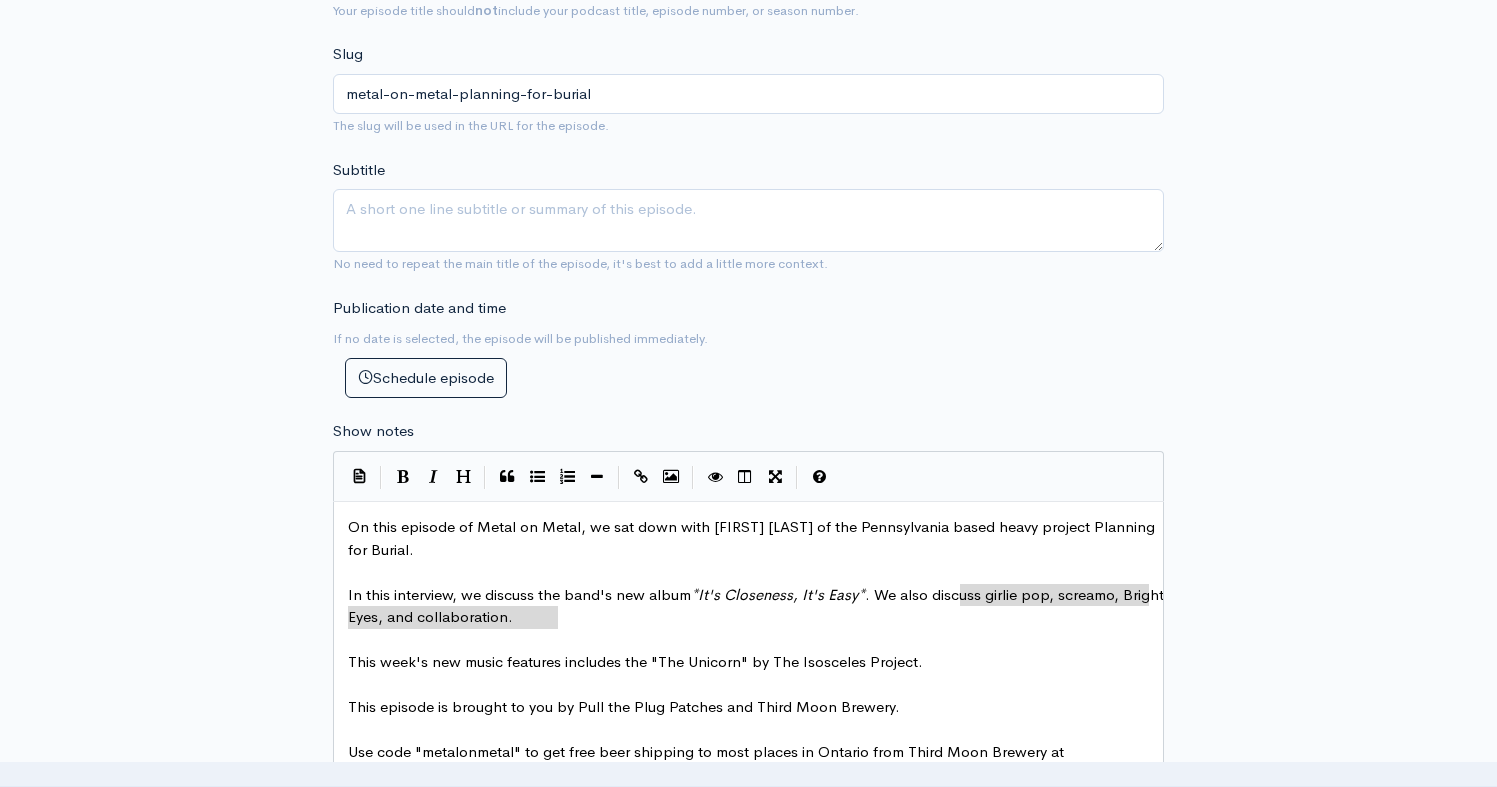 type on "lie pop, screamo, Bright Eyes, and collaboration." 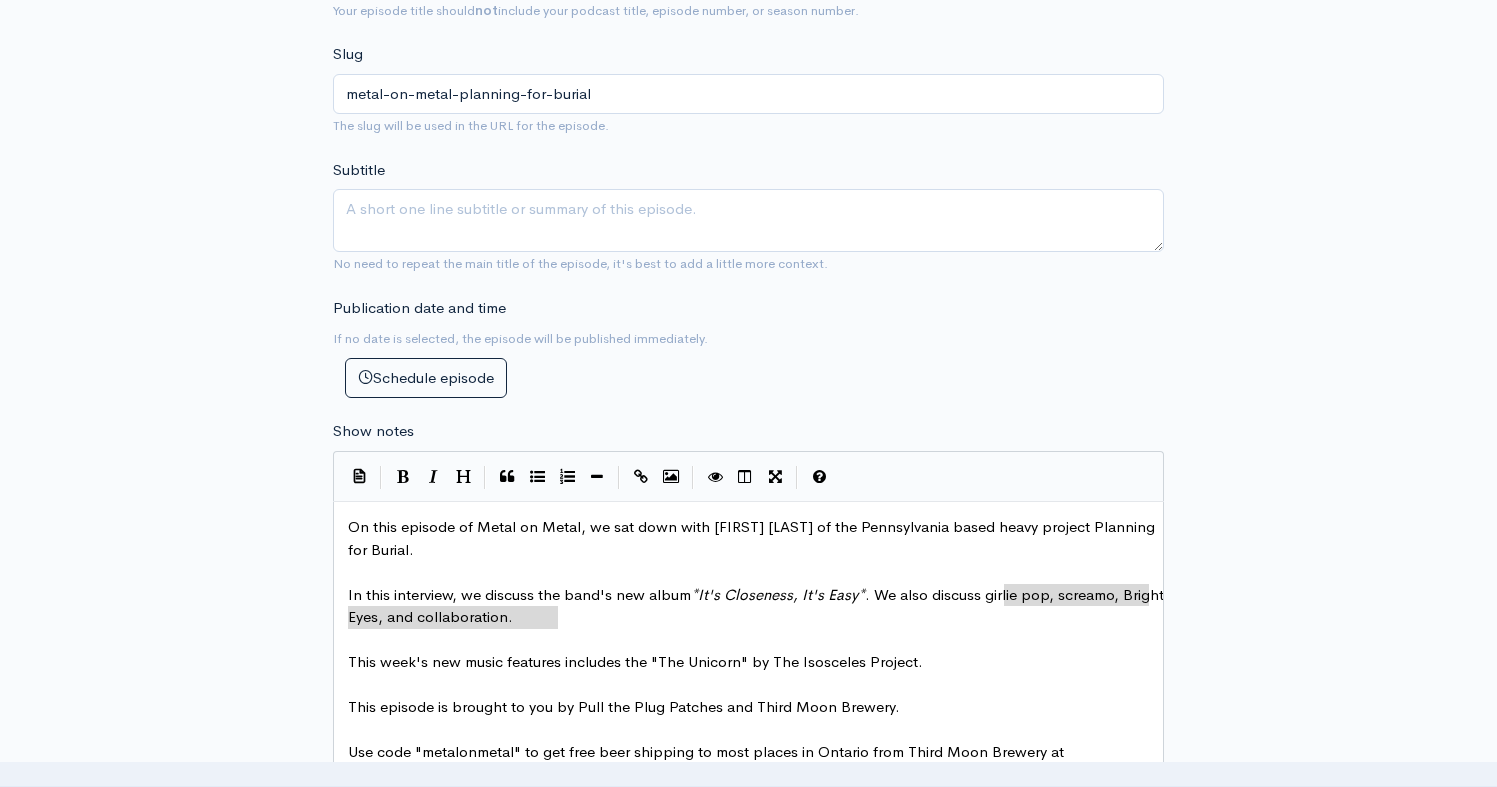drag, startPoint x: 813, startPoint y: 620, endPoint x: 966, endPoint y: 589, distance: 156.10893 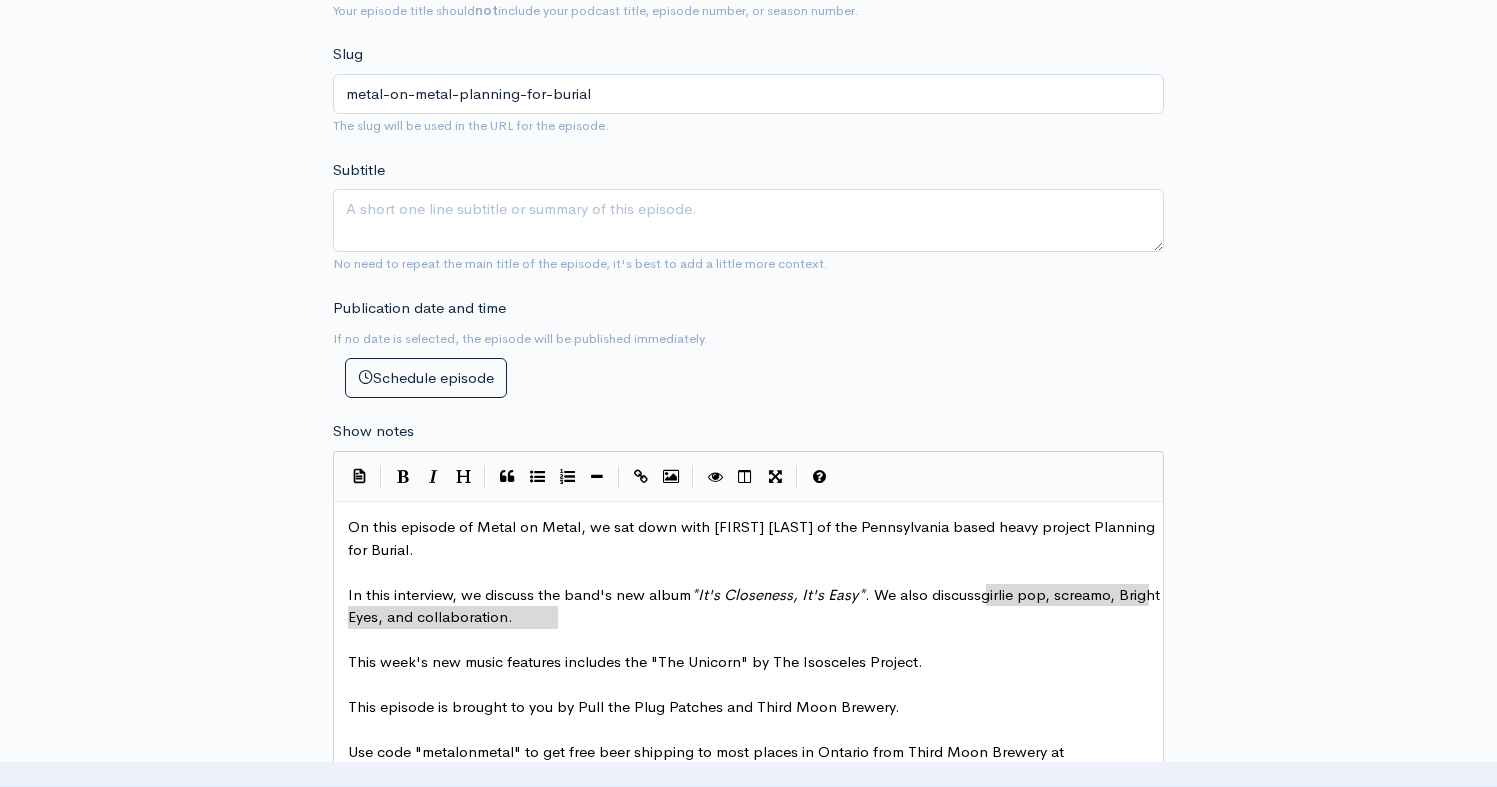 drag, startPoint x: 904, startPoint y: 617, endPoint x: 989, endPoint y: 595, distance: 87.80091 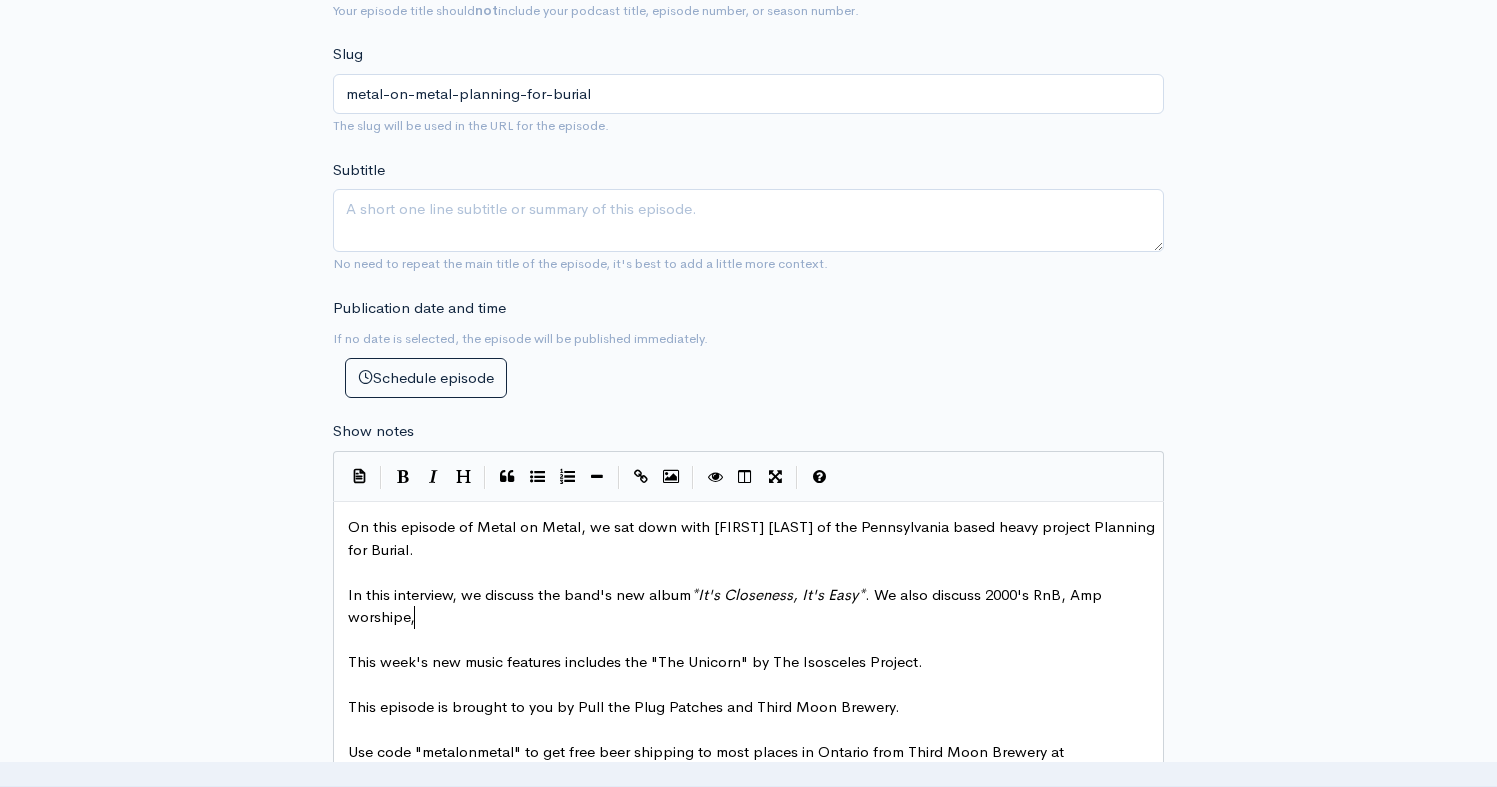 scroll, scrollTop: 7, scrollLeft: 188, axis: both 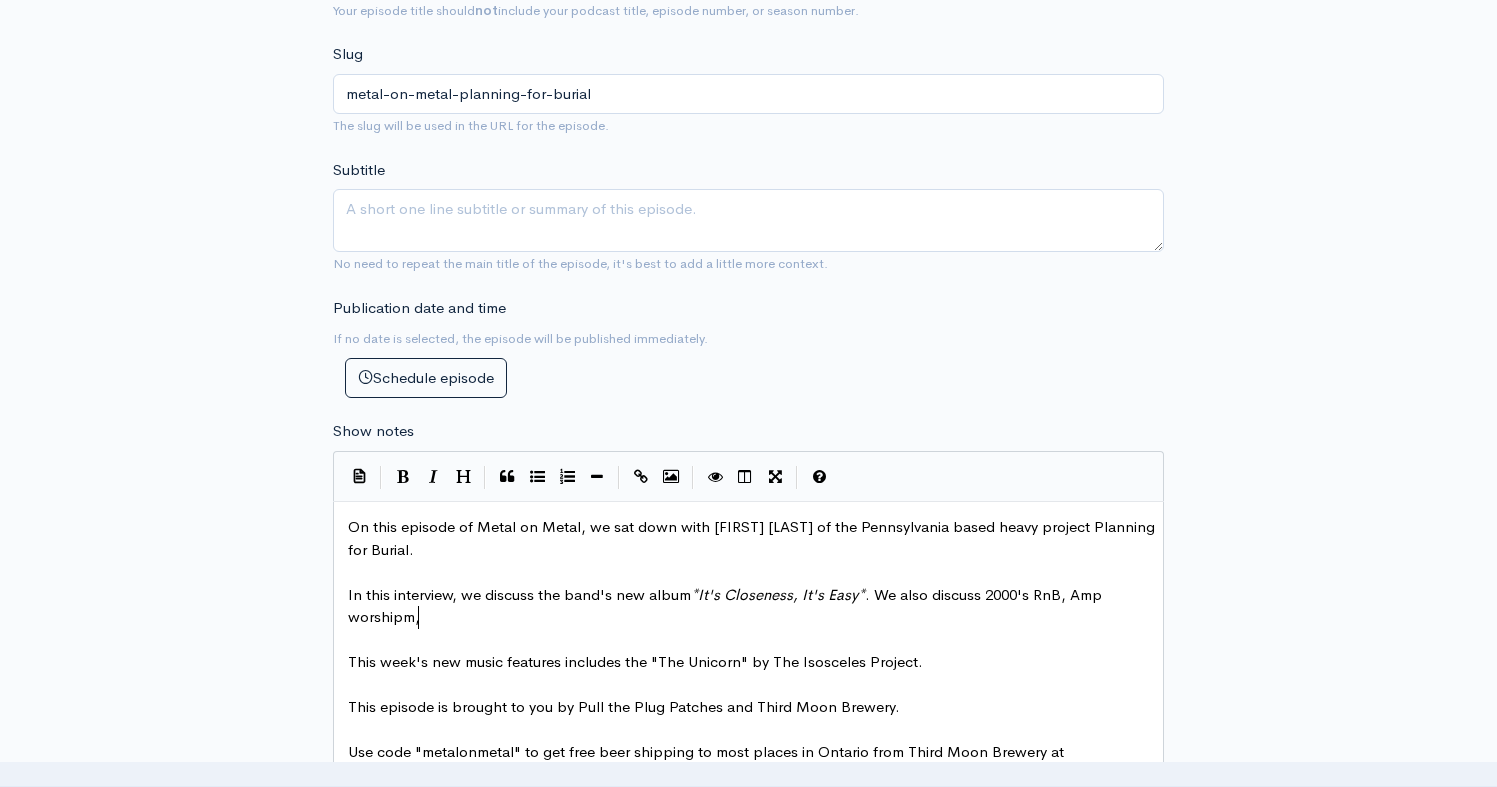 type on "m," 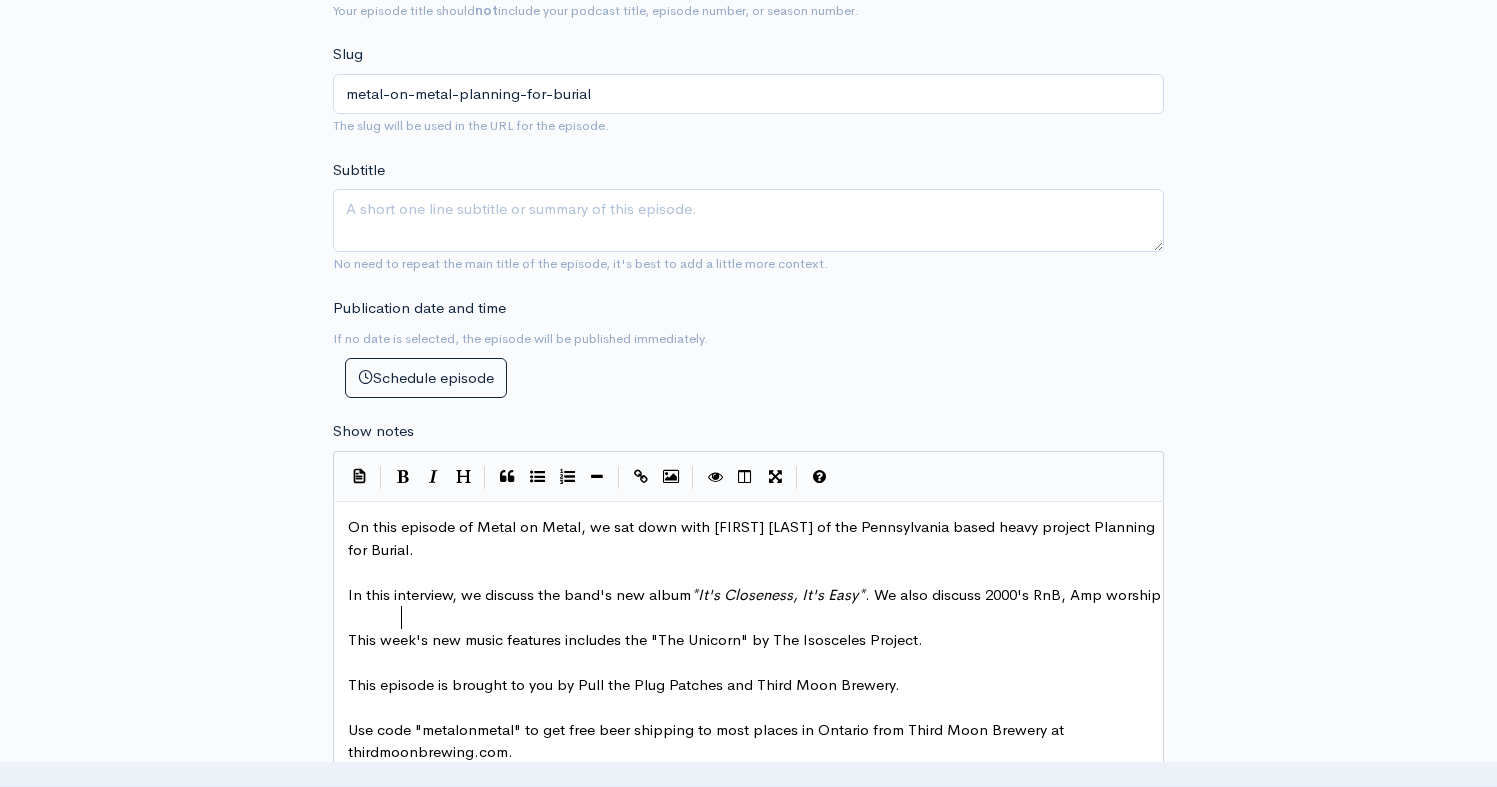 scroll, scrollTop: 7, scrollLeft: 7, axis: both 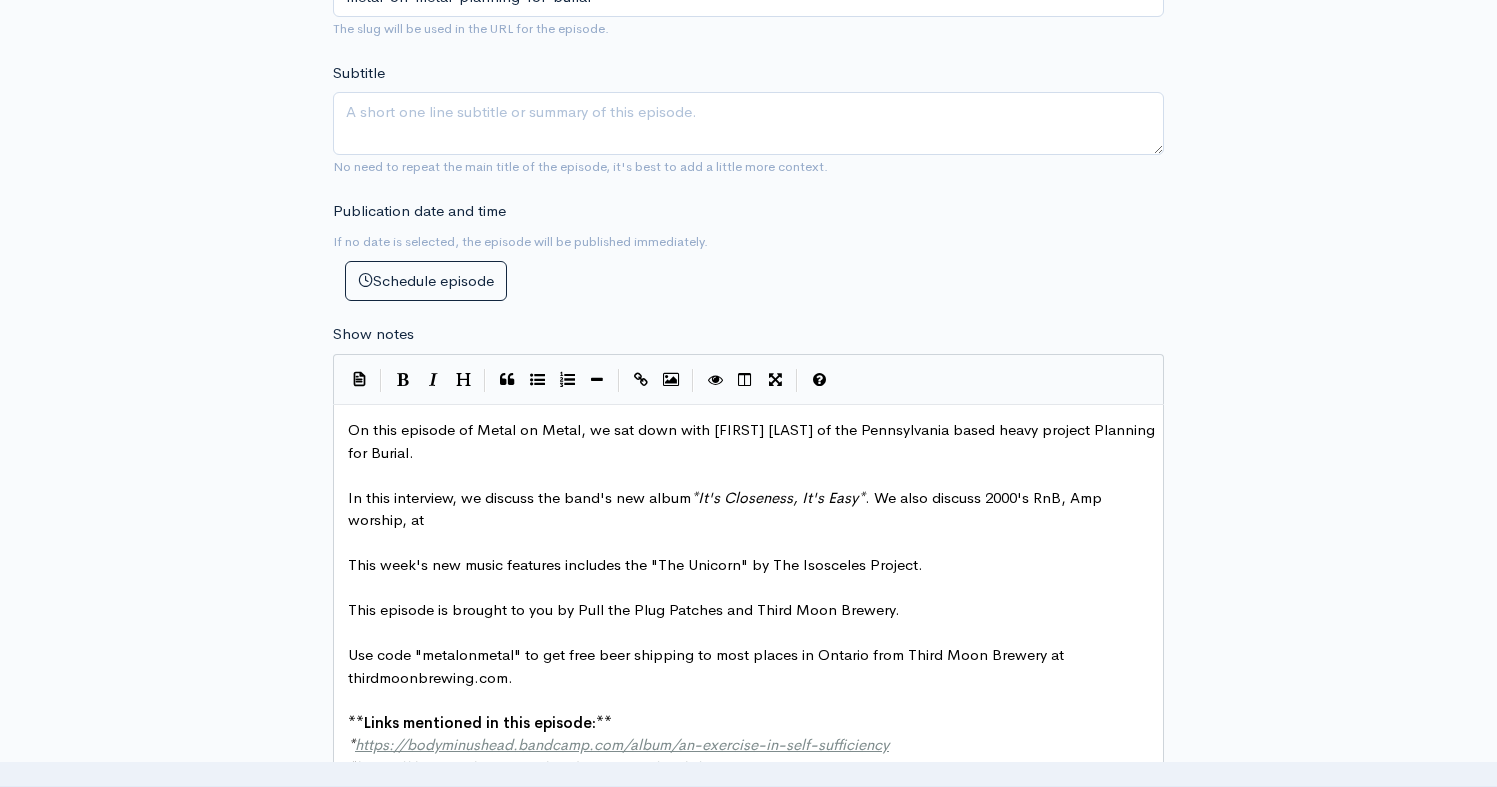 type on ", atf" 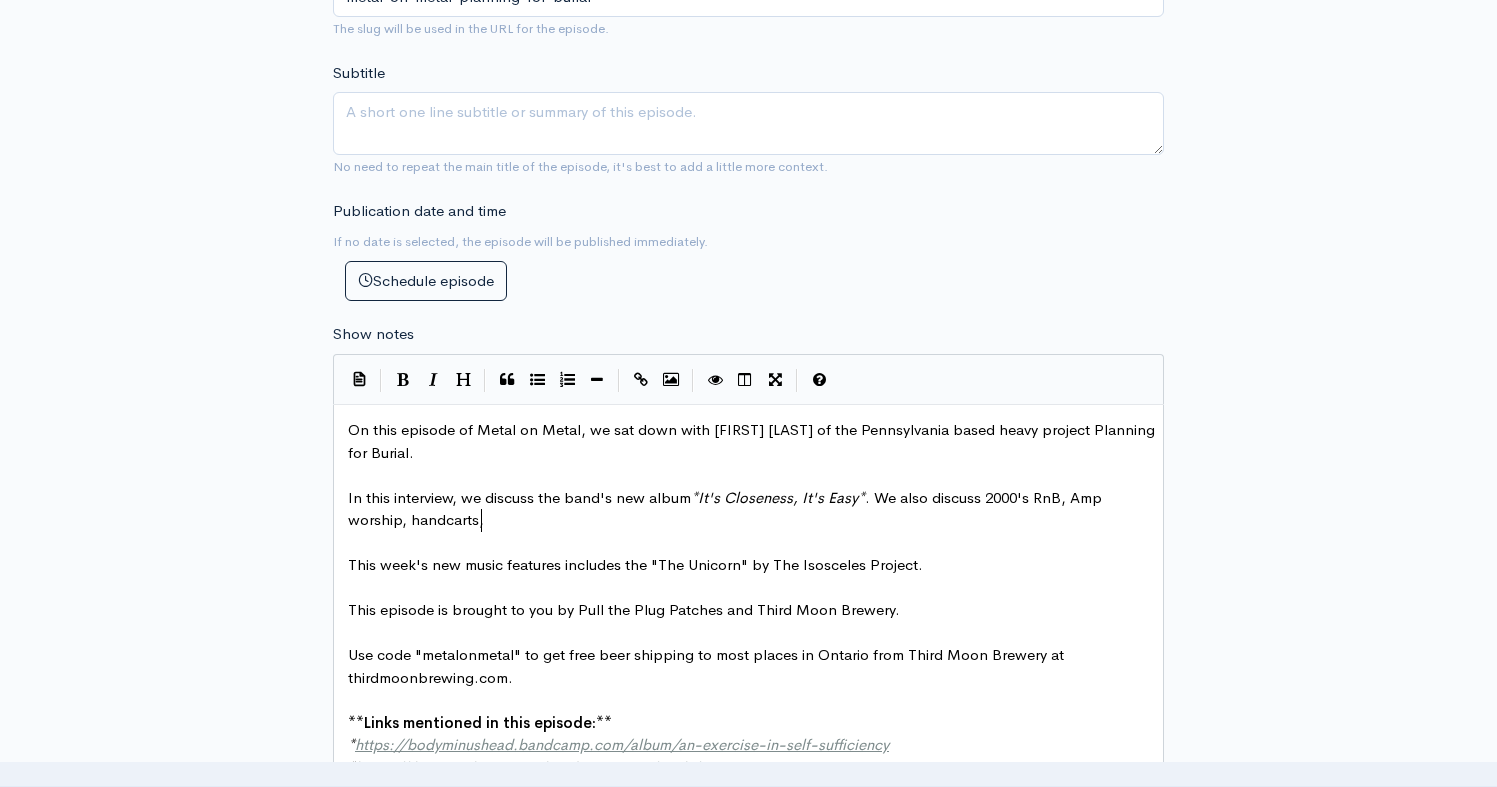 type on "handcarts, a" 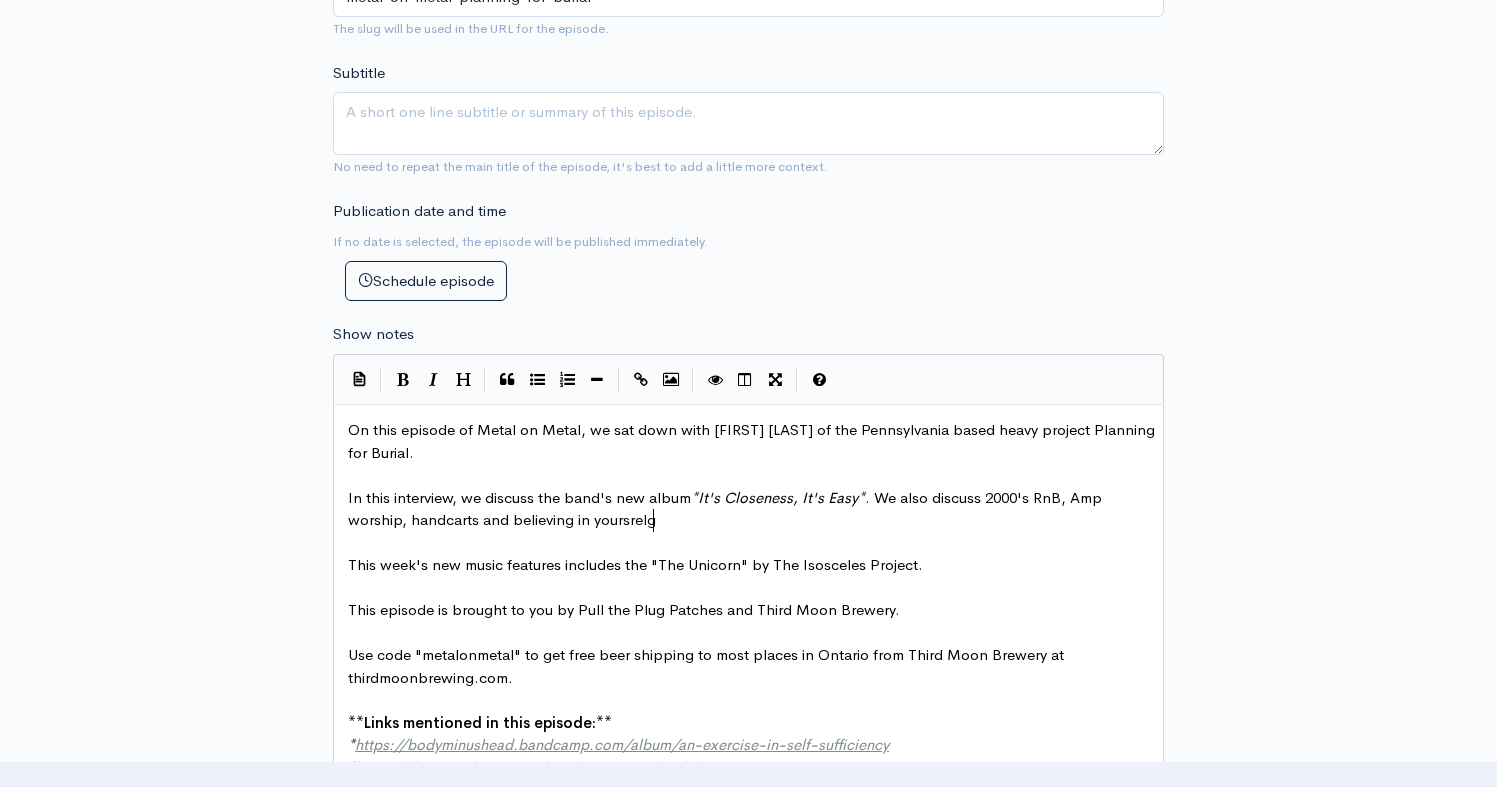 scroll, scrollTop: 7, scrollLeft: 180, axis: both 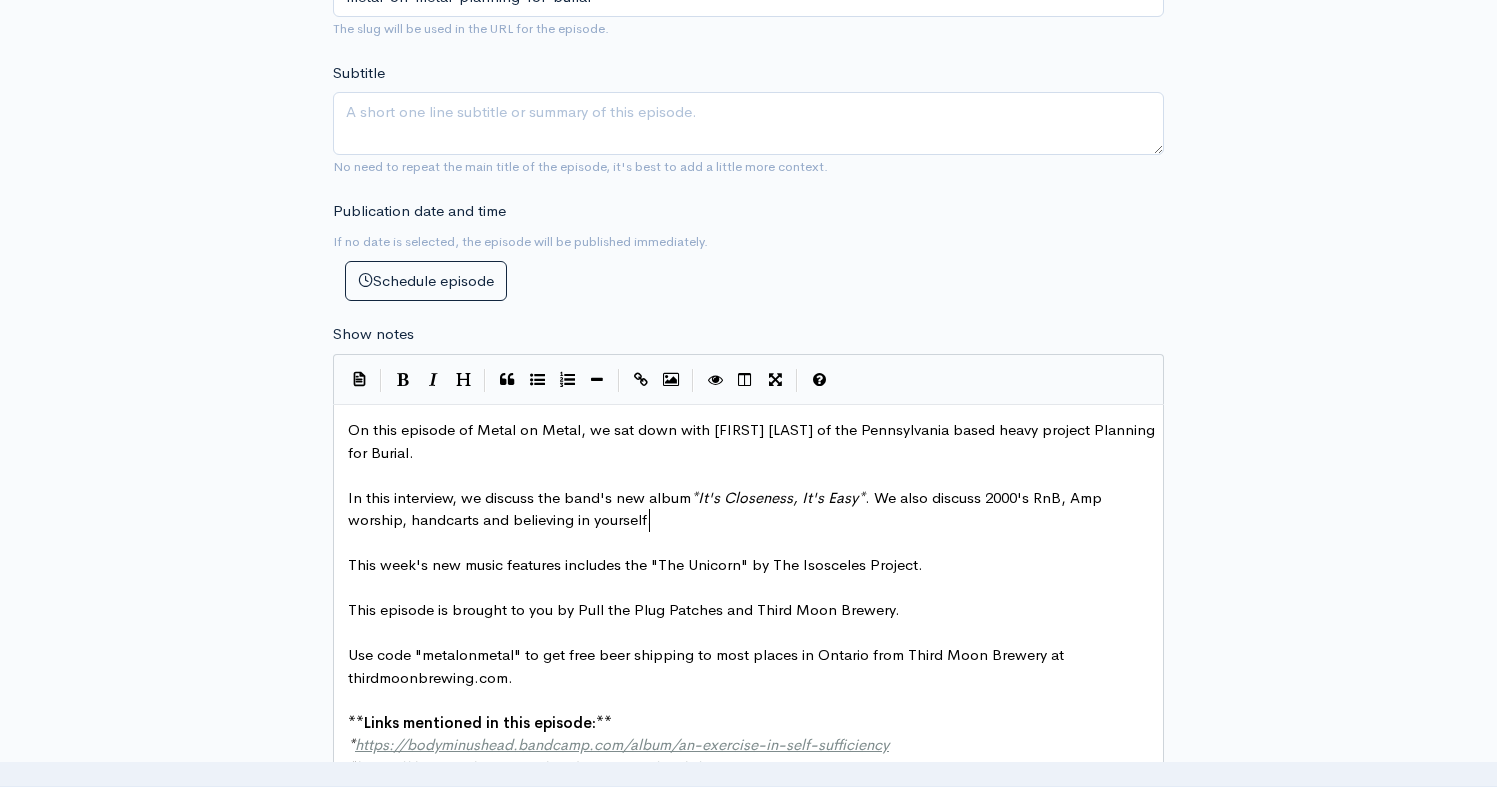 type on "self." 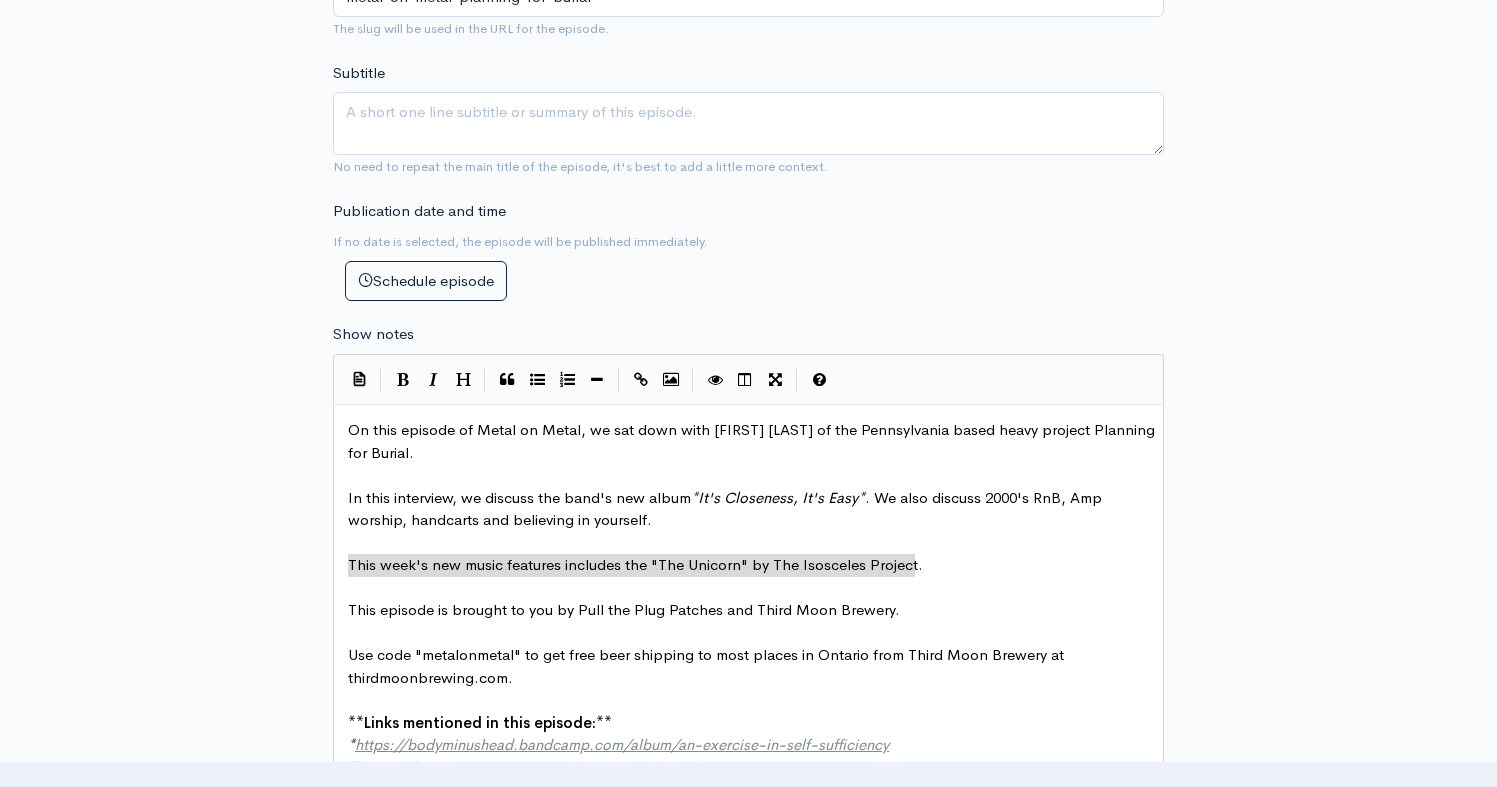 drag, startPoint x: 911, startPoint y: 563, endPoint x: 347, endPoint y: 573, distance: 564.0886 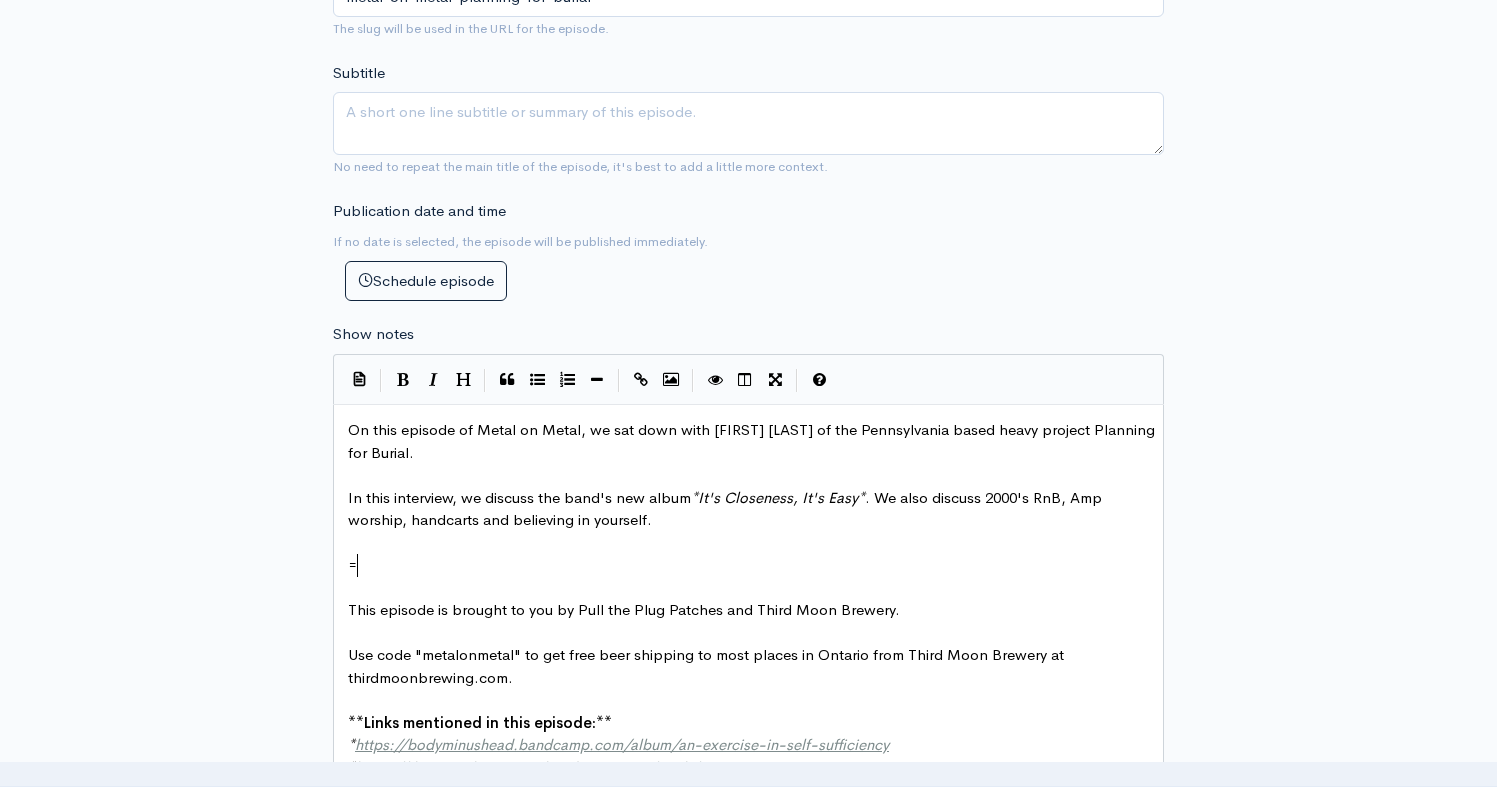 type on "==" 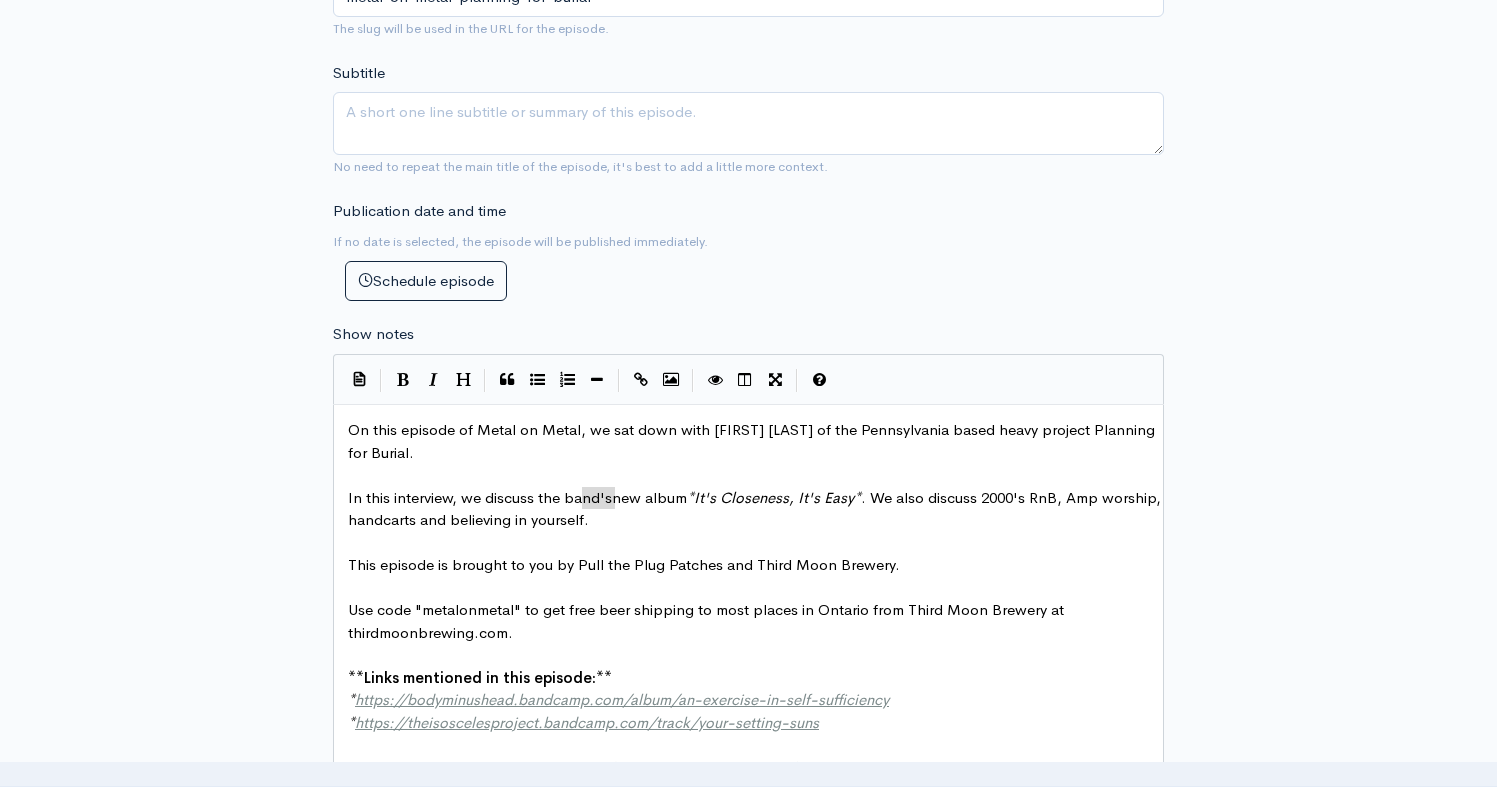 type on "band's" 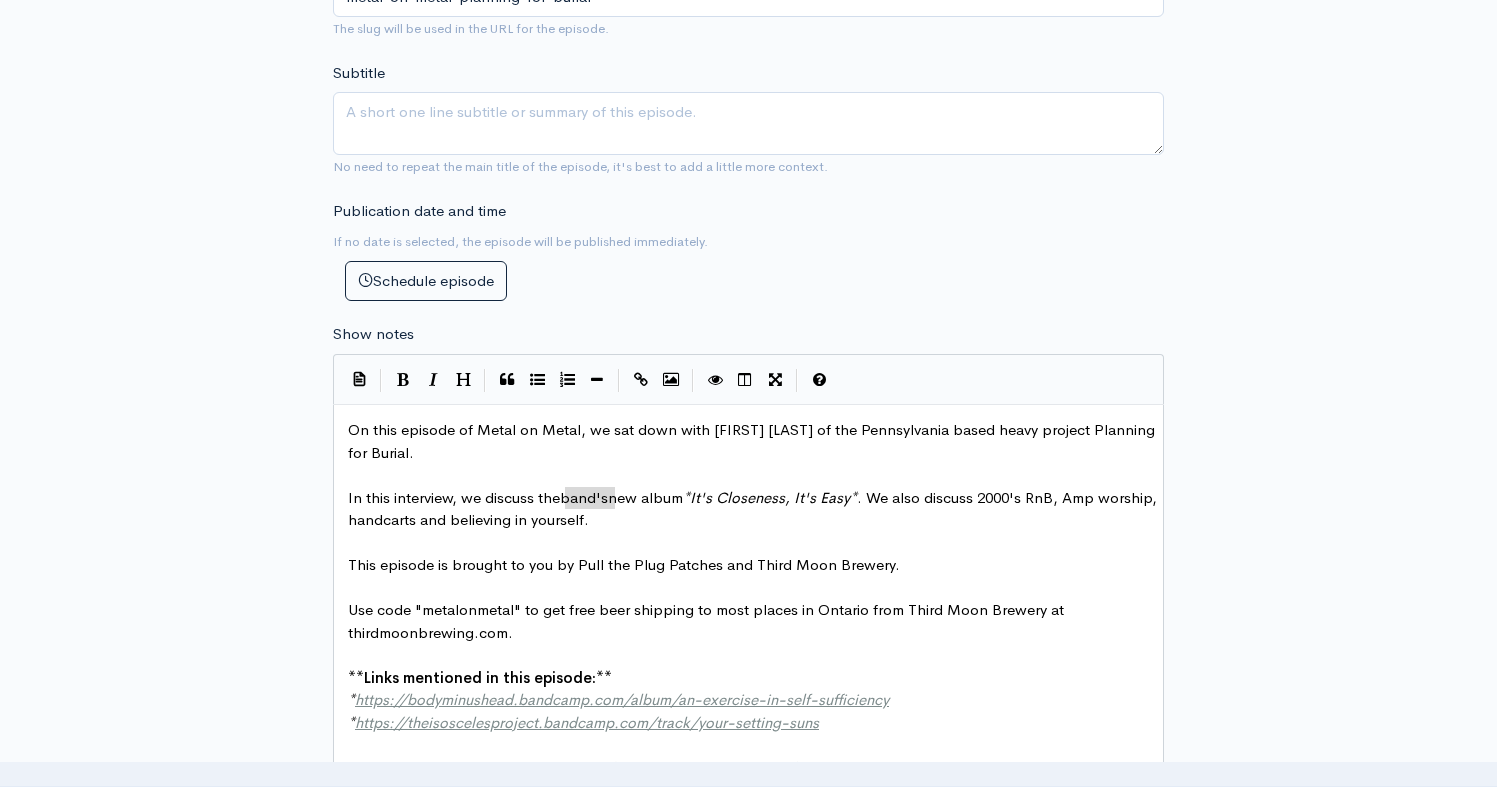 drag, startPoint x: 613, startPoint y: 495, endPoint x: 566, endPoint y: 493, distance: 47.042534 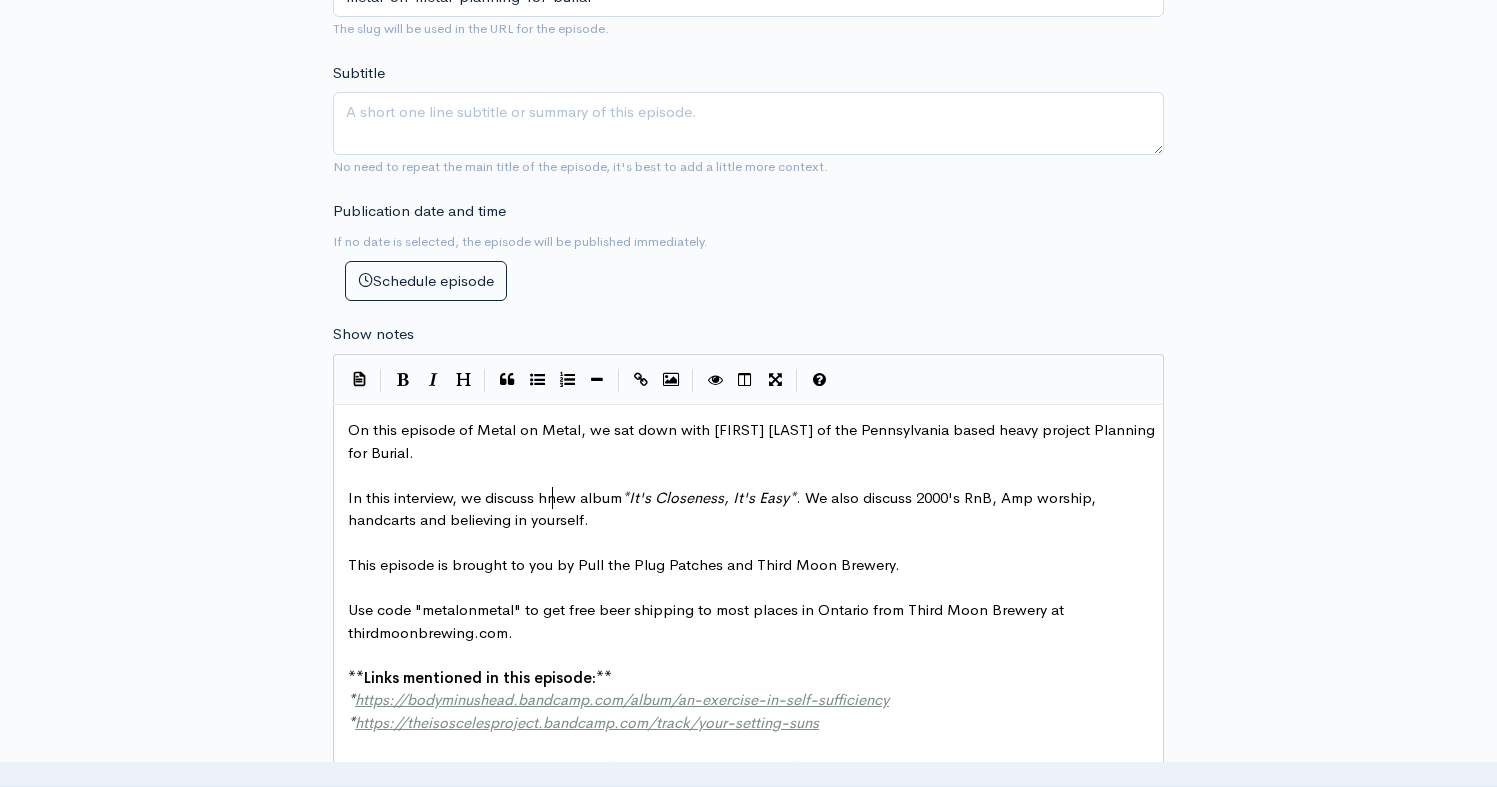 scroll, scrollTop: 7, scrollLeft: 21, axis: both 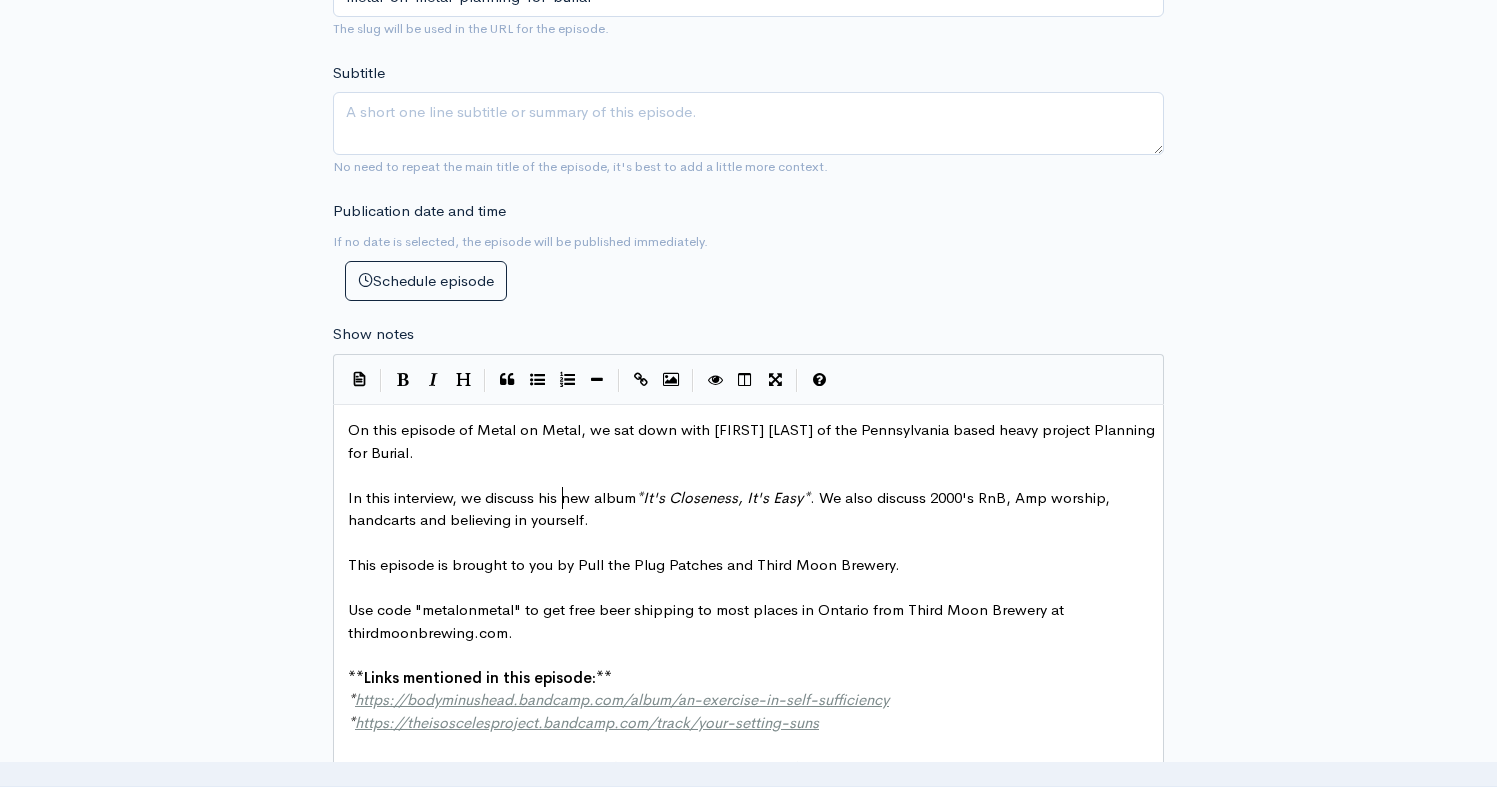 type on "his" 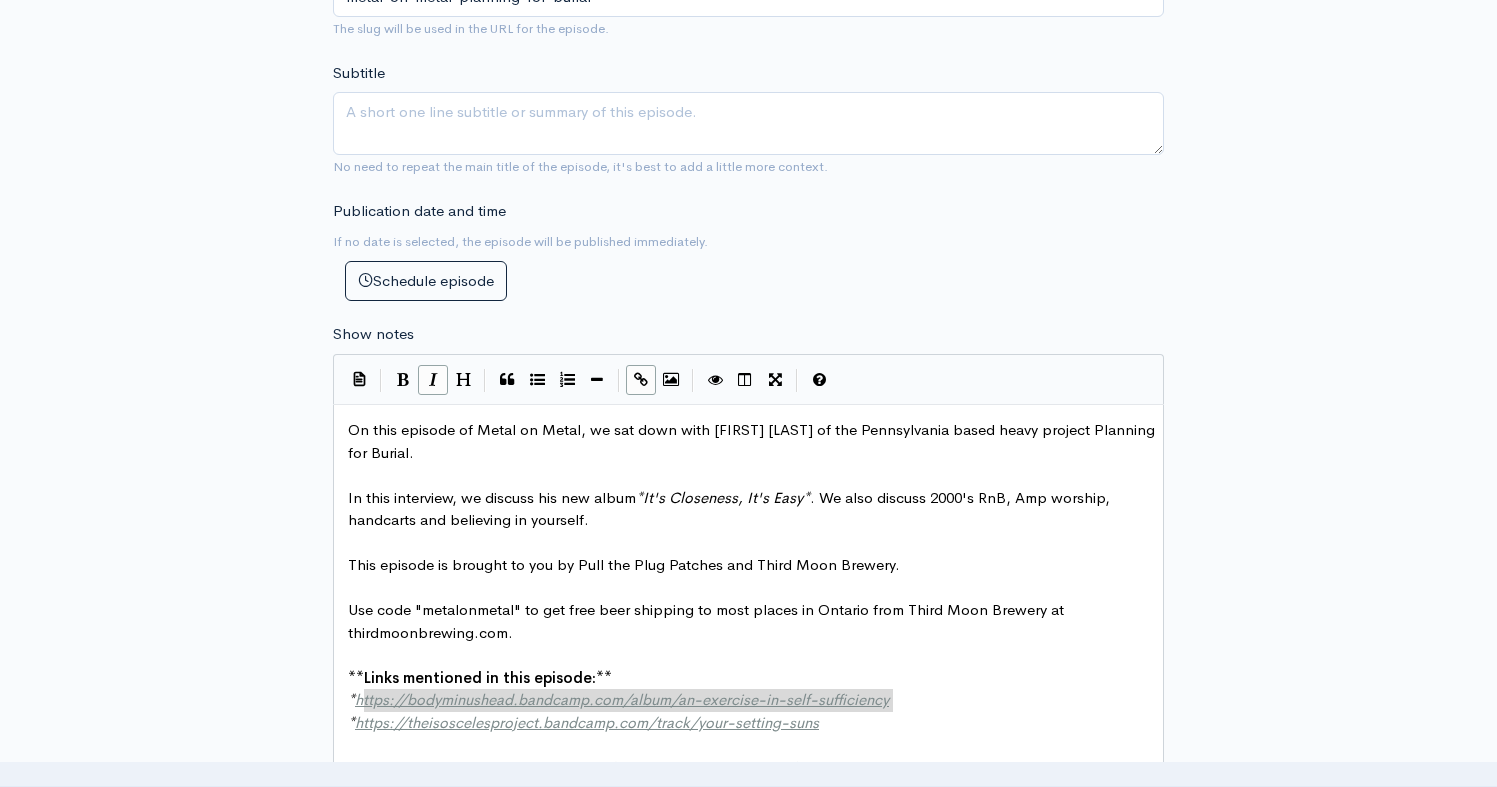 type on "https://bodyminushead.bandcamp.com/album/an-exercise-in-self-sufficiency" 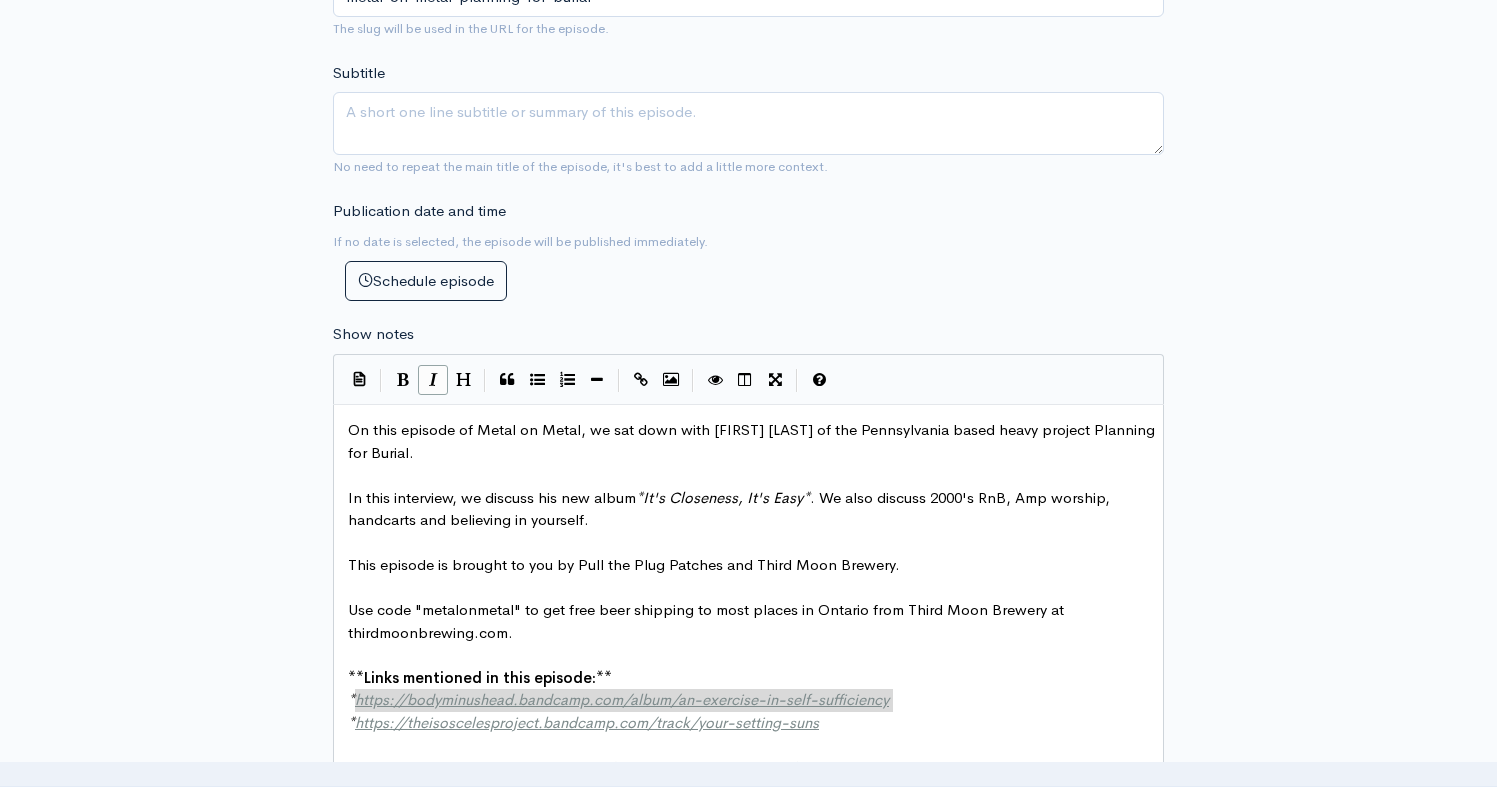 drag, startPoint x: 885, startPoint y: 705, endPoint x: 543, endPoint y: 638, distance: 348.50107 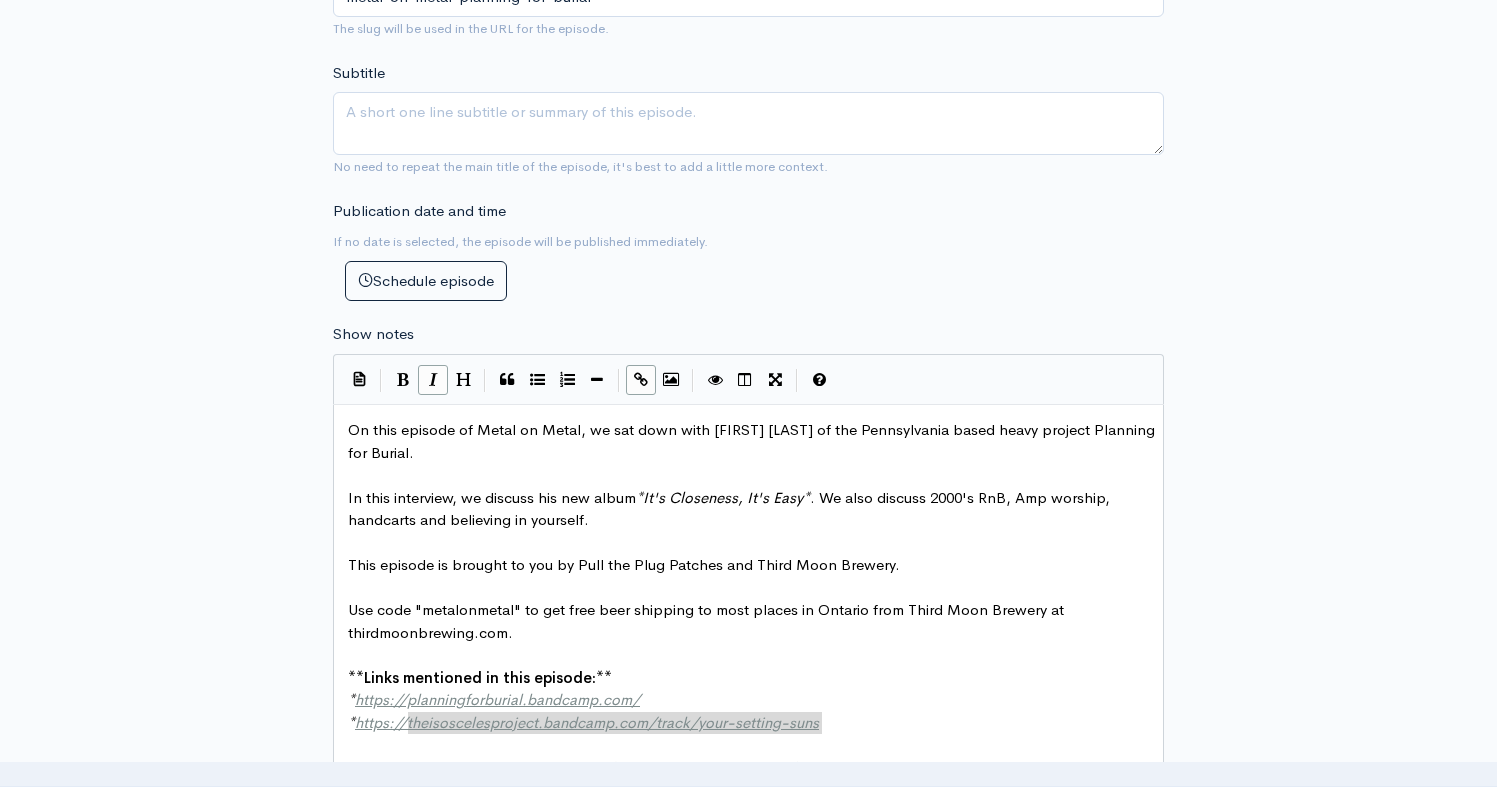 type on "/theisoscelesproject.bandcamp.com/track/your-setting-suns" 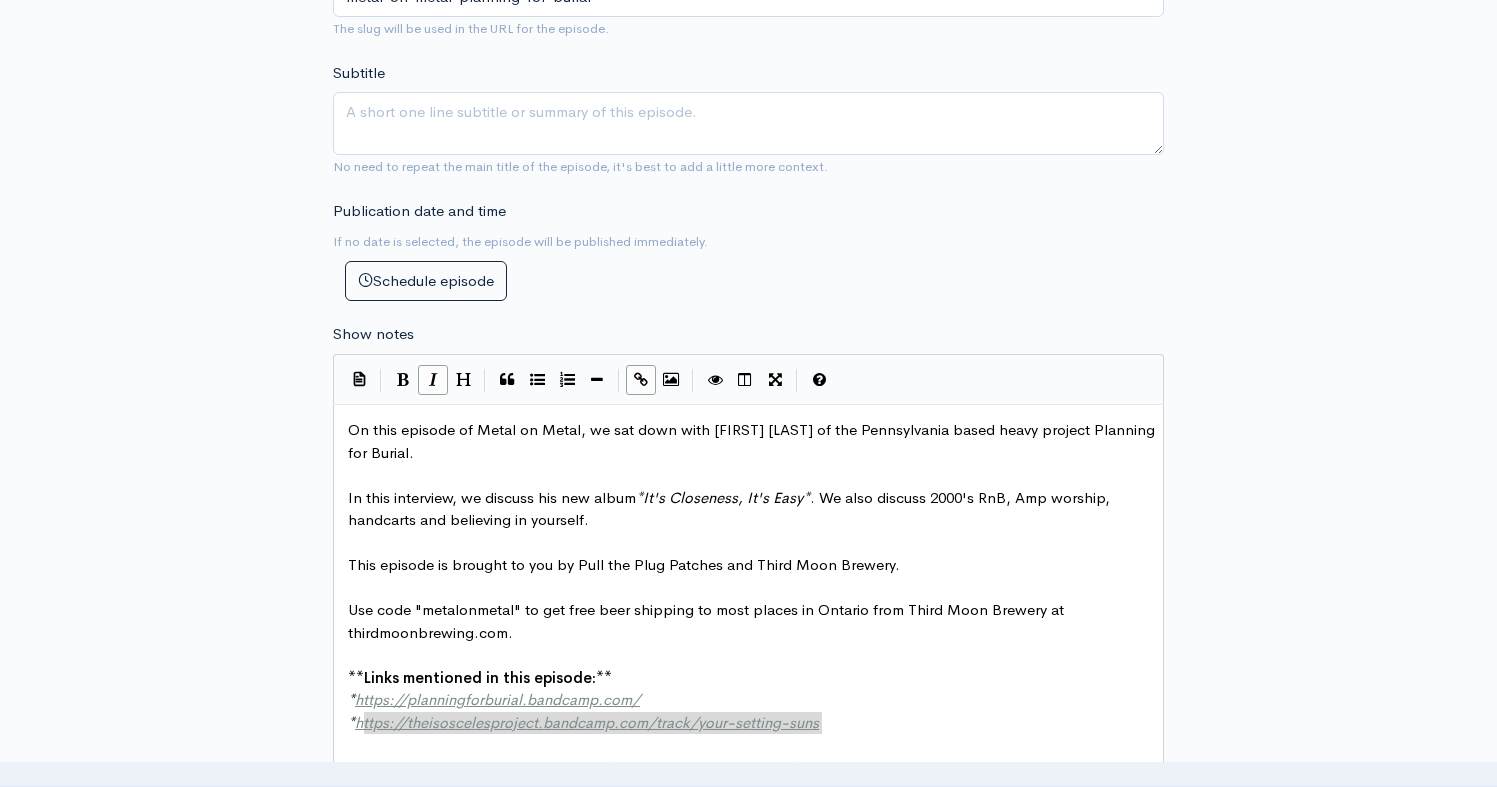 type on "https://theisoscelesproject.bandcamp.com/track/your-setting-suns" 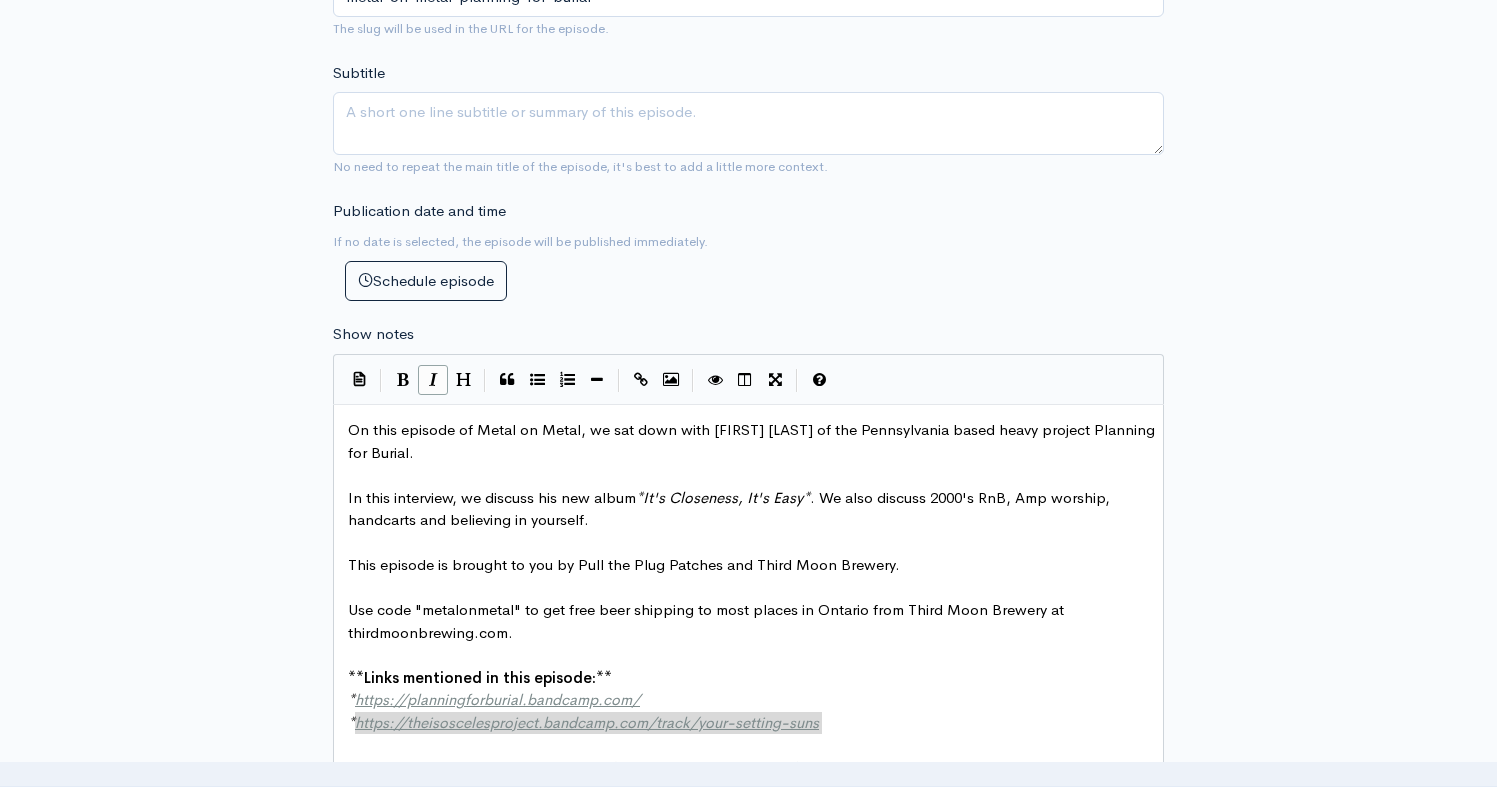 drag, startPoint x: 836, startPoint y: 724, endPoint x: 359, endPoint y: 732, distance: 477.06708 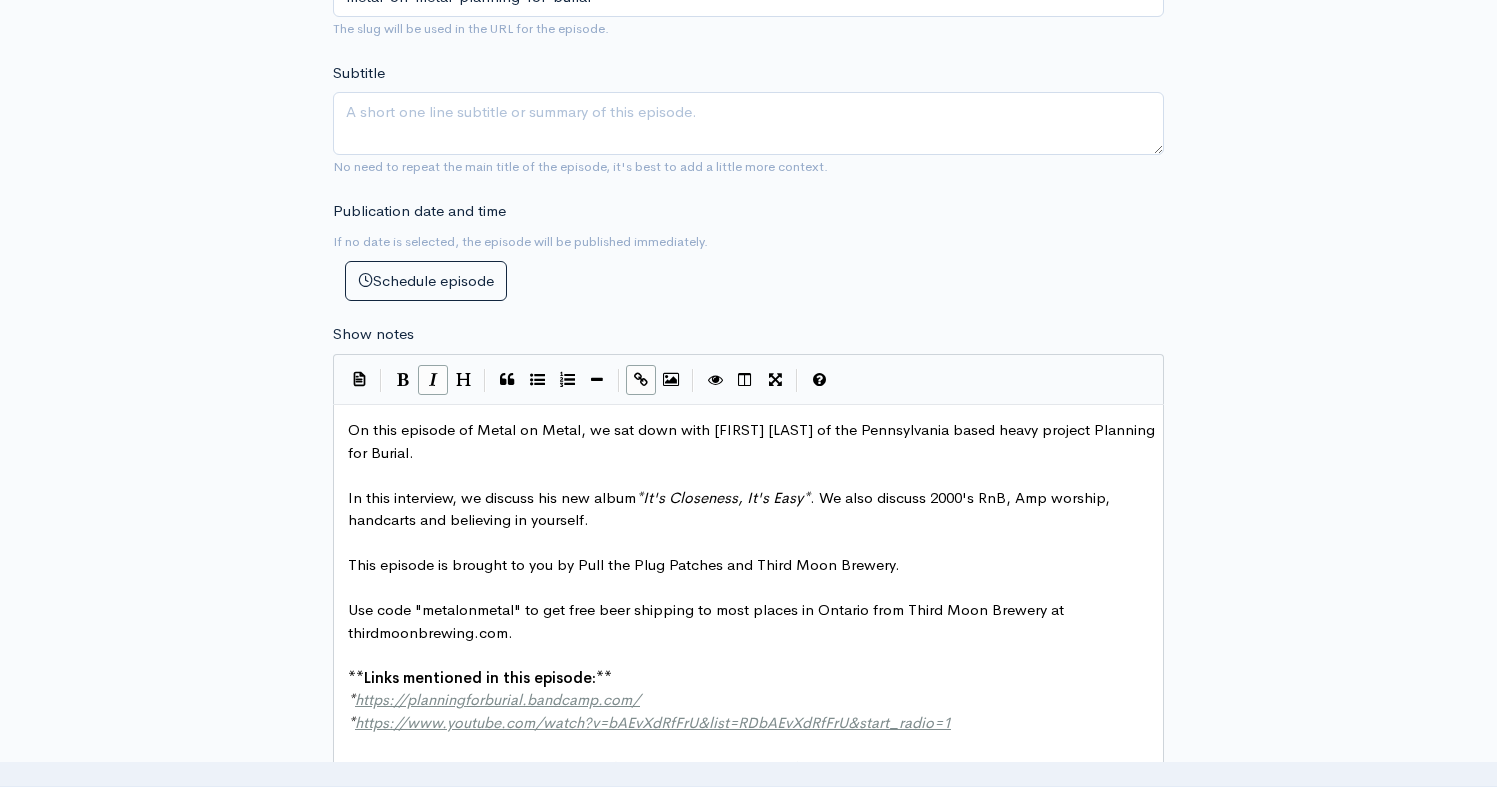 type 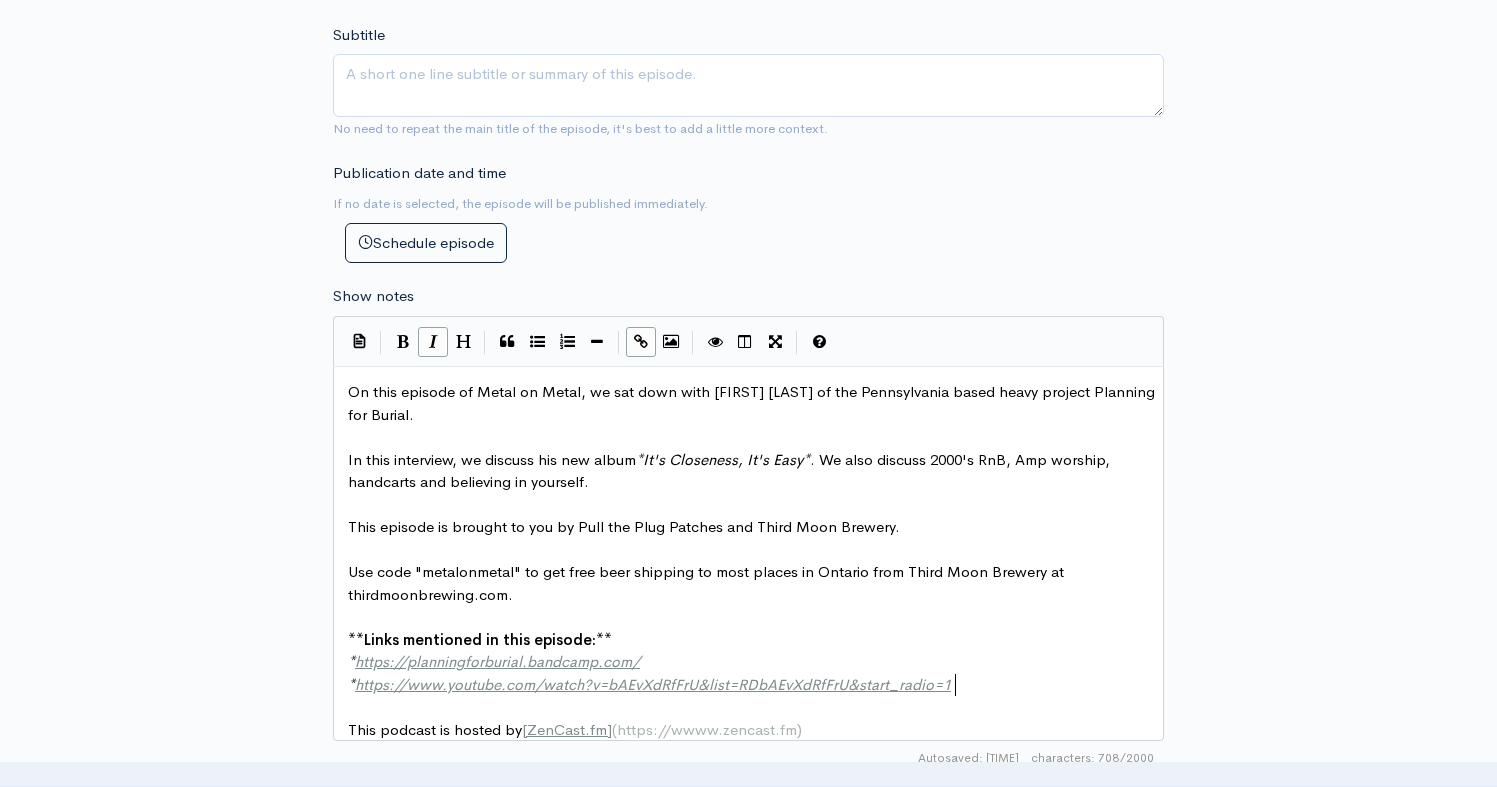 scroll, scrollTop: 801, scrollLeft: 0, axis: vertical 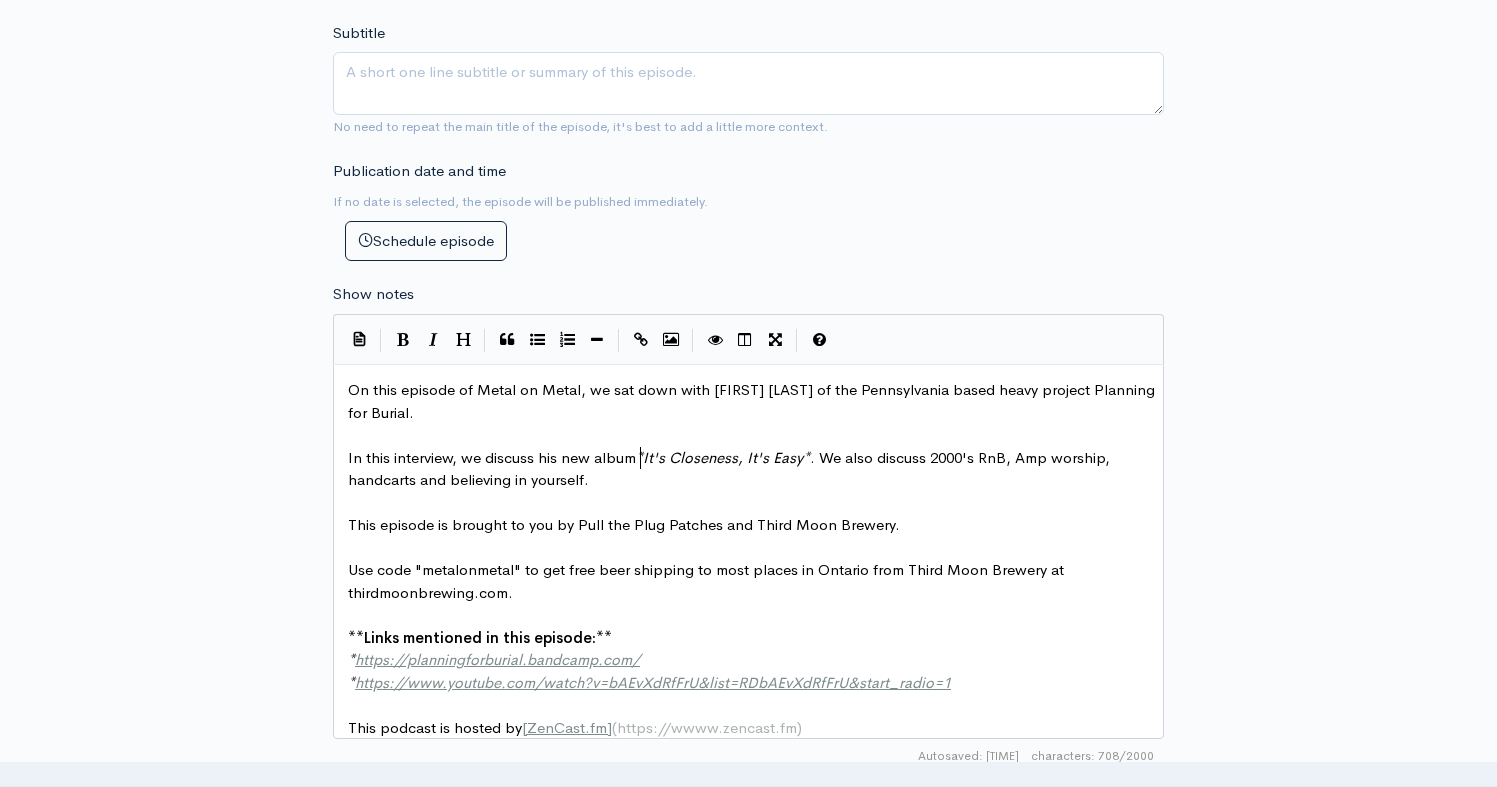 drag, startPoint x: 639, startPoint y: 456, endPoint x: 924, endPoint y: 420, distance: 287.26468 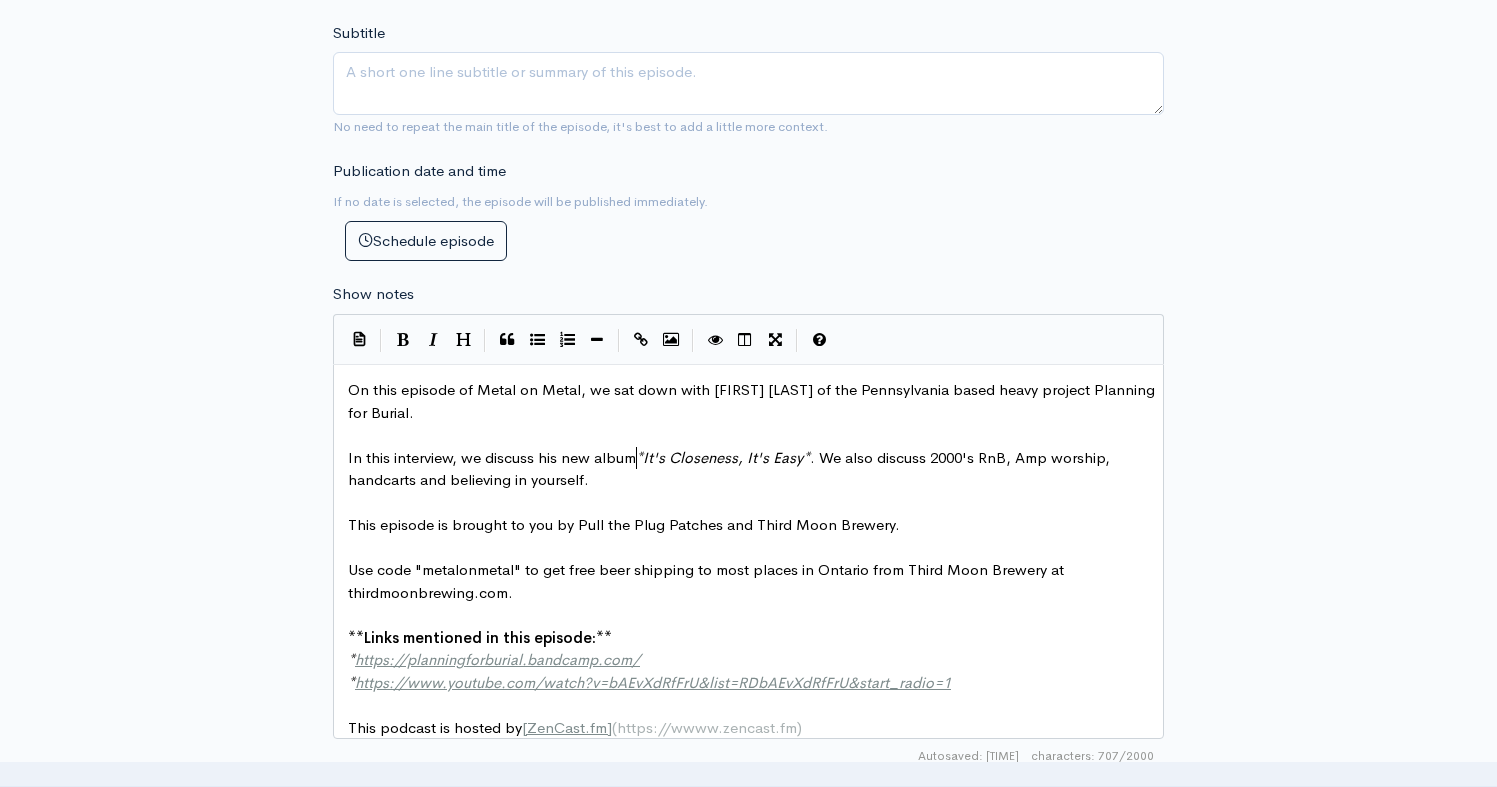 click on "In this interview, we discuss his new album * It's Closeness, It's Easy * . We also discuss 2000's RnB, Amp worship, handcarts and believing in yourself." at bounding box center [731, 469] 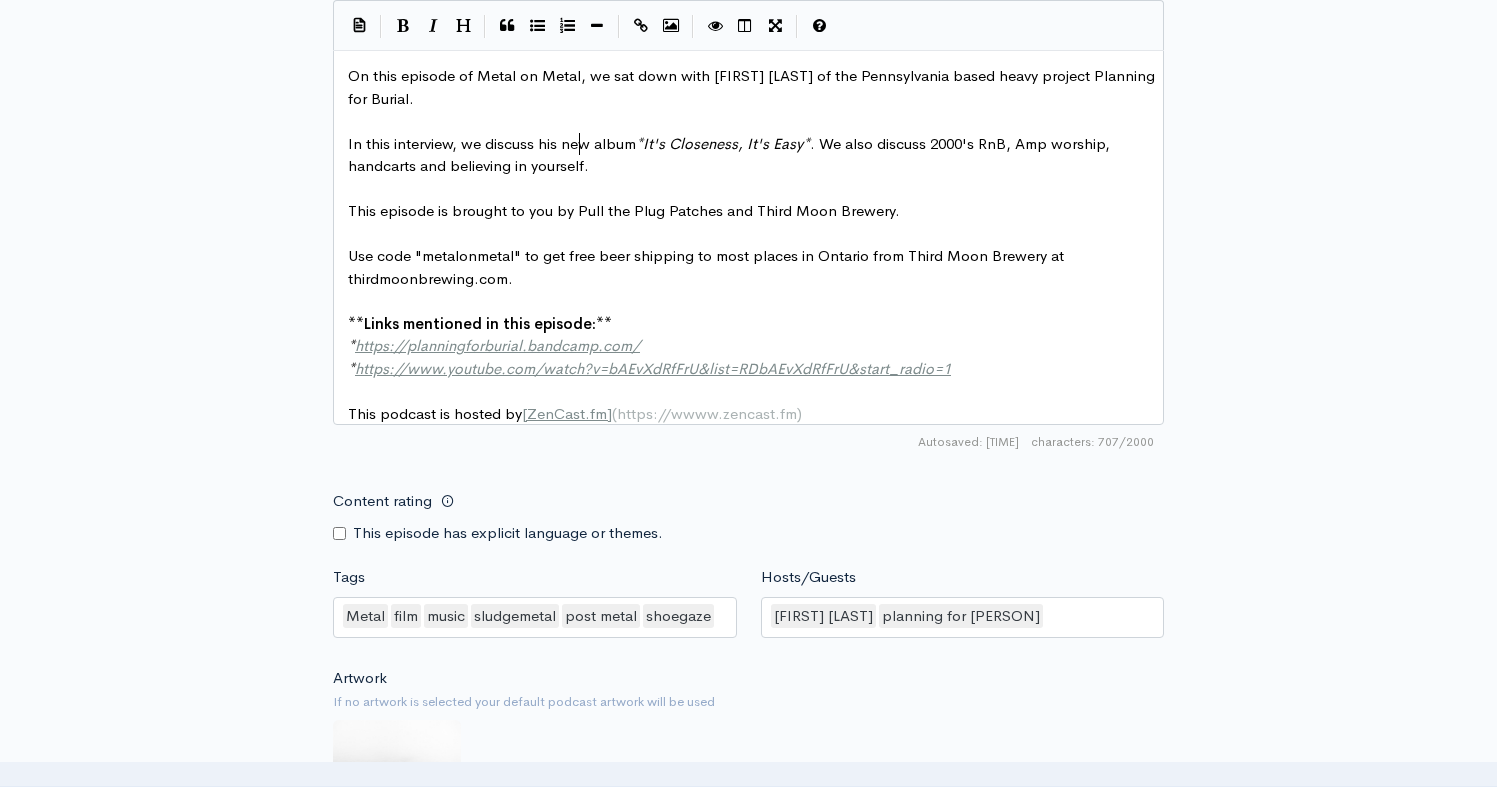 scroll, scrollTop: 204, scrollLeft: 0, axis: vertical 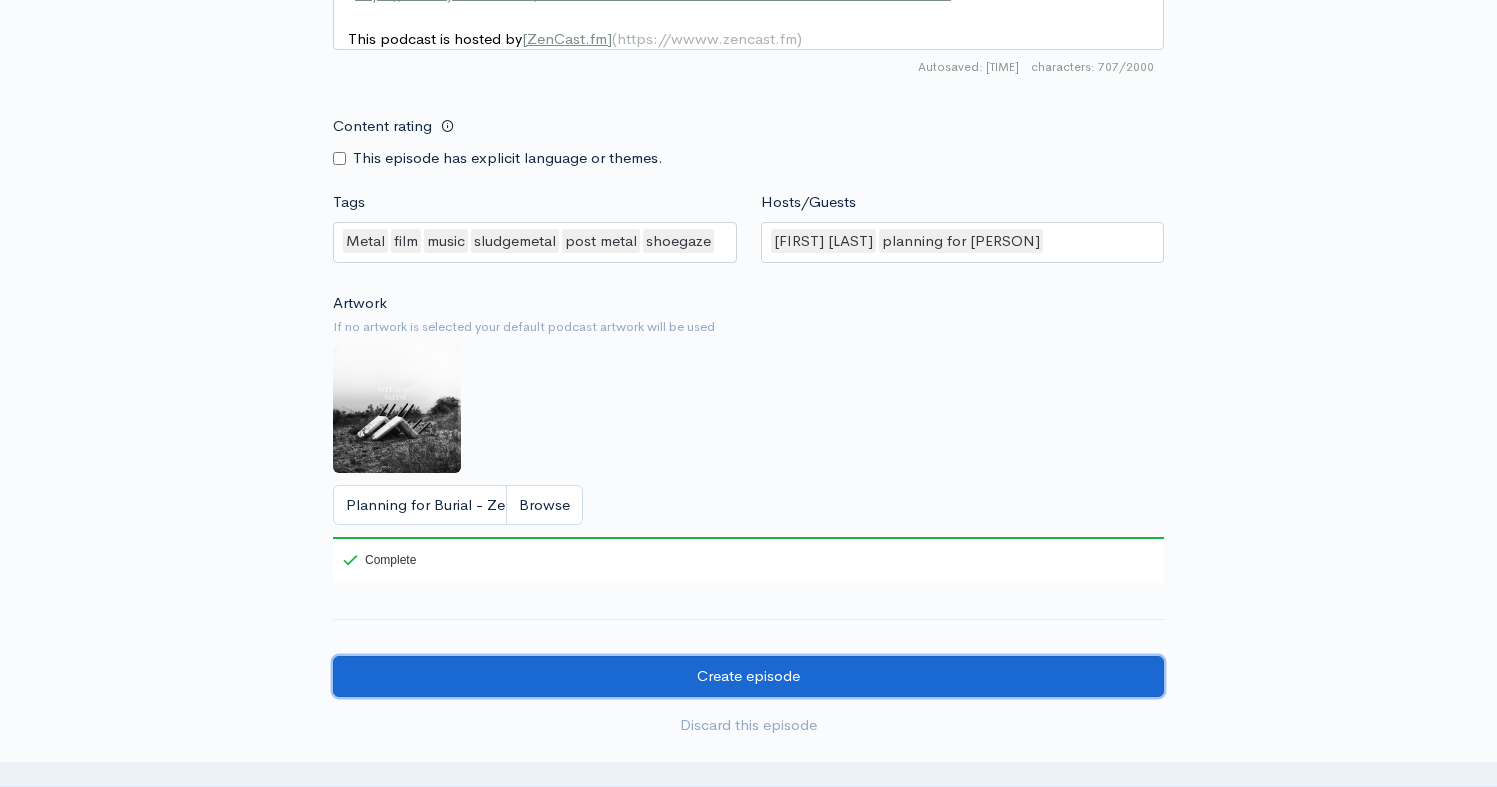 click on "Create episode" at bounding box center (748, 676) 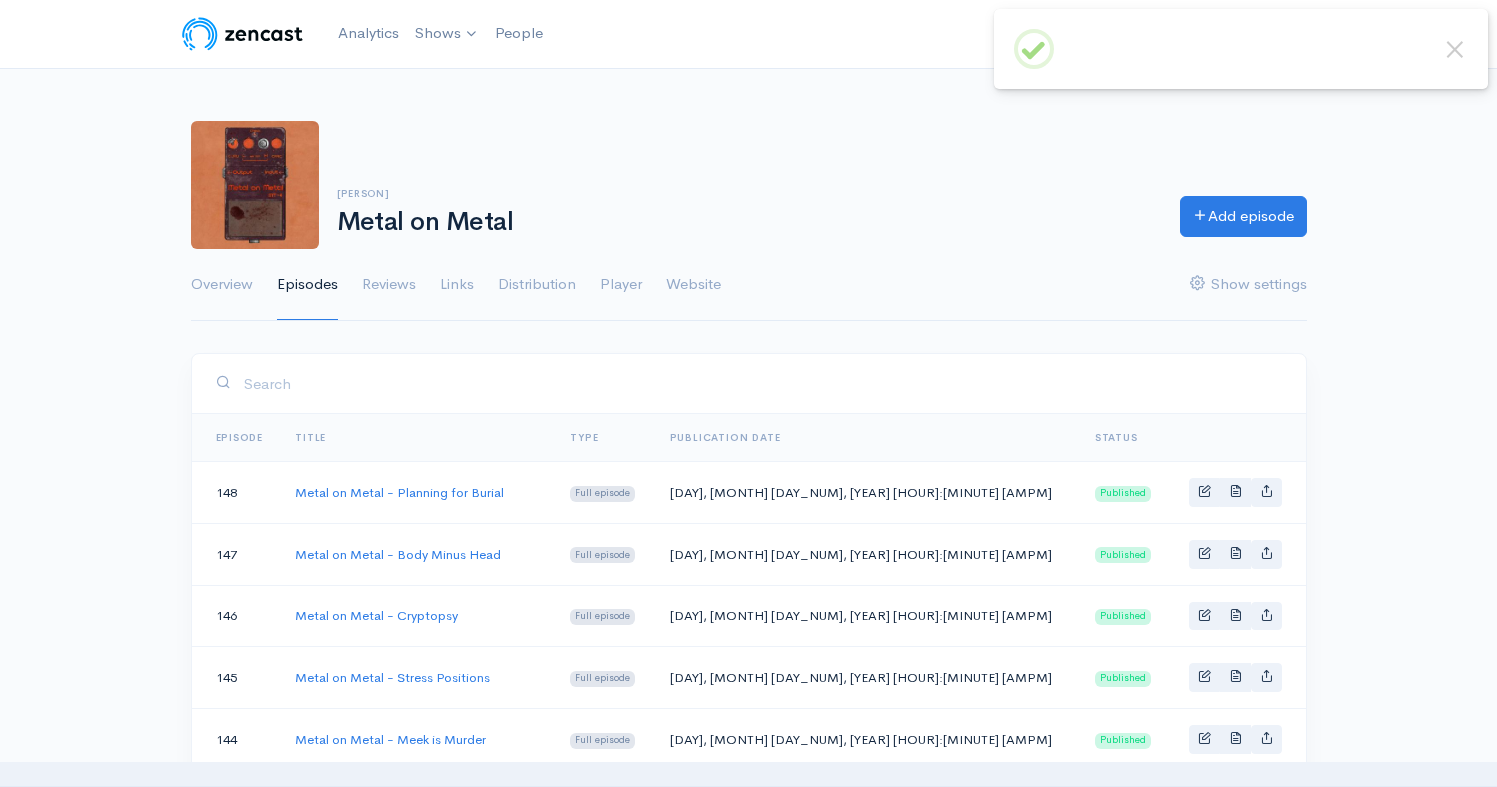 scroll, scrollTop: 0, scrollLeft: 0, axis: both 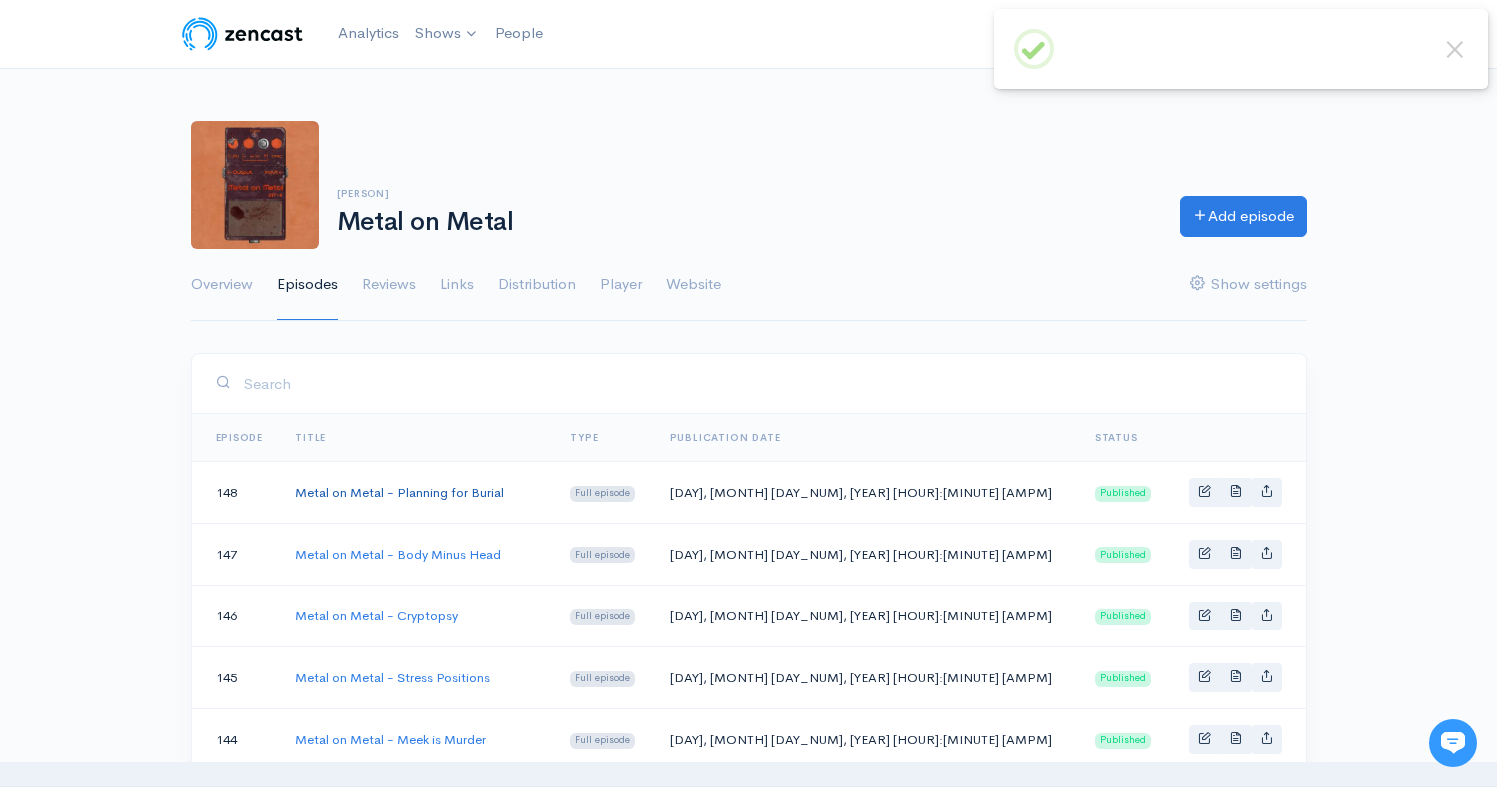click on "Metal on Metal - Planning for Burial" at bounding box center [399, 492] 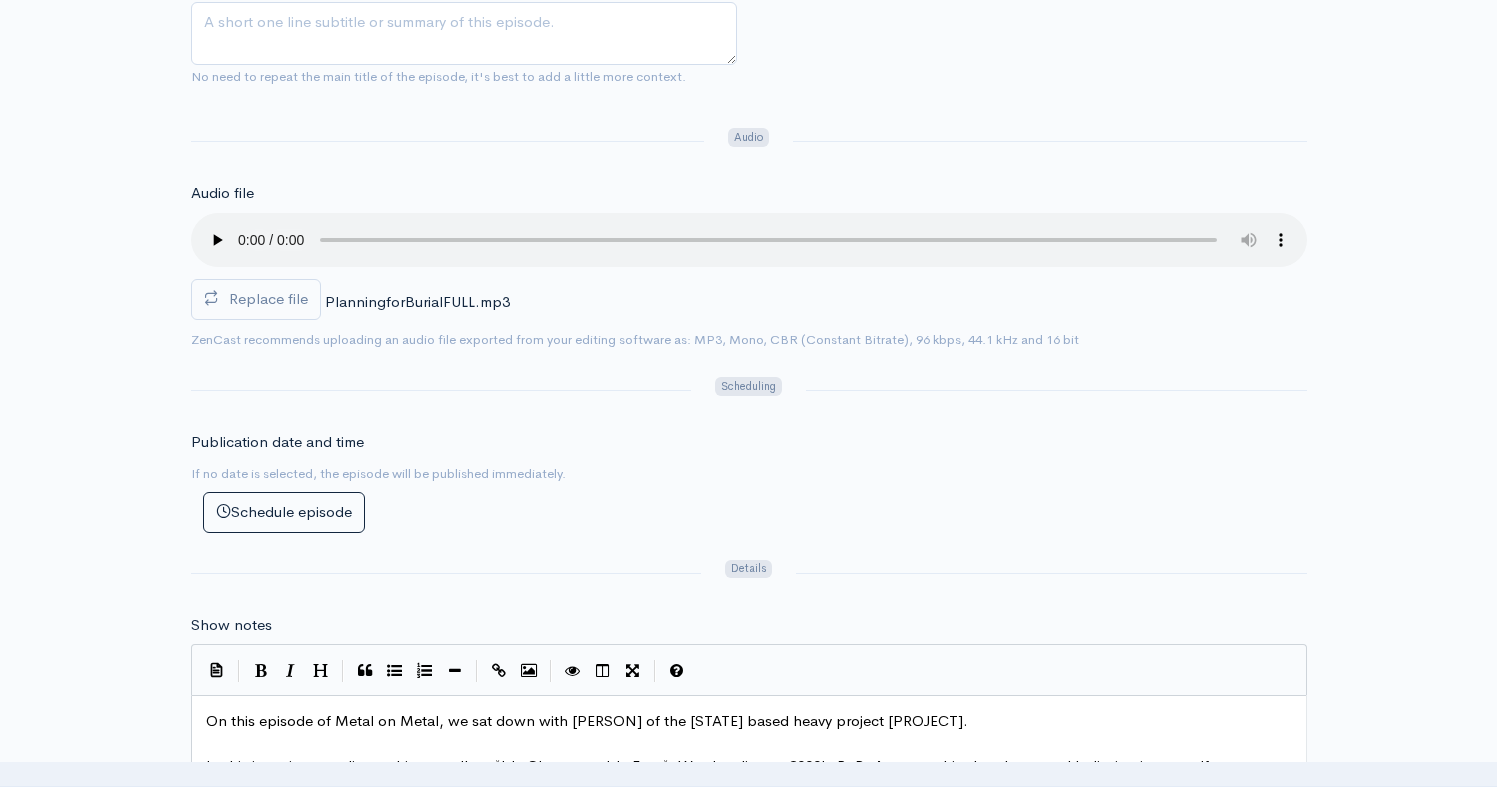 scroll, scrollTop: 792, scrollLeft: 0, axis: vertical 